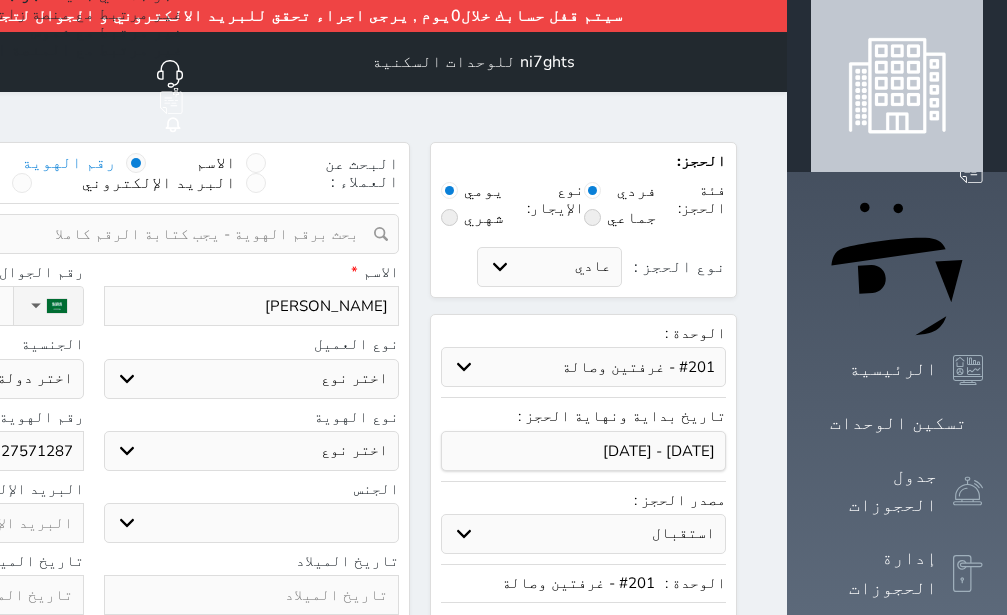 select on "17855" 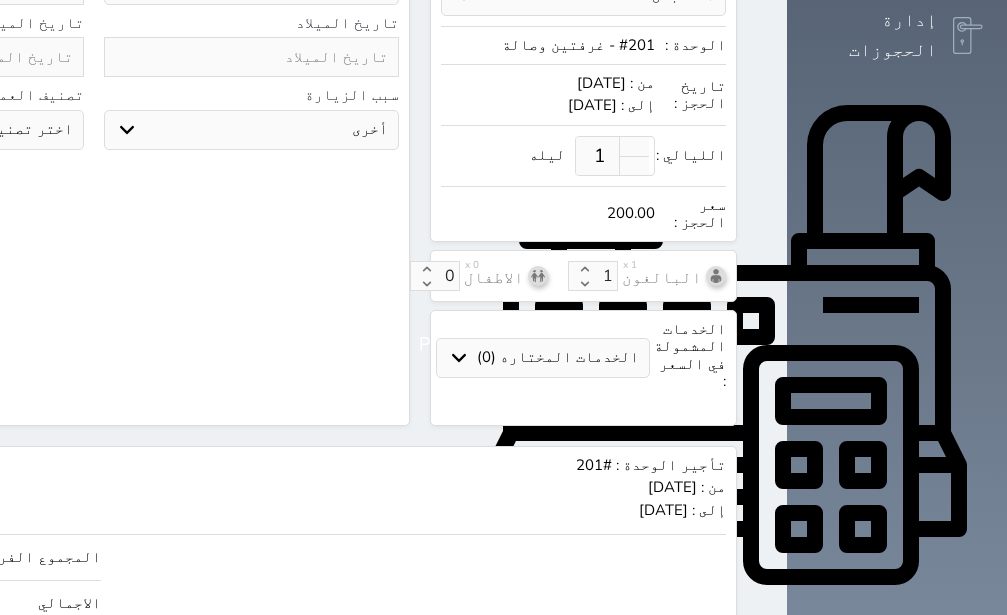 scroll, scrollTop: 596, scrollLeft: 0, axis: vertical 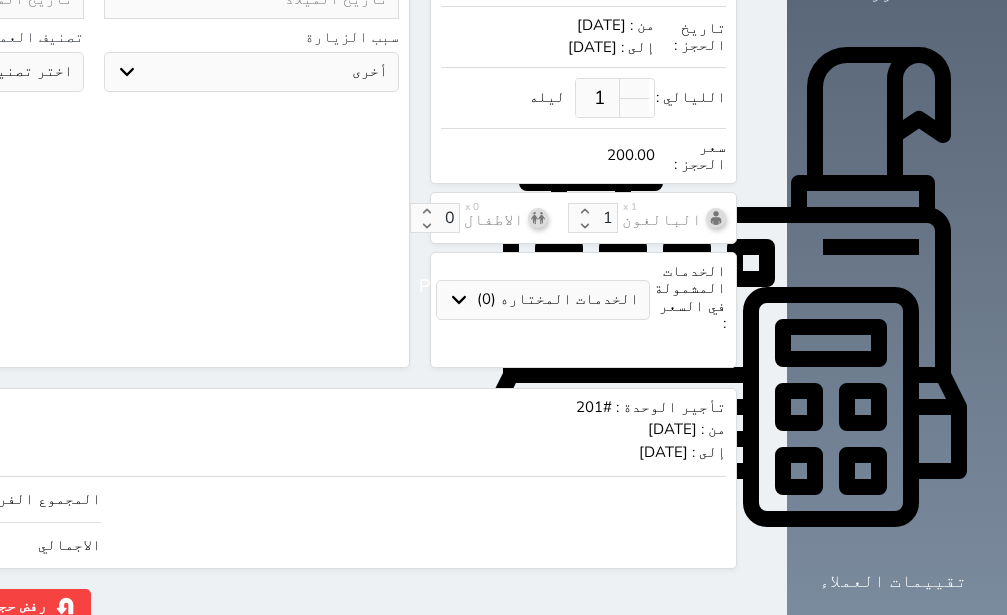 click on "حجز" at bounding box center [-130, 606] 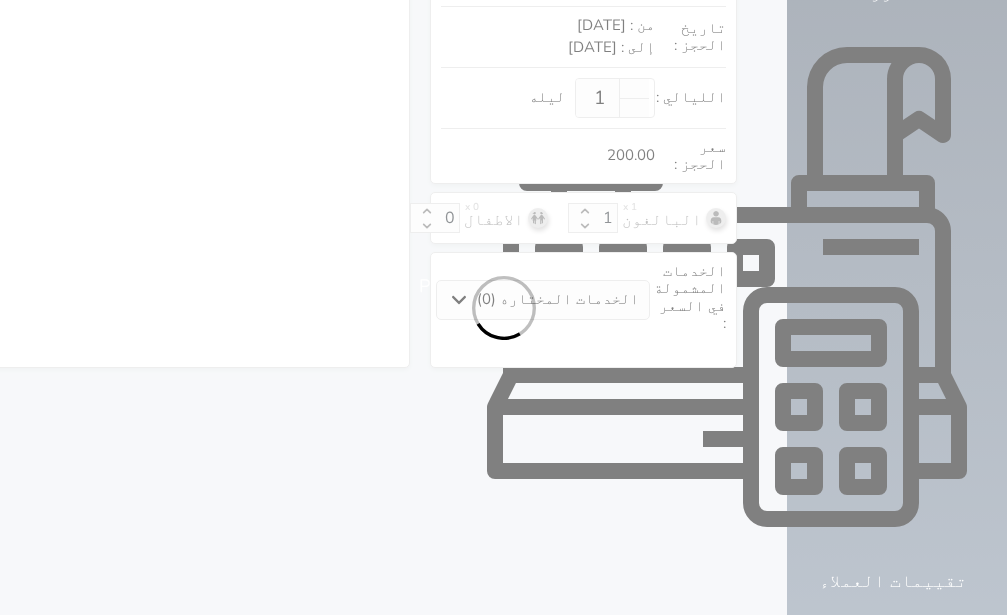 scroll, scrollTop: 338, scrollLeft: 0, axis: vertical 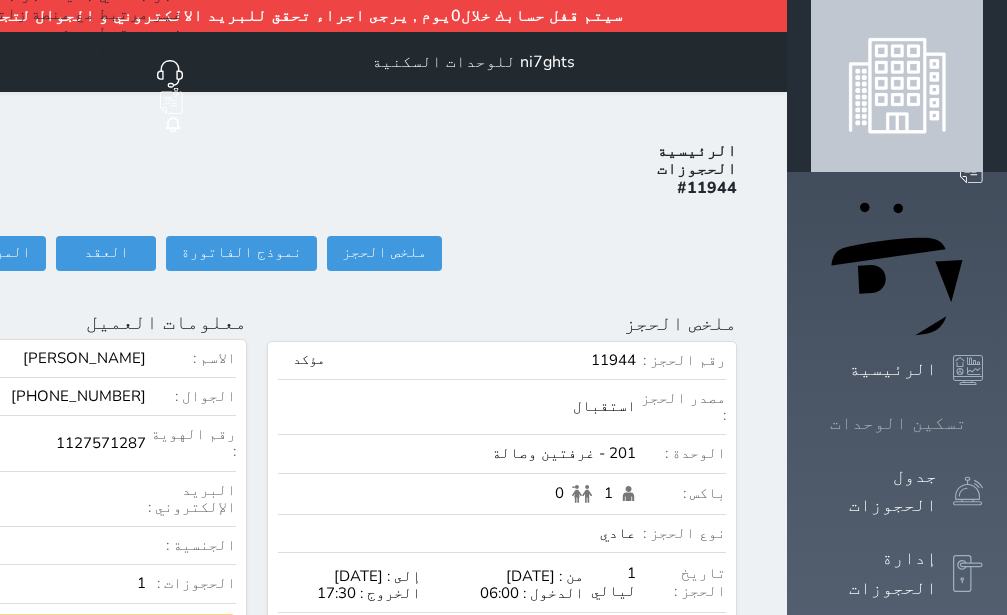 click on "تسكين الوحدات" at bounding box center [898, 423] 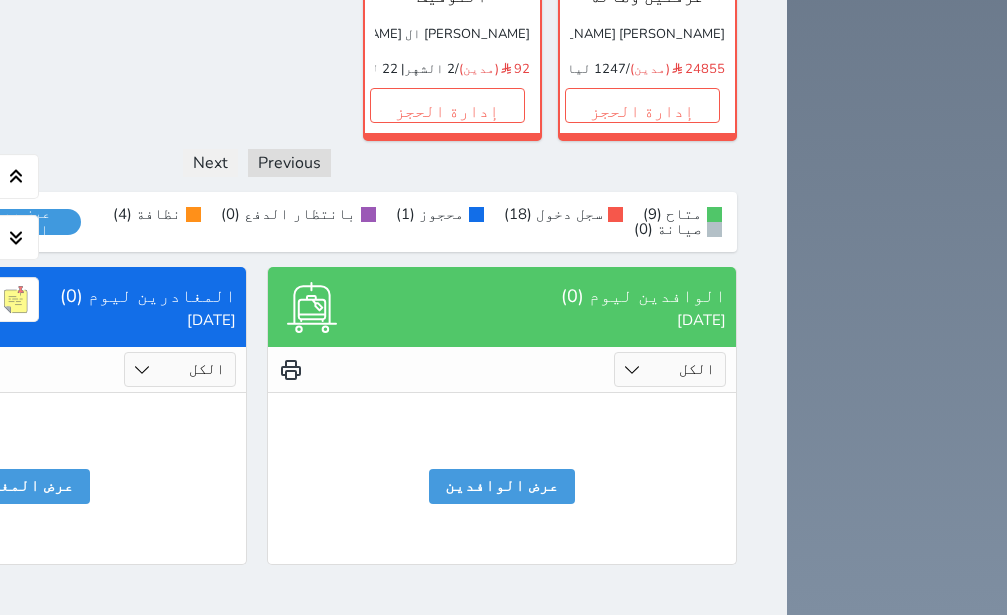 scroll, scrollTop: 1835, scrollLeft: 0, axis: vertical 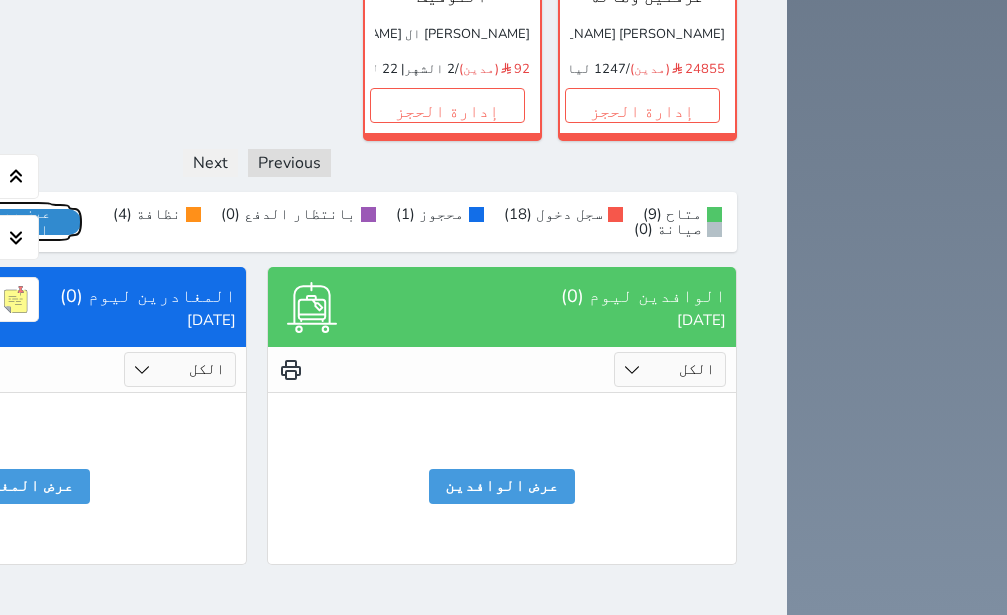 click on "عرض رصيد الصندوق" at bounding box center [17, 222] 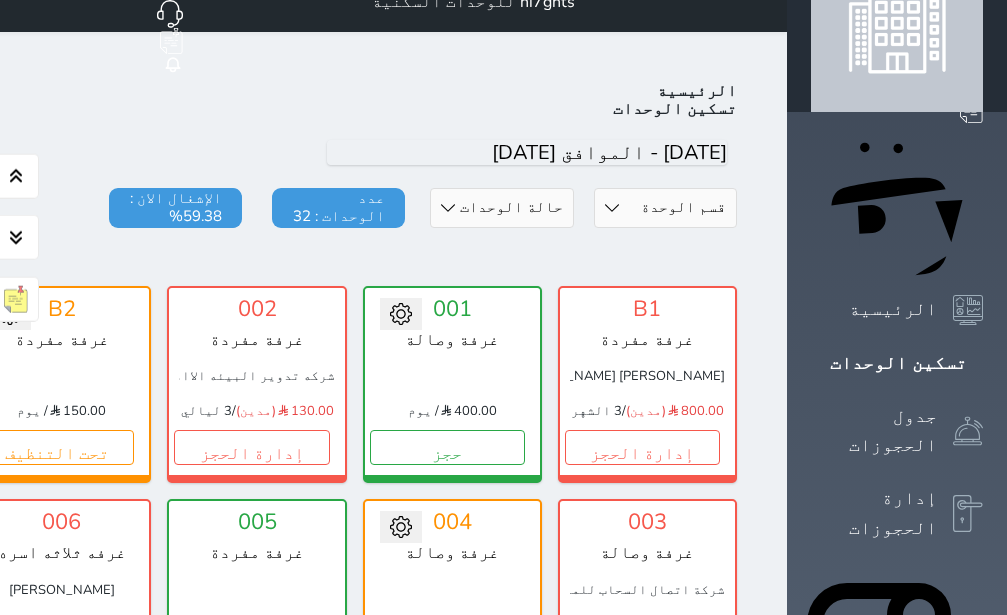 scroll, scrollTop: 252, scrollLeft: 0, axis: vertical 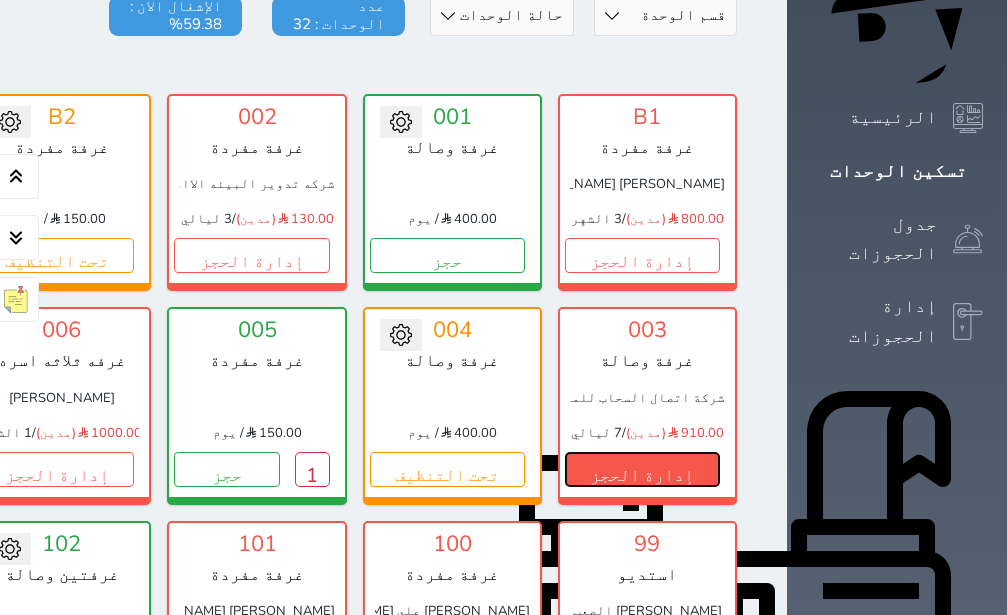 click on "إدارة الحجز" at bounding box center [642, 469] 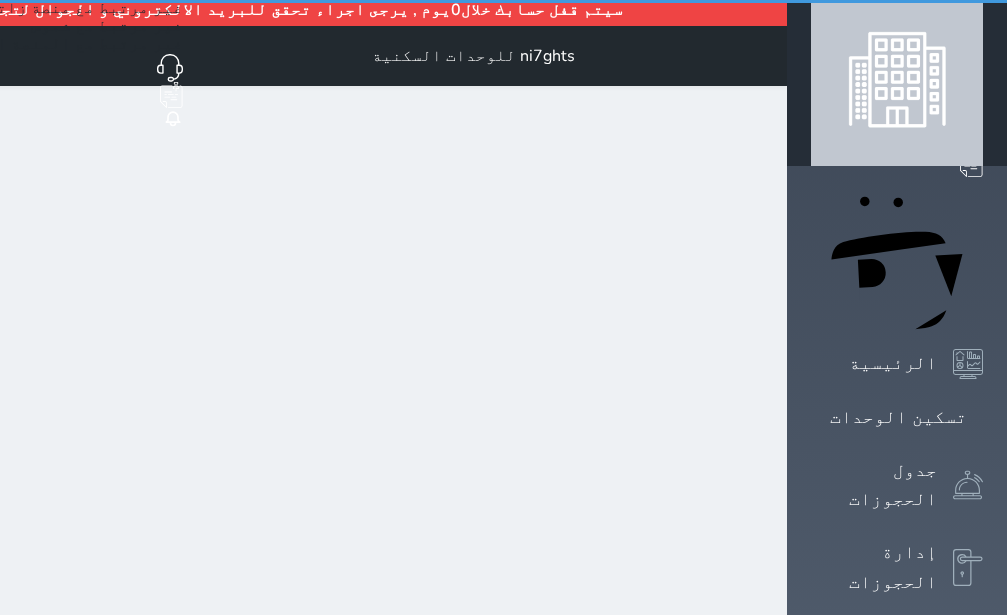 scroll, scrollTop: 0, scrollLeft: 0, axis: both 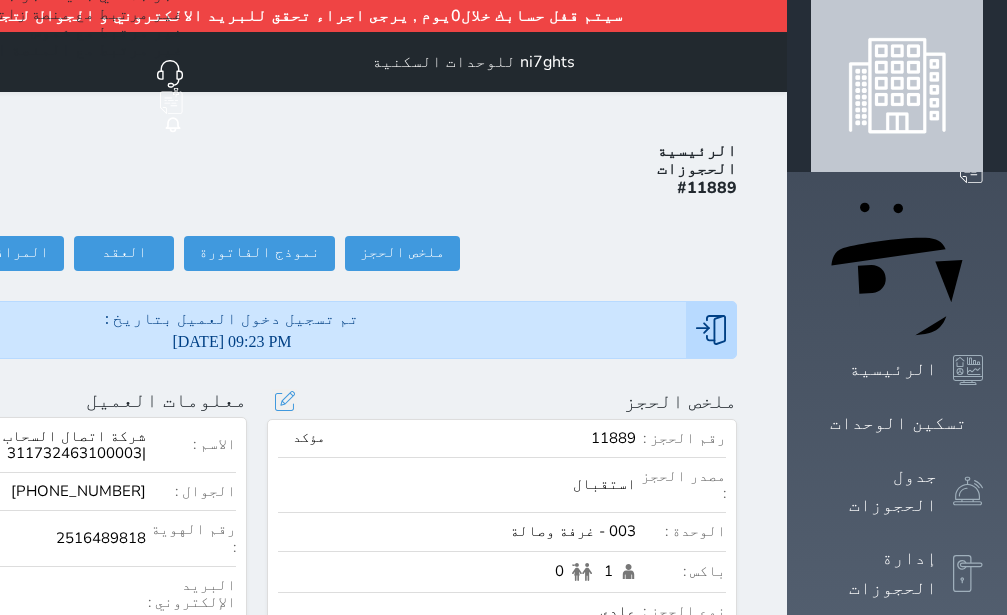 select 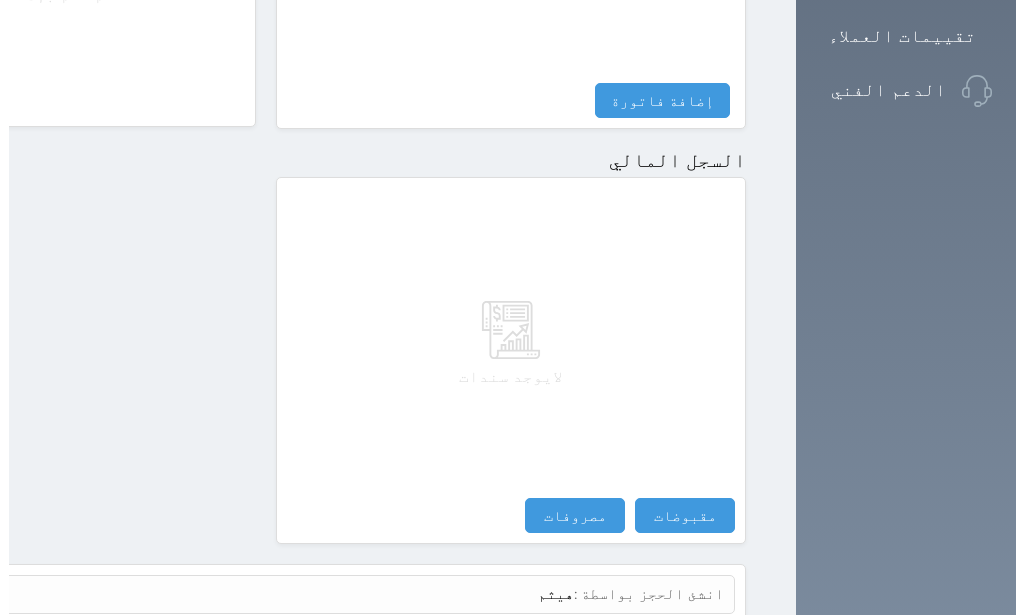 scroll, scrollTop: 1142, scrollLeft: 0, axis: vertical 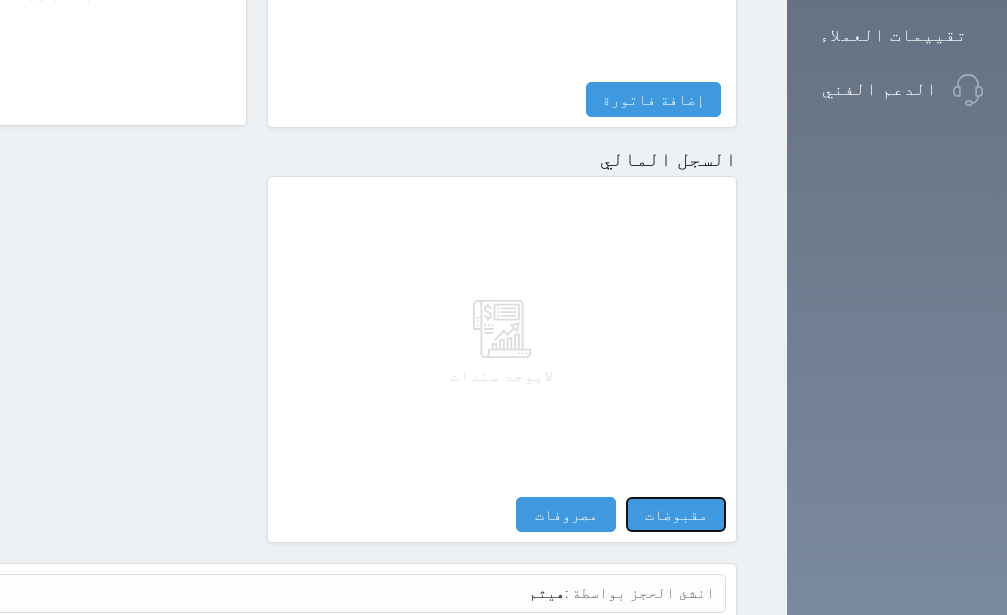 drag, startPoint x: 834, startPoint y: 450, endPoint x: 843, endPoint y: 300, distance: 150.26976 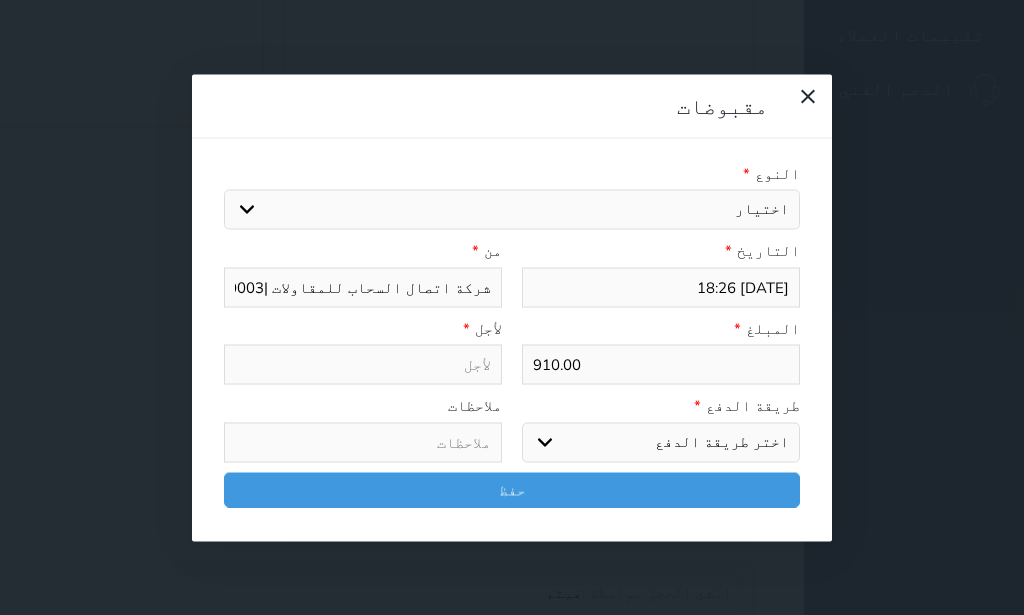 select 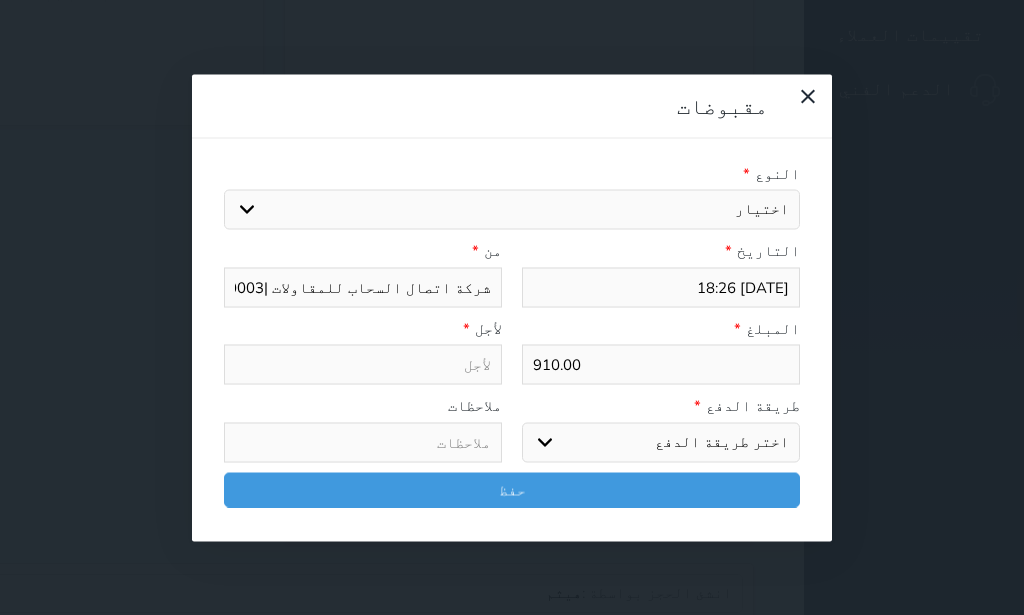 select 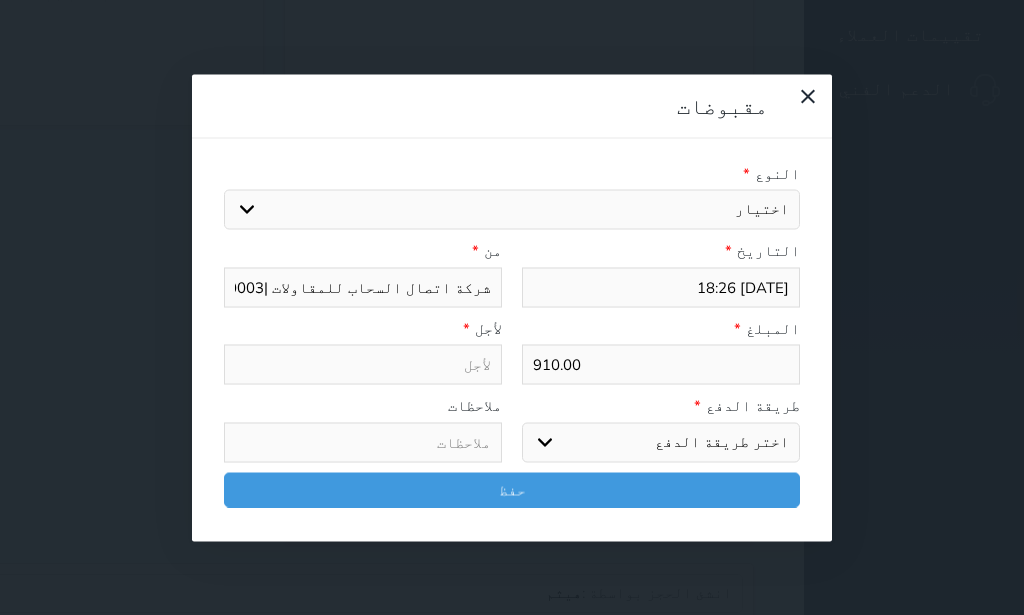 click on "اختيار   ايجار تامين [DEMOGRAPHIC_DATA]" at bounding box center [512, 210] 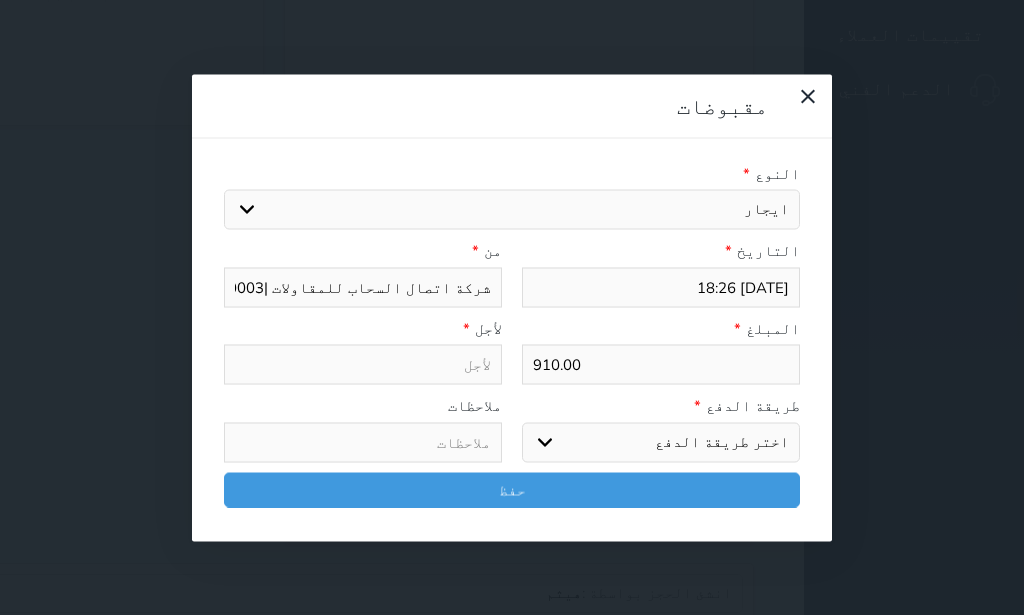 click on "ايجار" at bounding box center (0, 0) 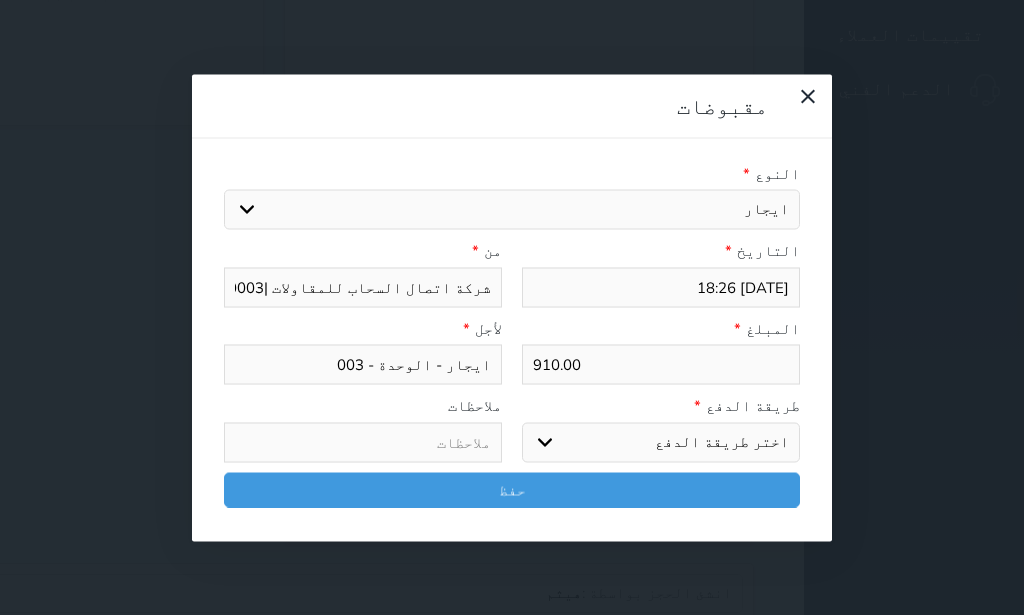 drag, startPoint x: 741, startPoint y: 295, endPoint x: 865, endPoint y: 300, distance: 124.10077 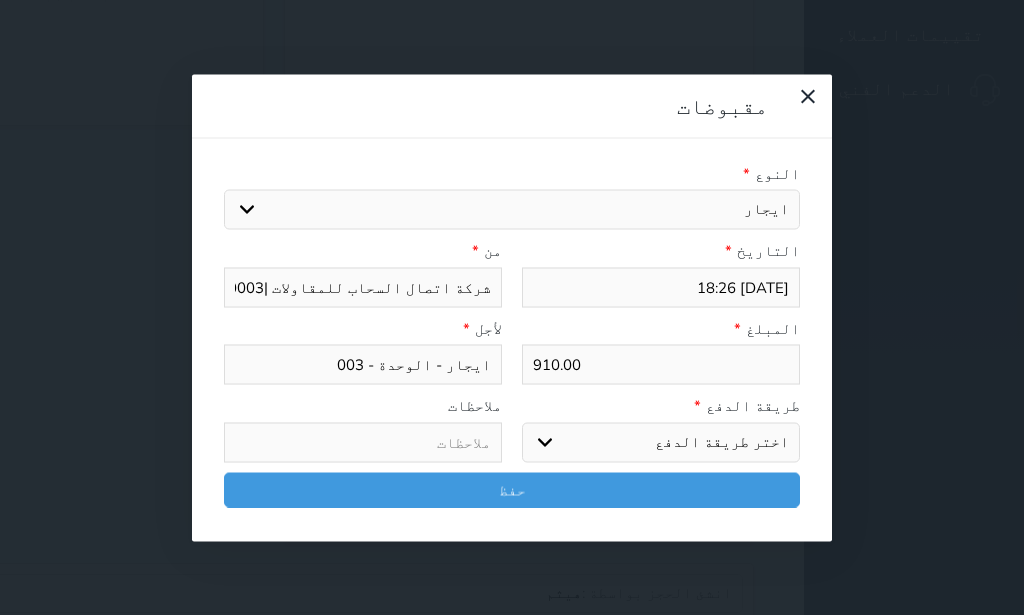 select 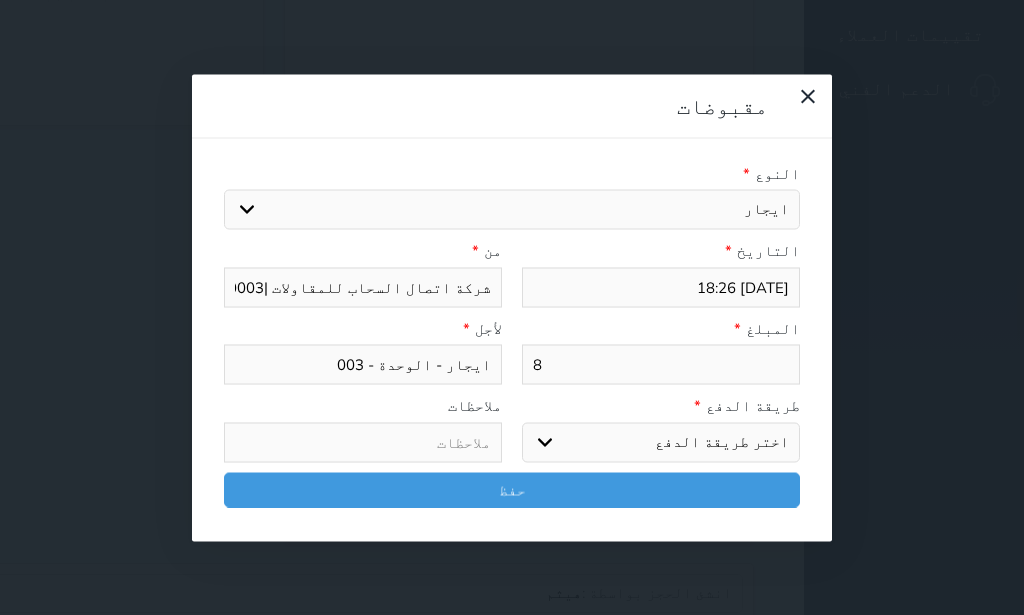 type on "80" 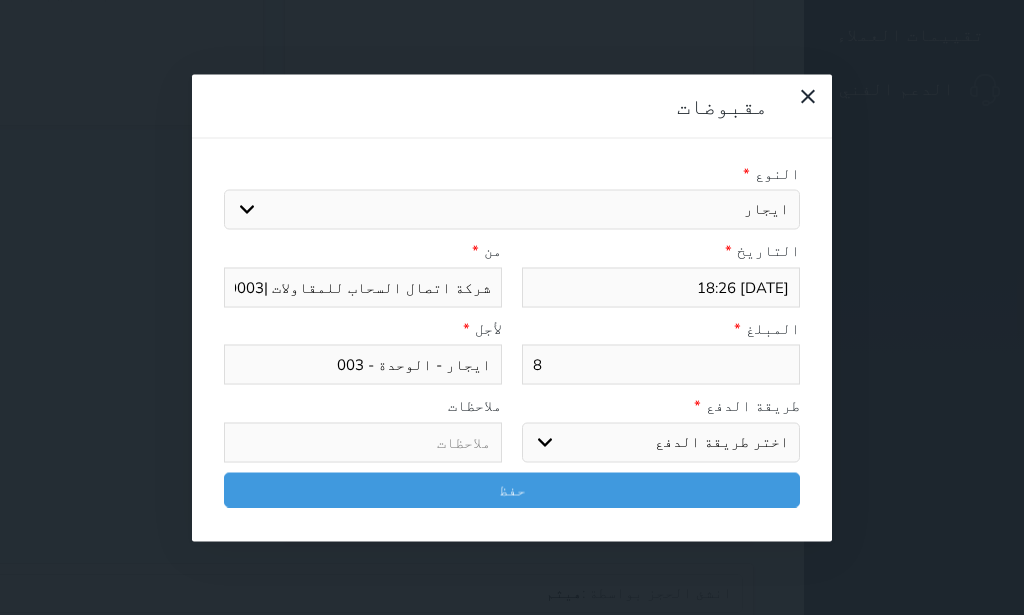 select 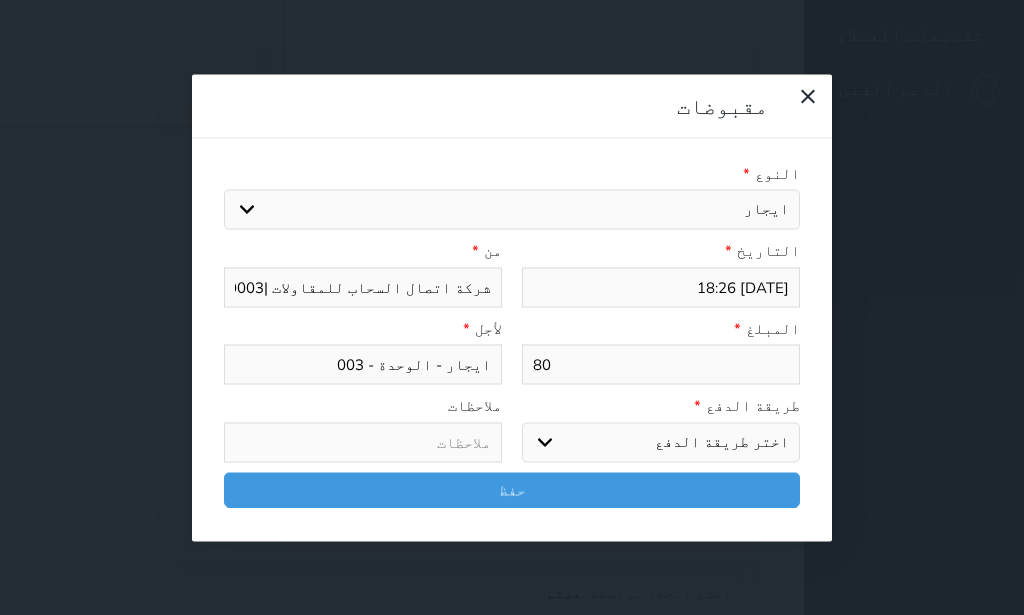 type on "800" 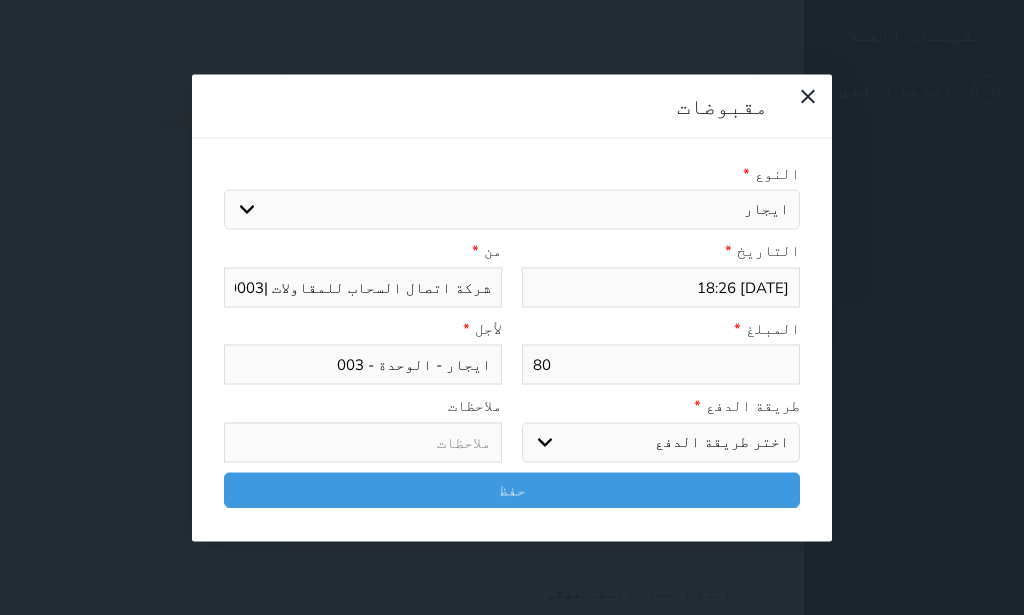 select 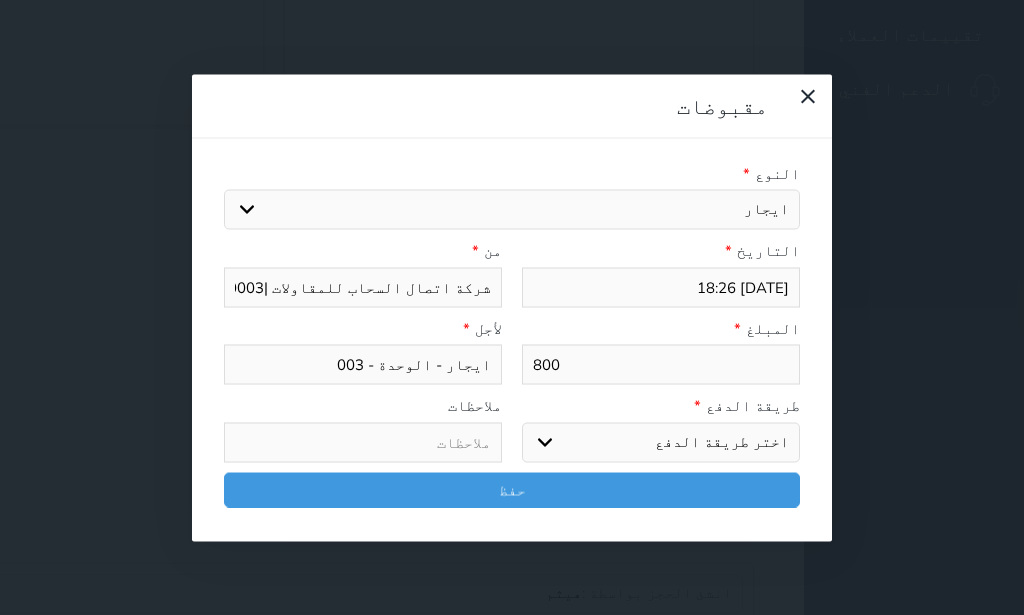 type on "800" 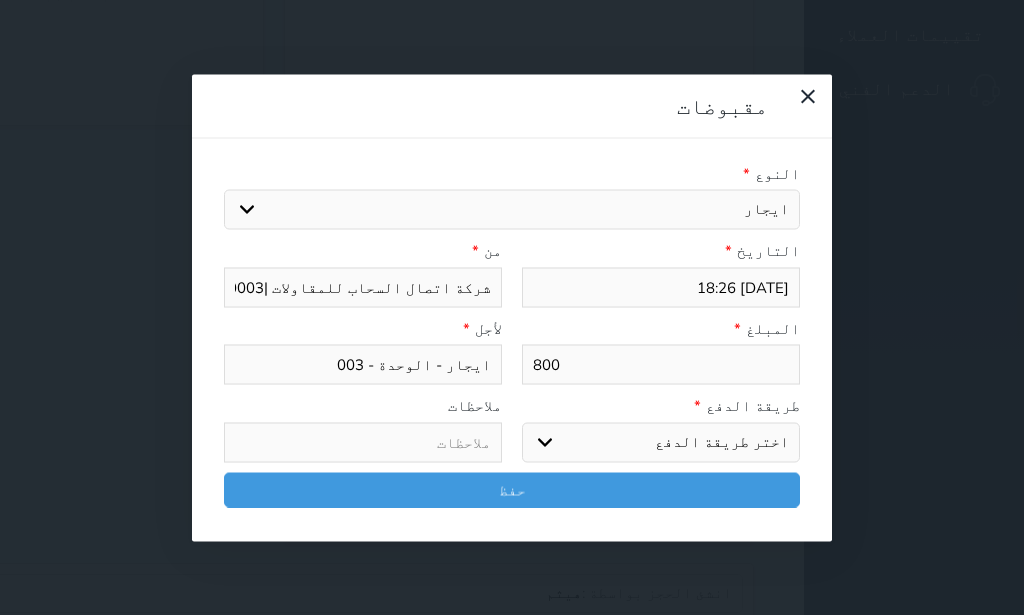 select on "cash" 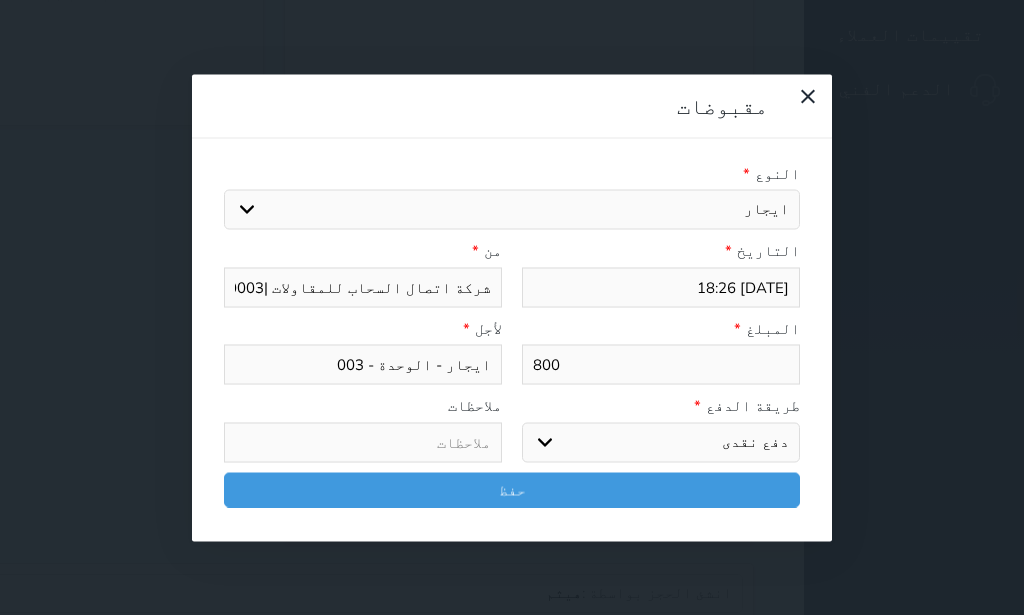 click on "دفع نقدى" at bounding box center (0, 0) 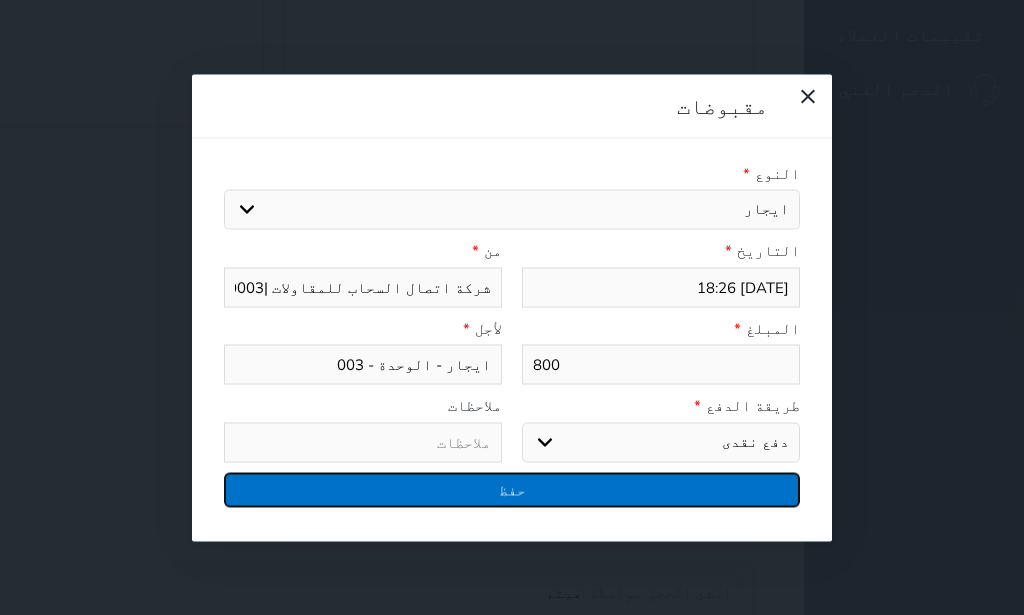 click on "حفظ" at bounding box center (512, 489) 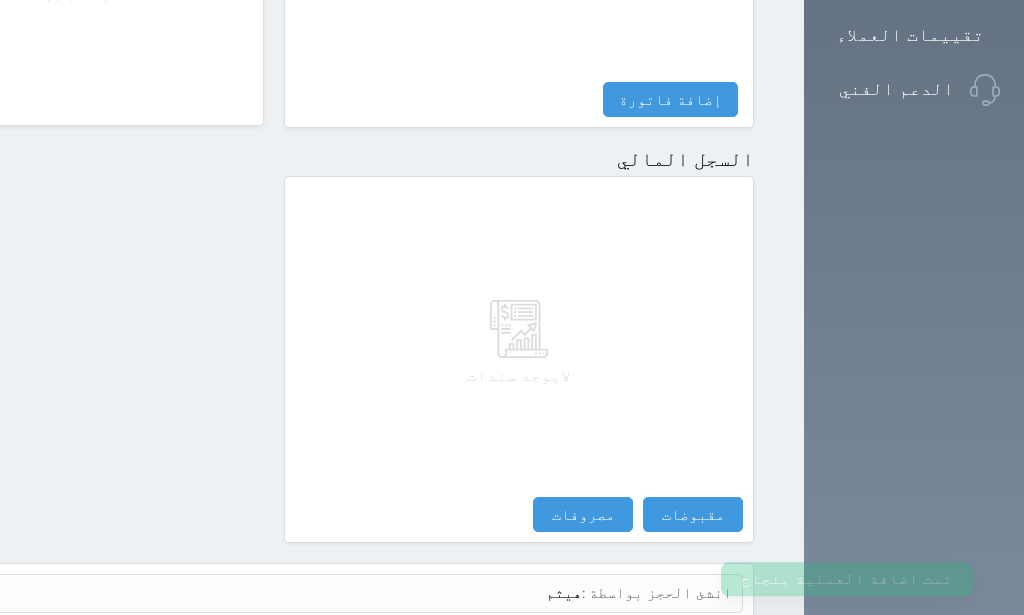 select 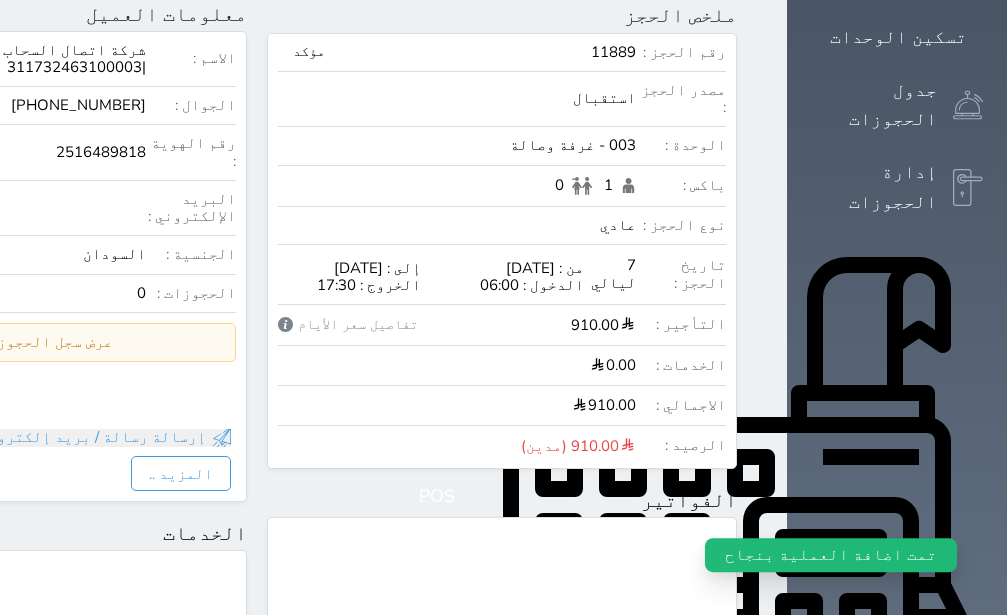 scroll, scrollTop: 0, scrollLeft: 0, axis: both 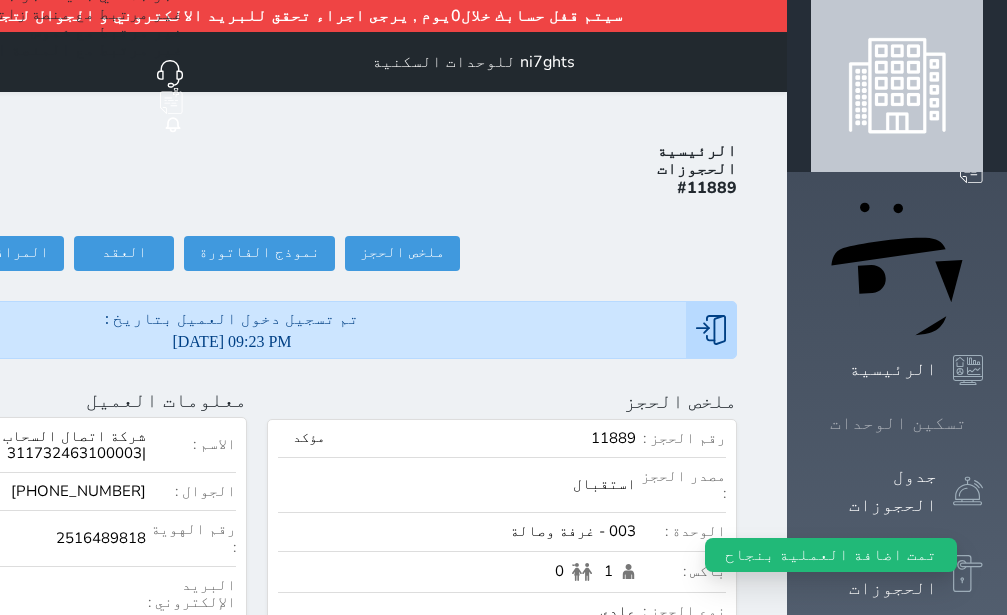 click at bounding box center [983, 423] 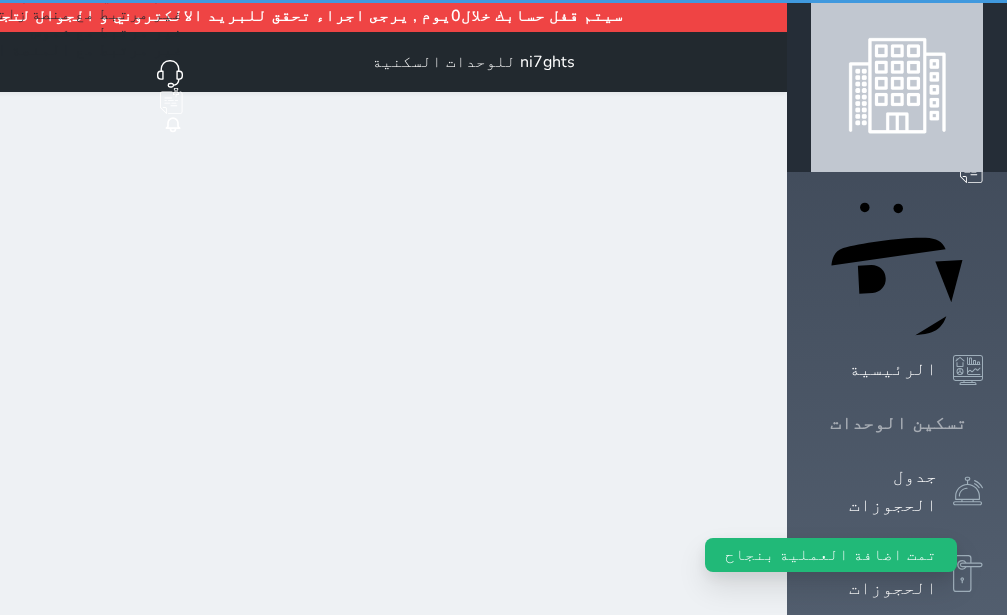 drag, startPoint x: 940, startPoint y: 221, endPoint x: 928, endPoint y: 223, distance: 12.165525 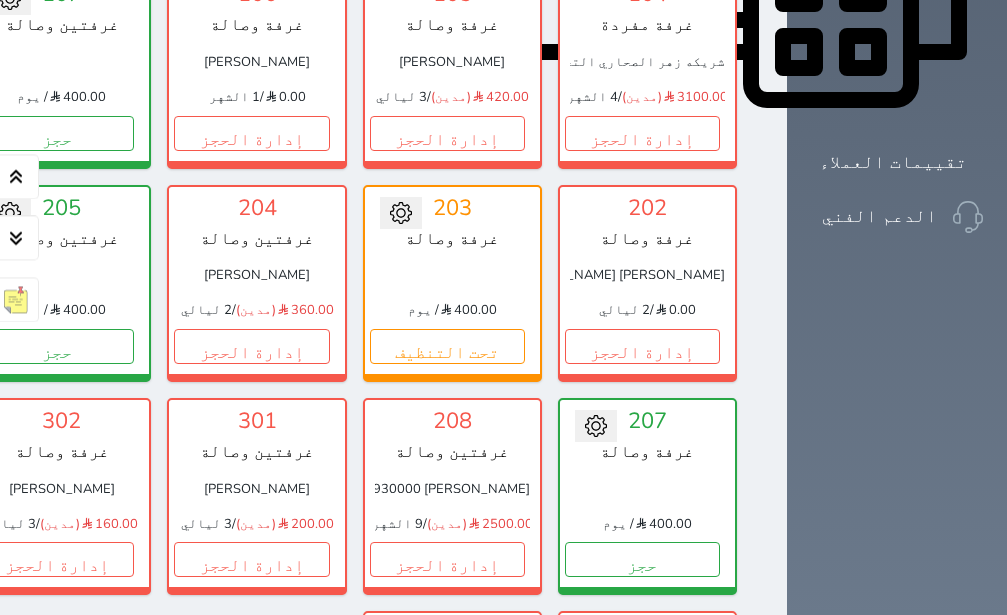 scroll, scrollTop: 1134, scrollLeft: 0, axis: vertical 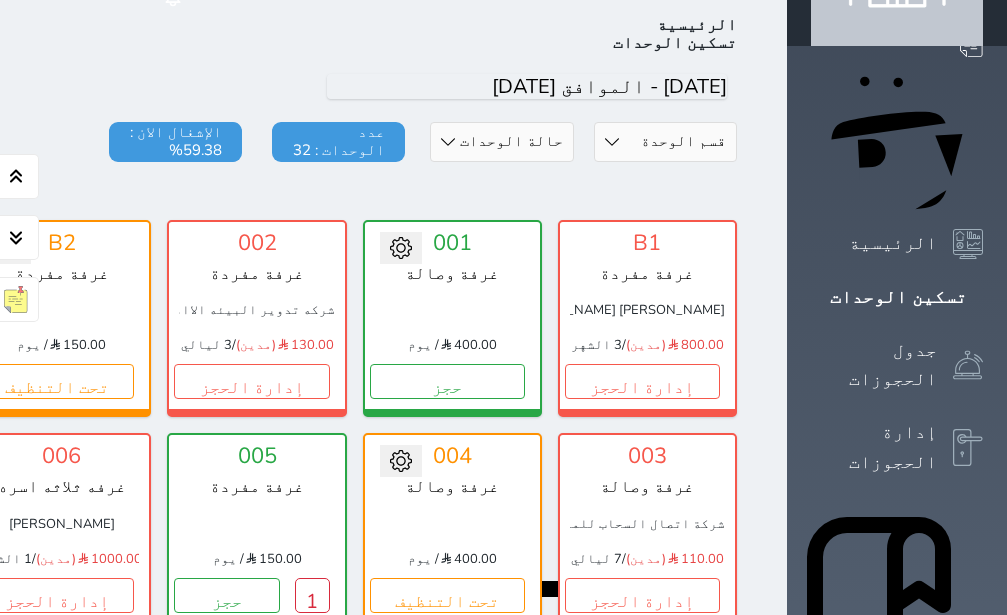 click 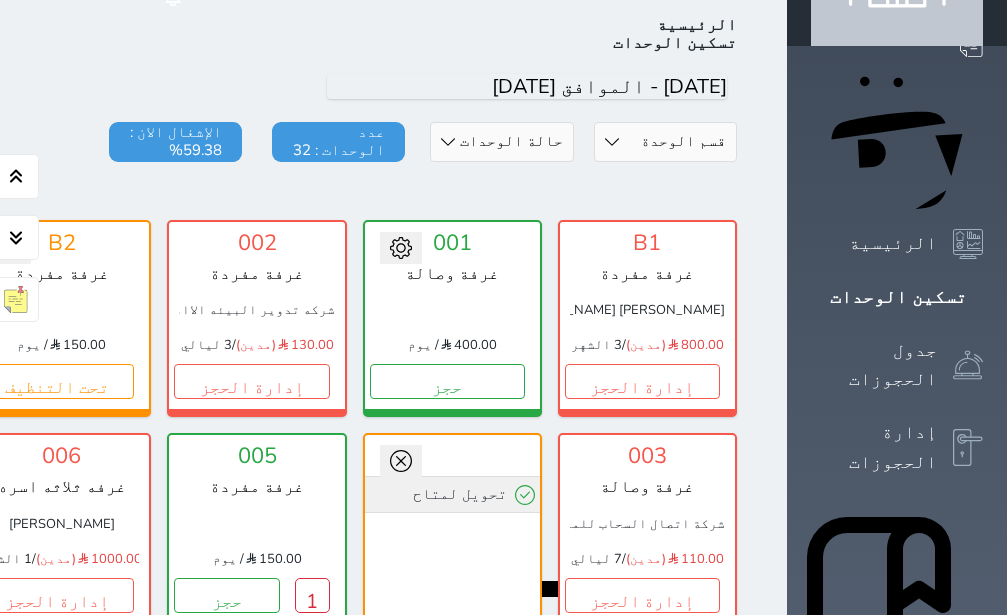 click on "تحويل لمتاح" at bounding box center (452, 494) 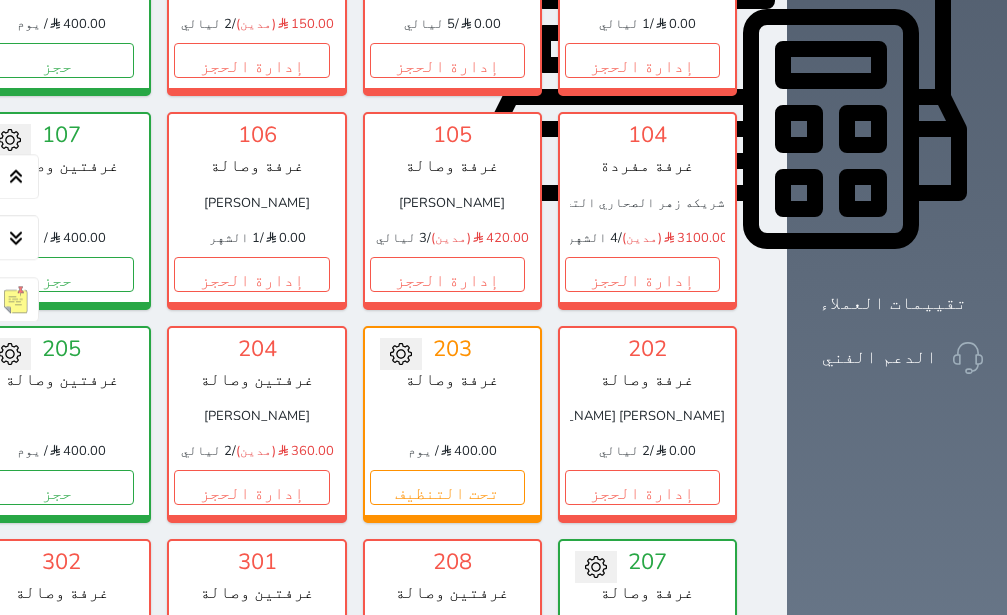 scroll, scrollTop: 882, scrollLeft: 0, axis: vertical 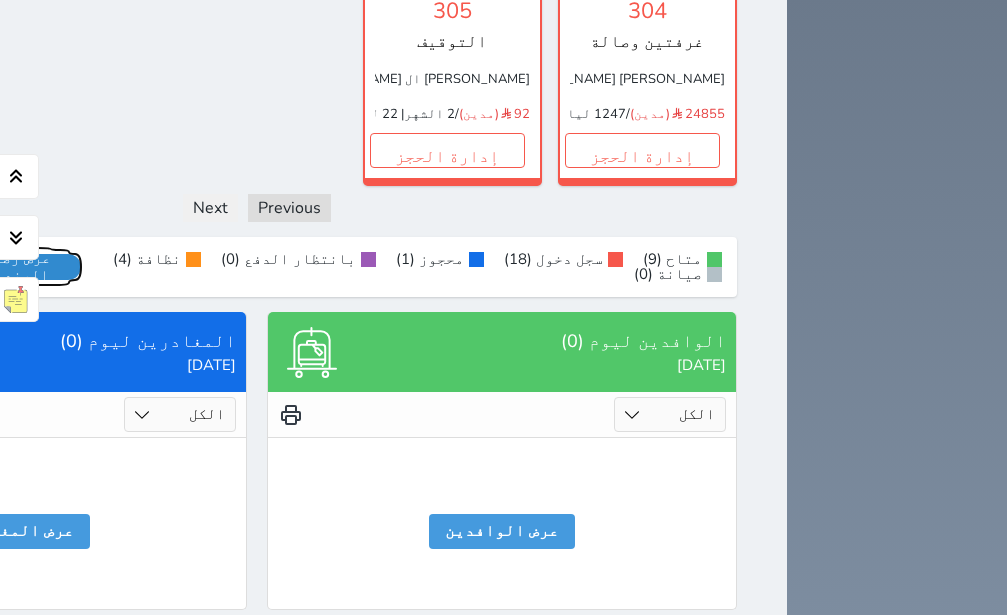 click on "عرض رصيد الصندوق" at bounding box center (17, 267) 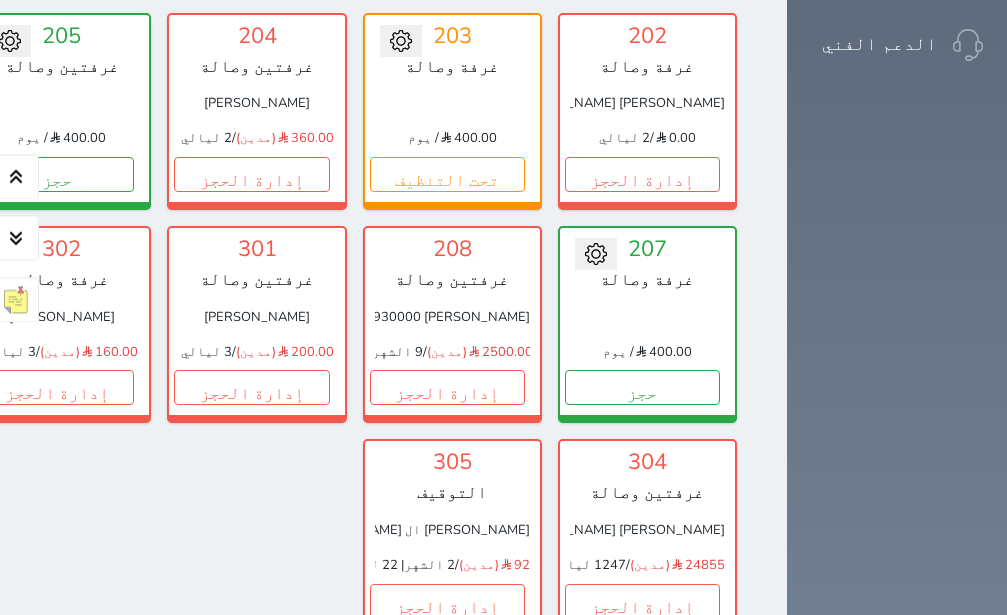 scroll, scrollTop: 1134, scrollLeft: 0, axis: vertical 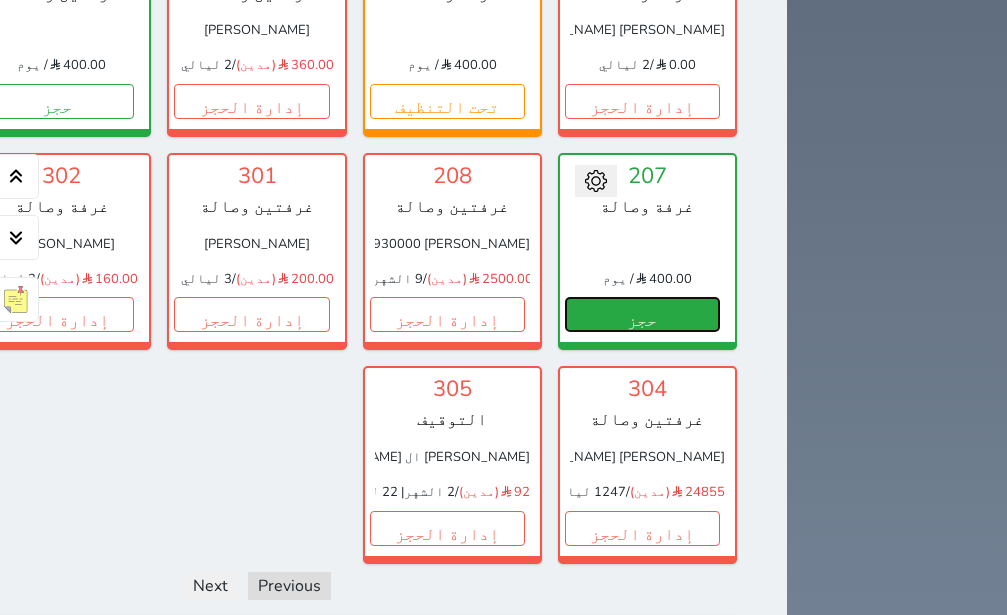 click on "حجز" at bounding box center (642, 314) 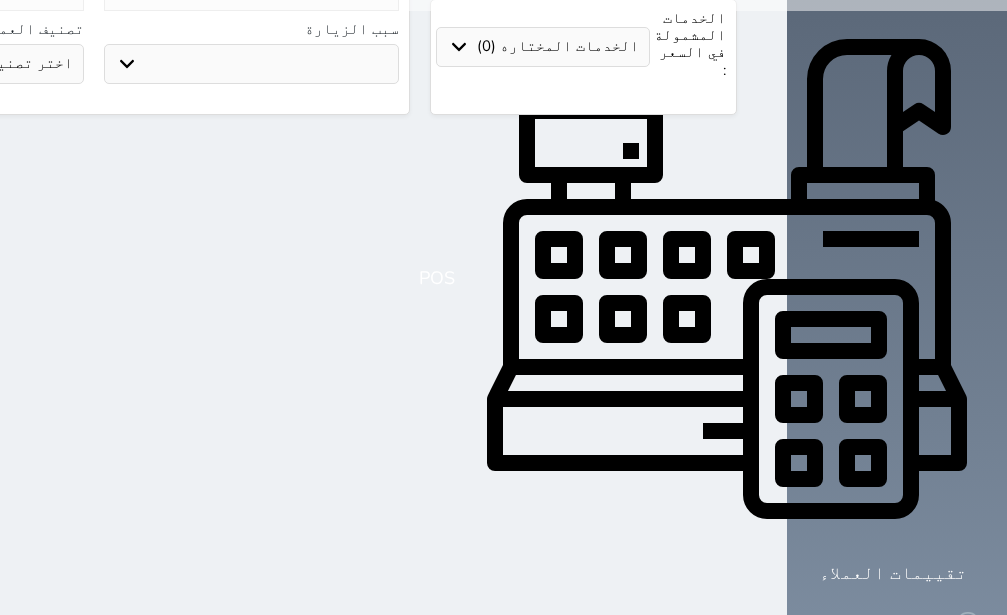 scroll, scrollTop: 0, scrollLeft: 0, axis: both 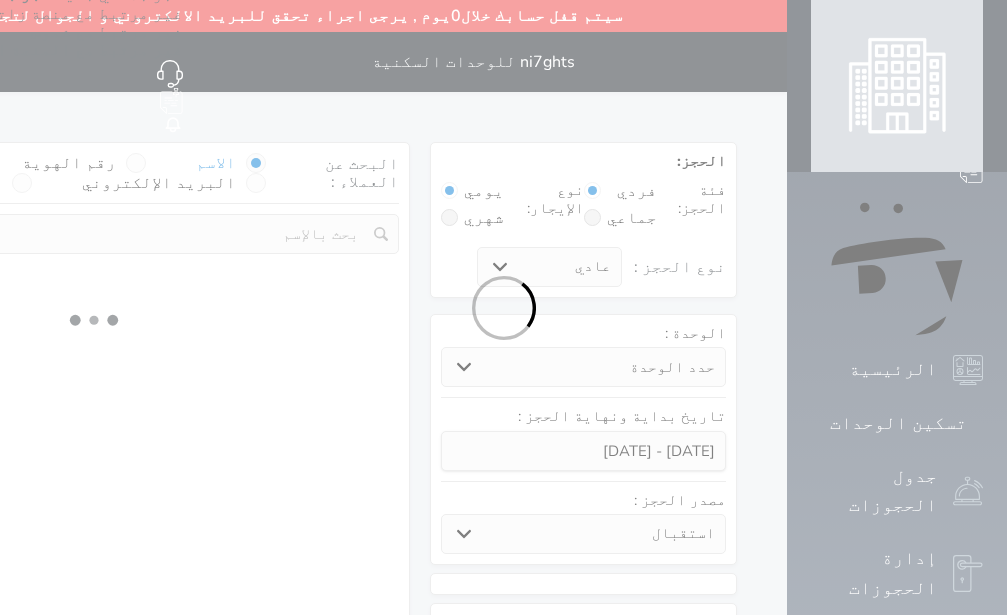 select 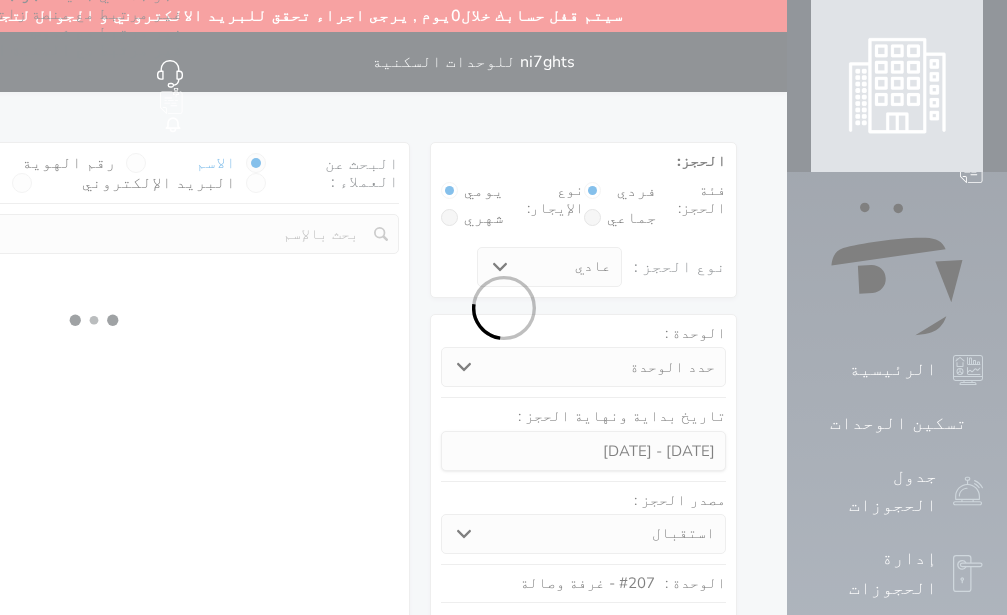 select on "1" 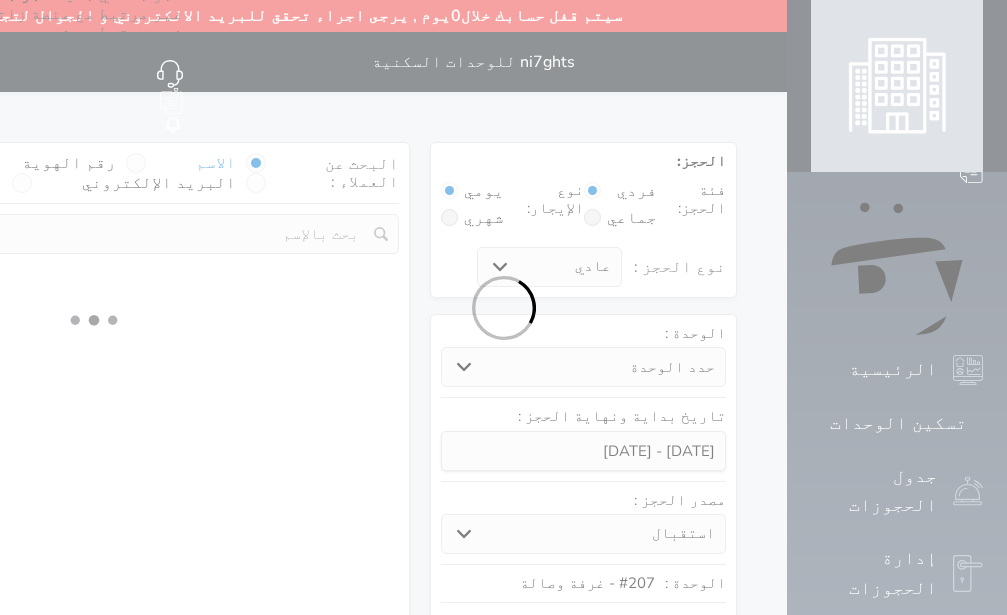 select on "113" 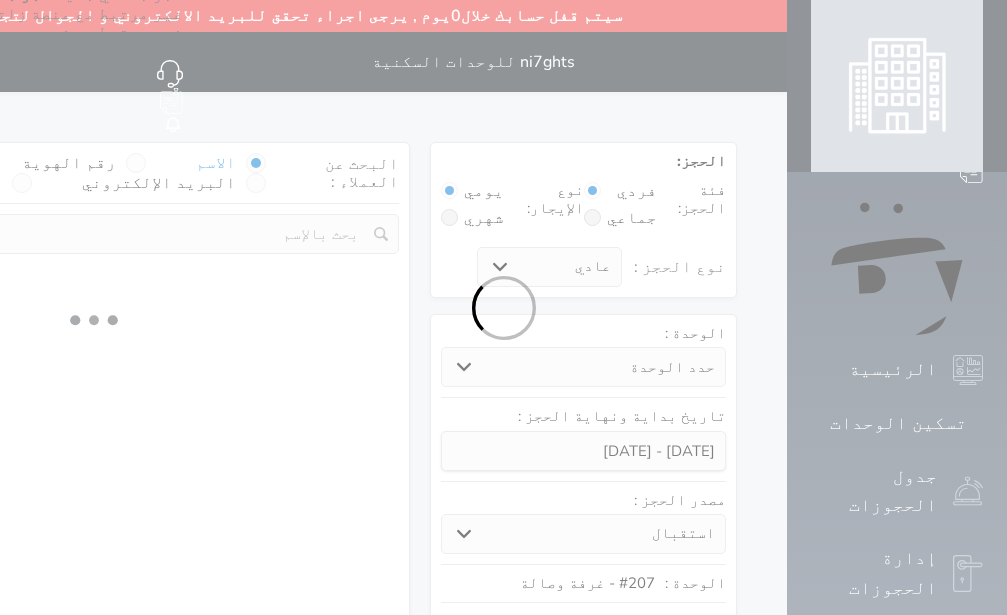select on "1" 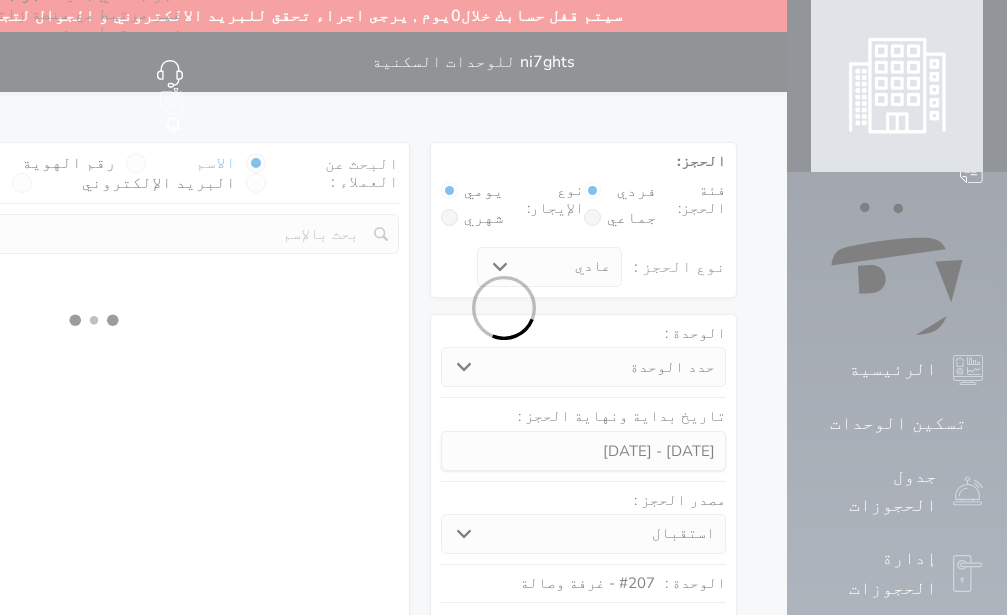 select 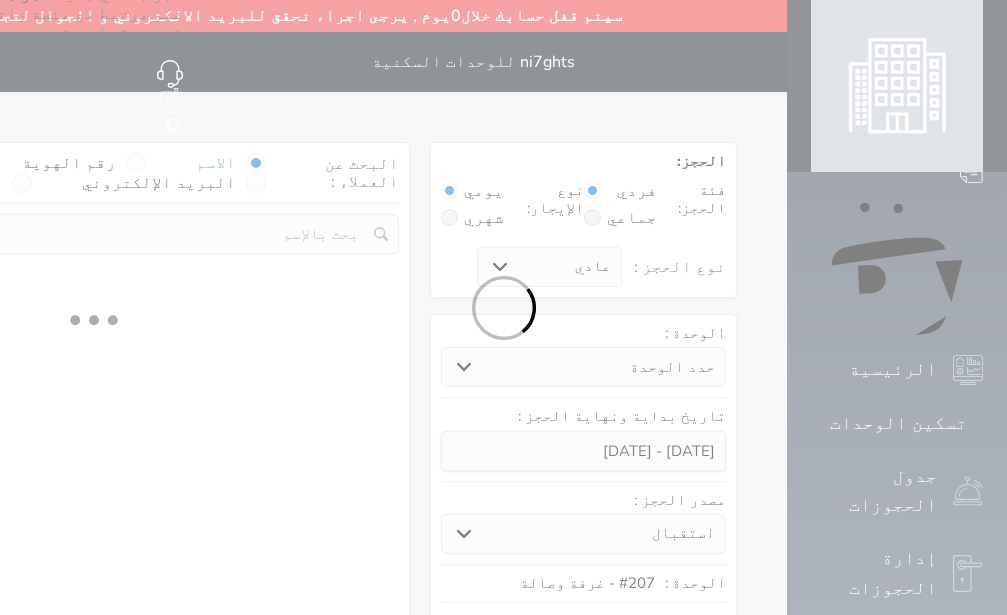 select on "7" 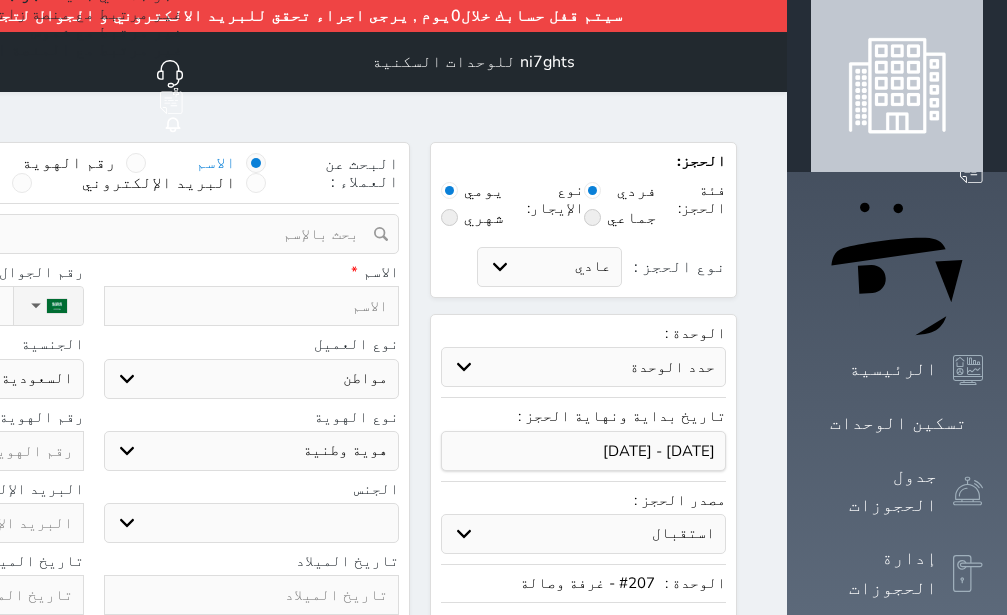 select 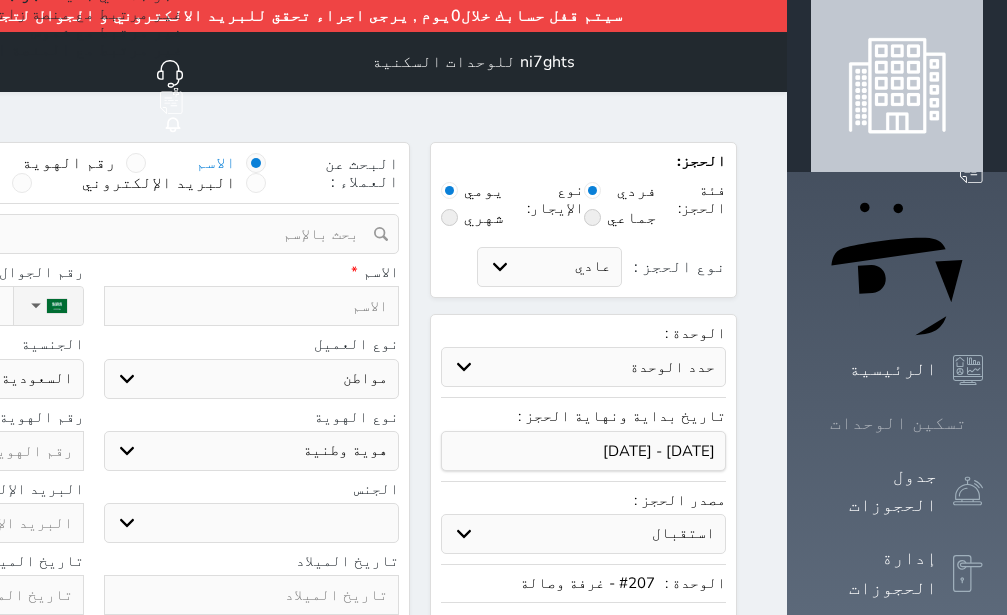 click 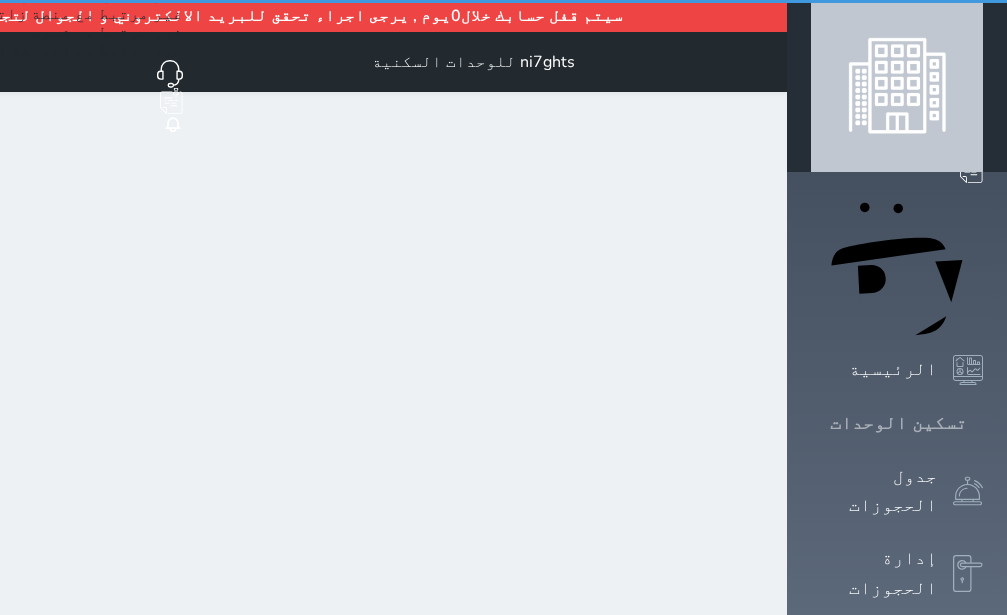 click 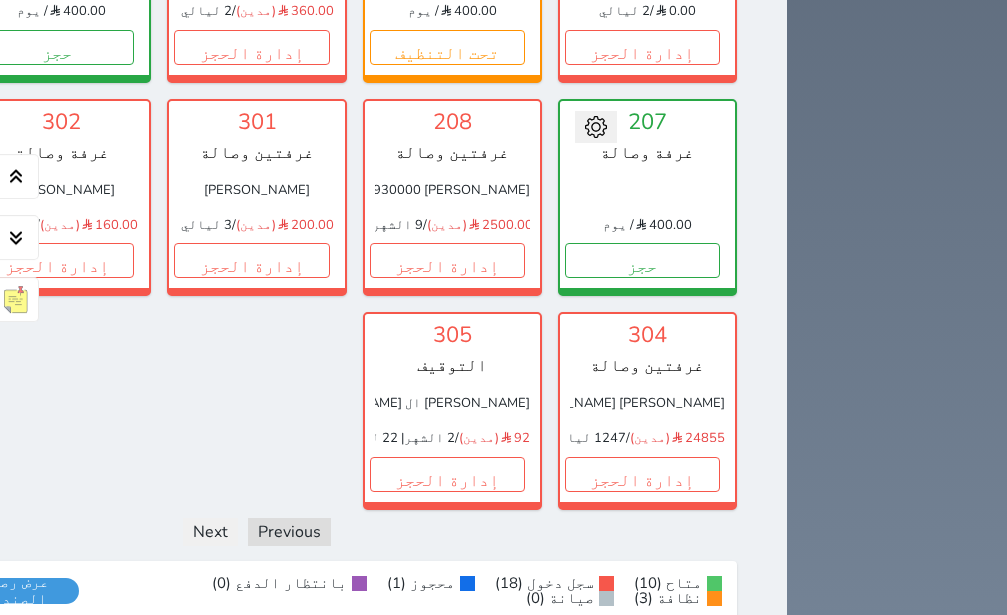 scroll, scrollTop: 1370, scrollLeft: 0, axis: vertical 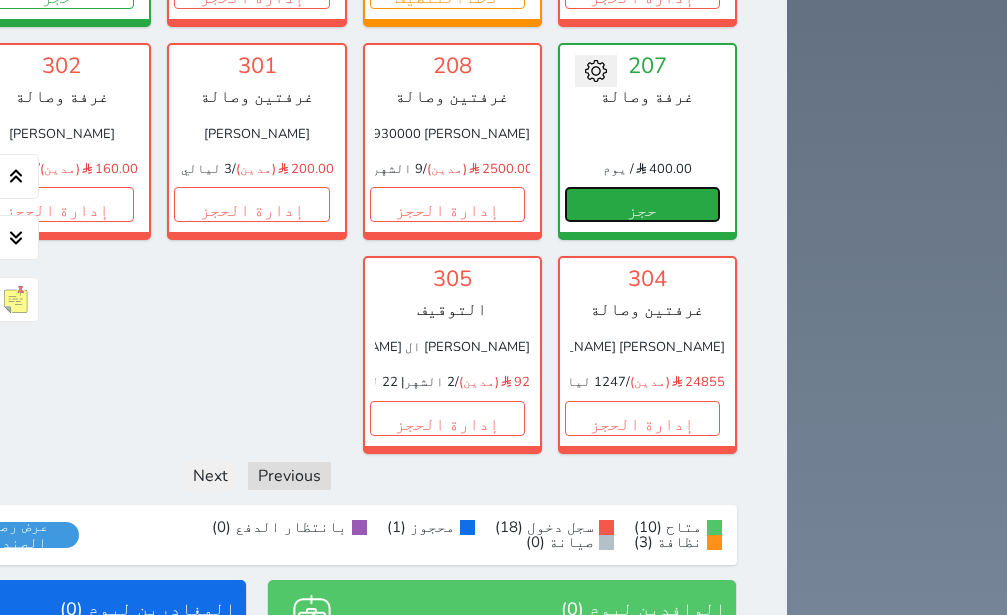 click on "حجز" at bounding box center [642, 204] 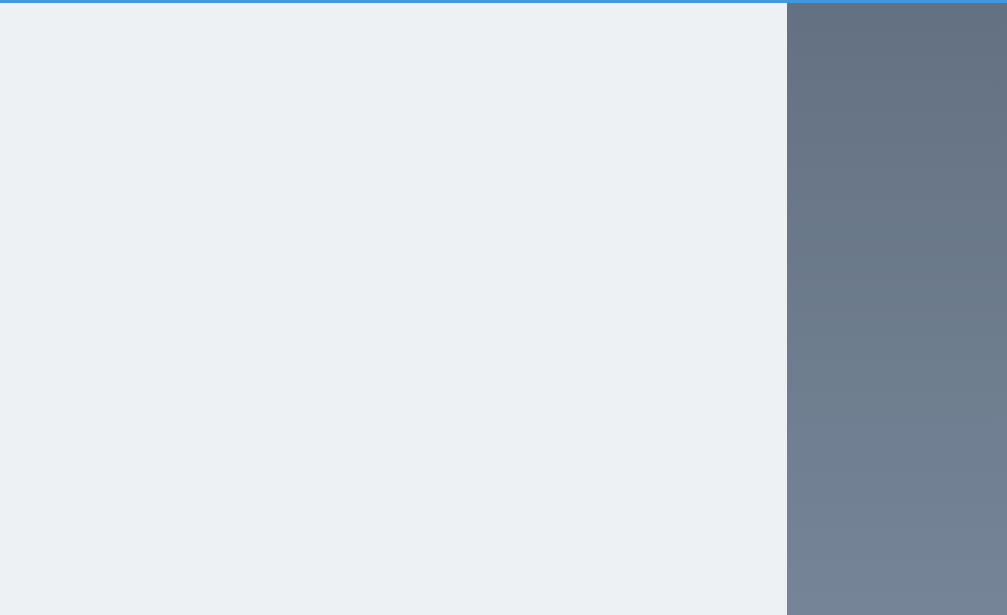 select on "1" 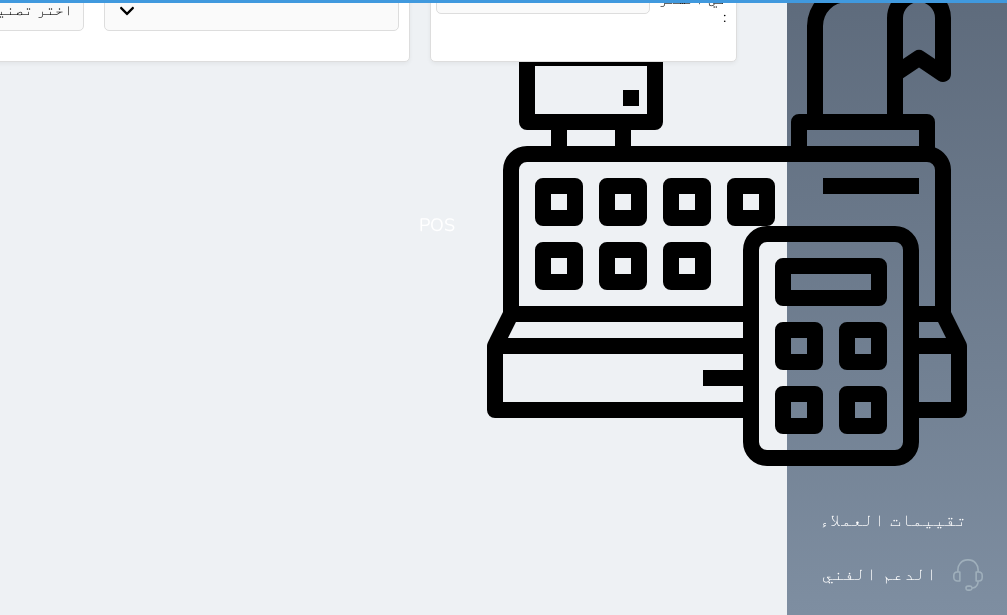 scroll, scrollTop: 0, scrollLeft: 0, axis: both 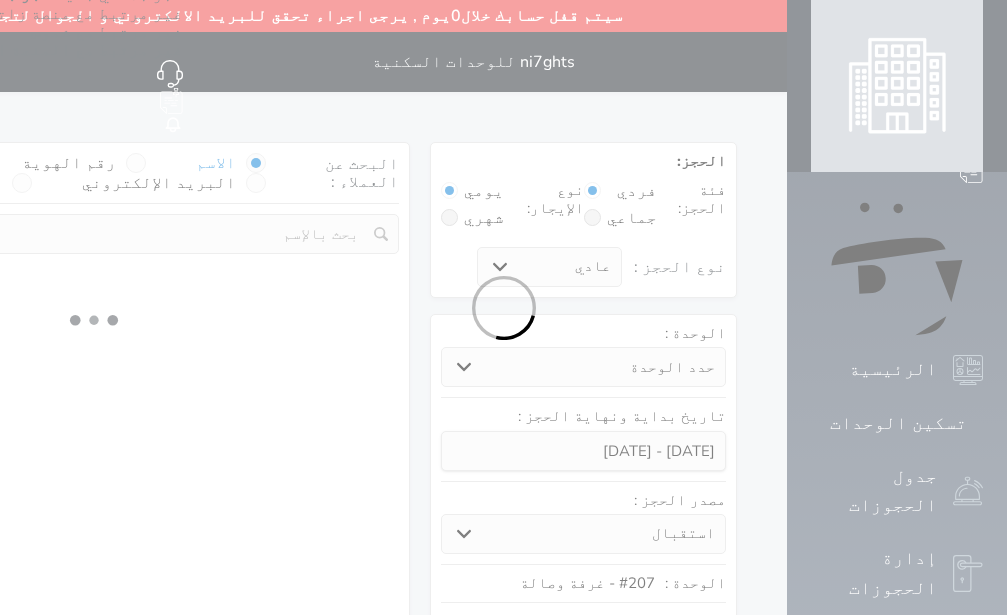 select 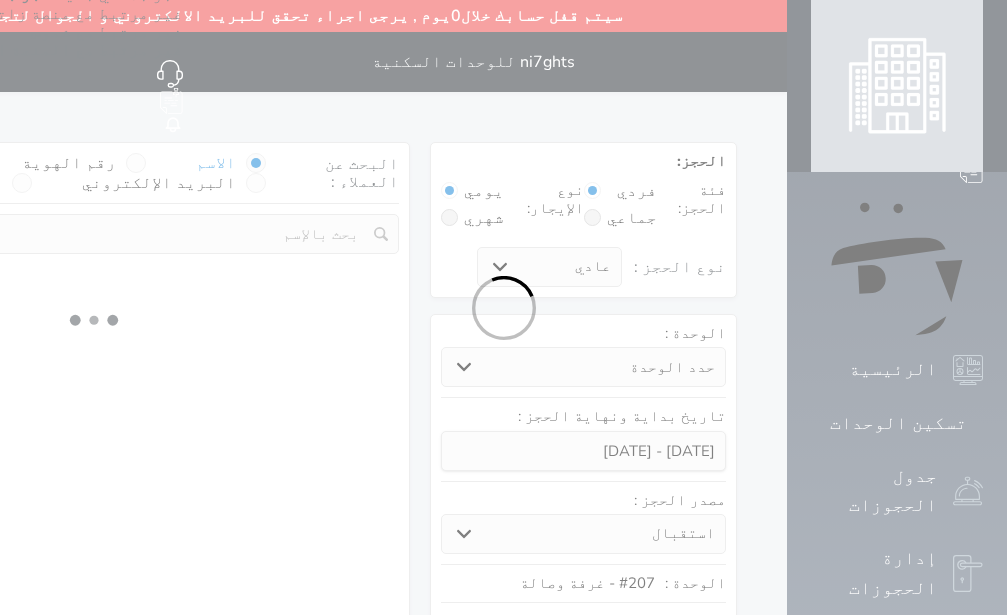 select on "1" 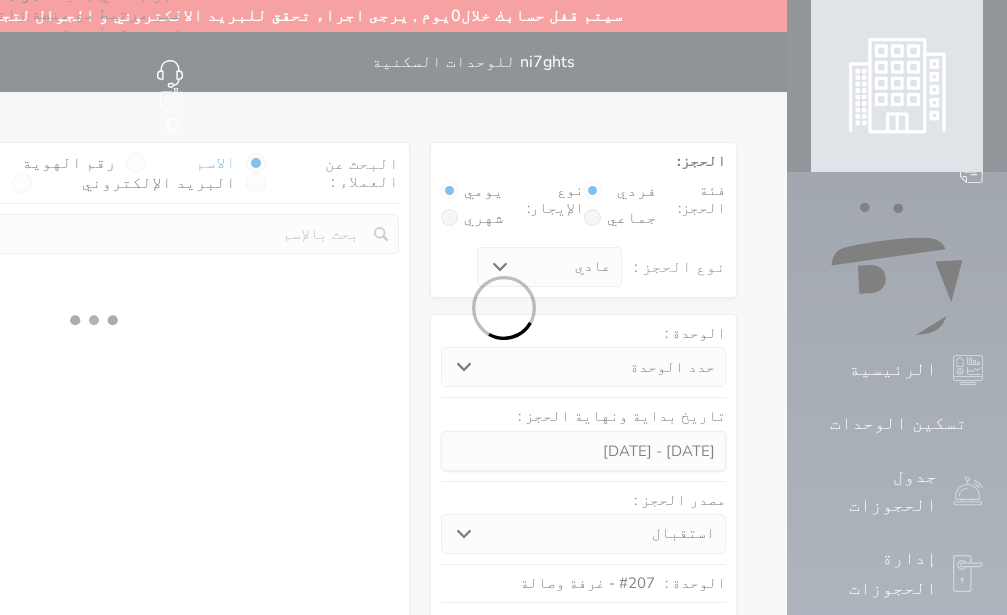select on "113" 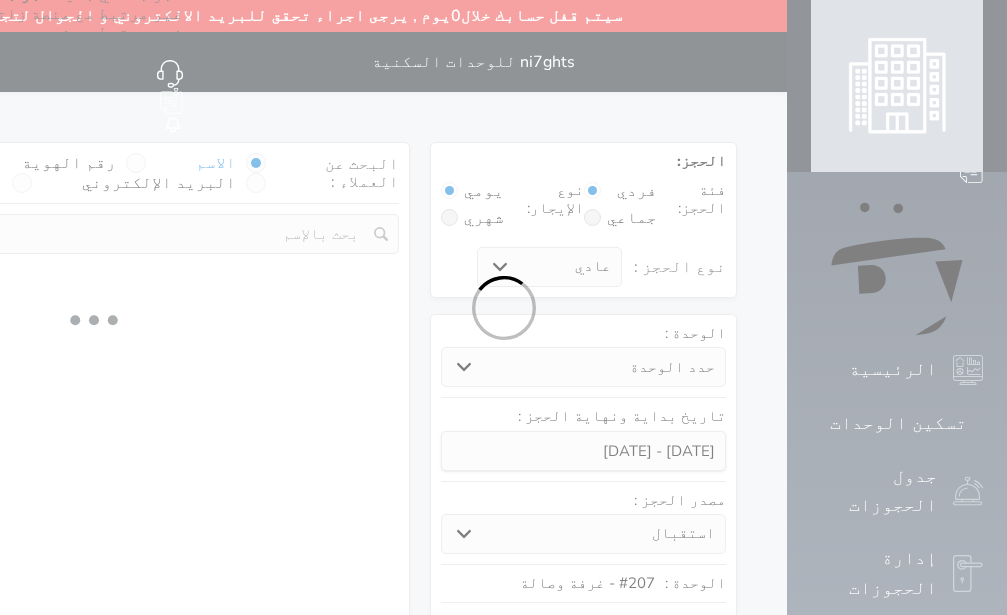 select on "1" 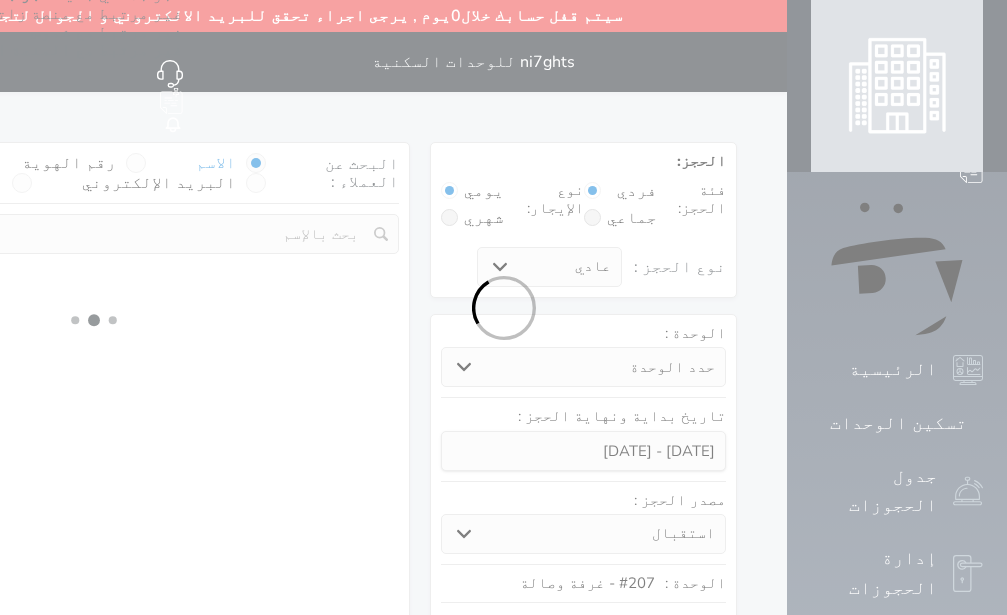 select 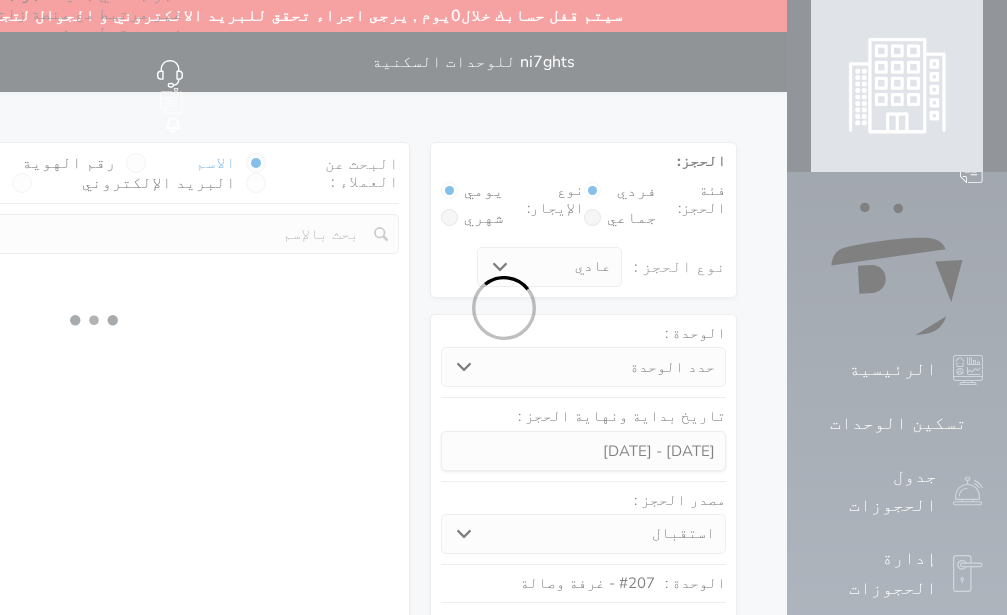 select on "7" 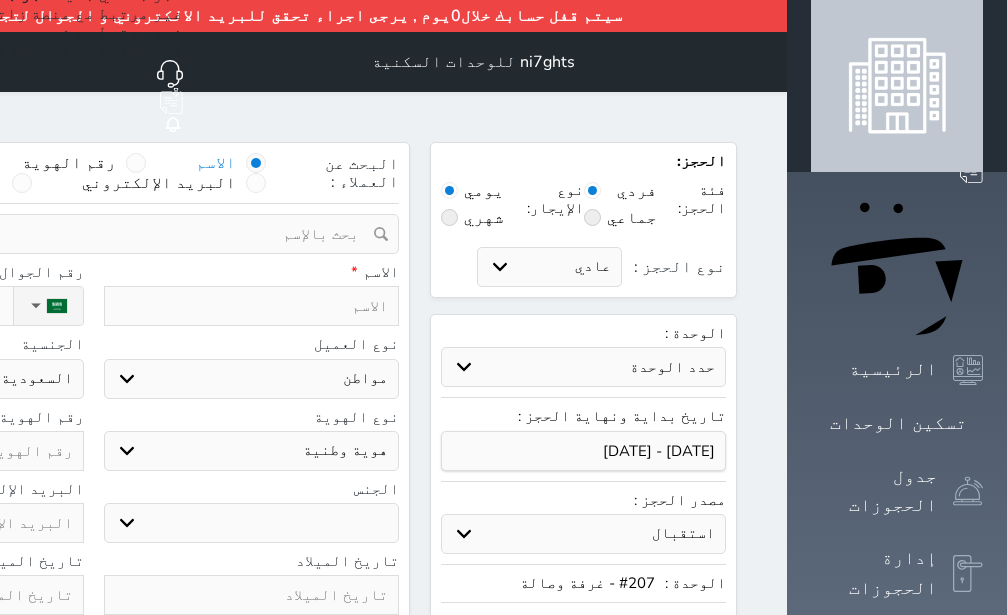 select 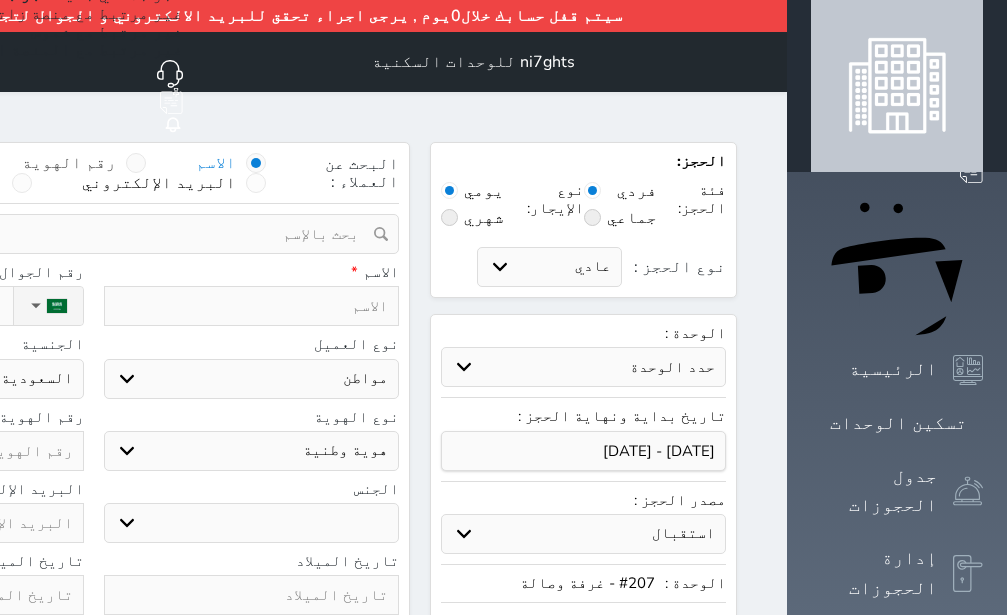 click at bounding box center [136, 163] 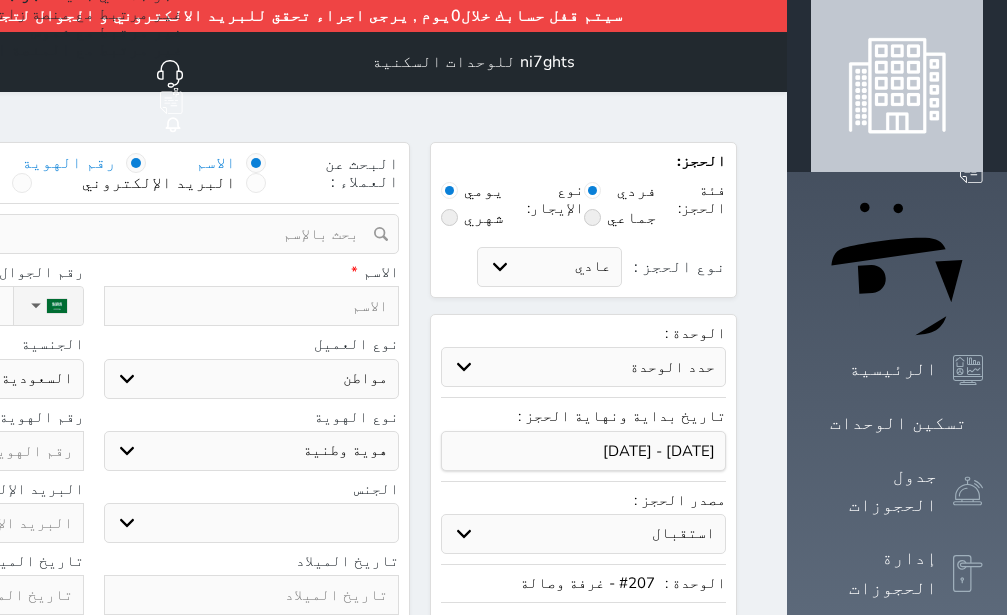 radio on "false" 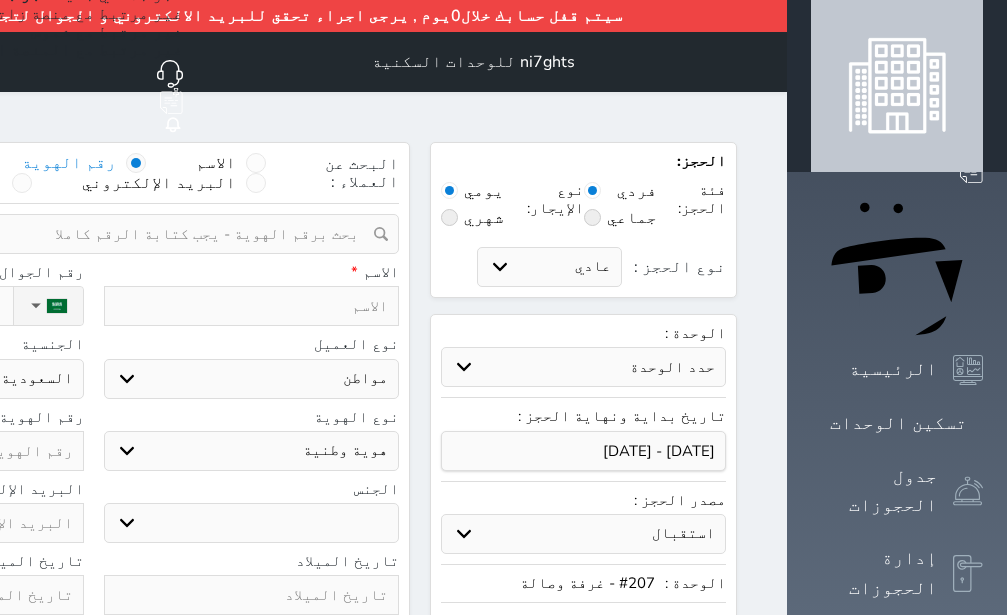 click at bounding box center (252, 306) 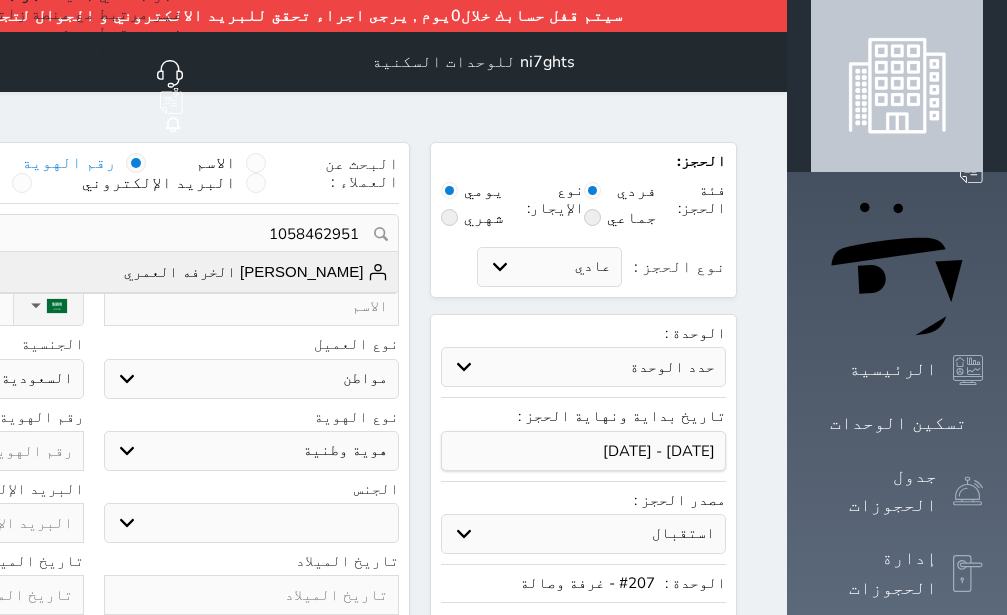 click on "[PERSON_NAME] الخرفه العمري" at bounding box center (256, 272) 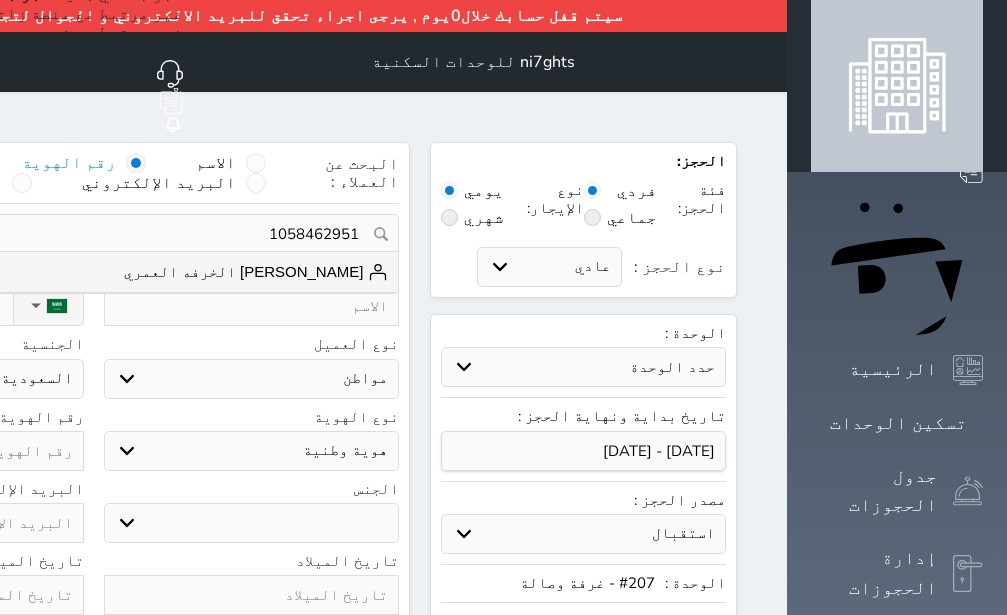 type on "[PERSON_NAME] الخرفه العمري  ||  [PHONE_NUMBER]" 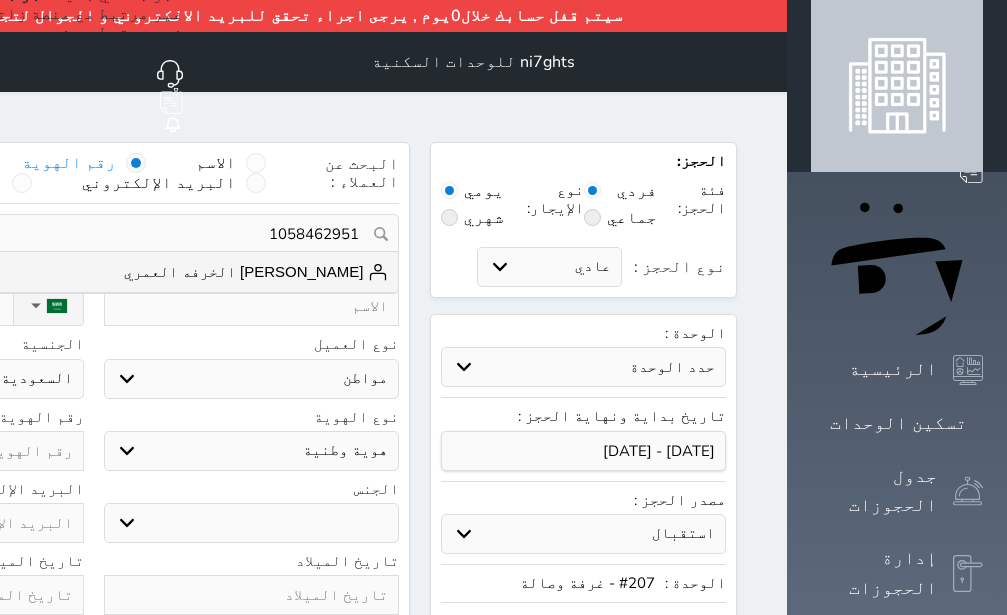 type on "[PERSON_NAME] الخرفه العمري" 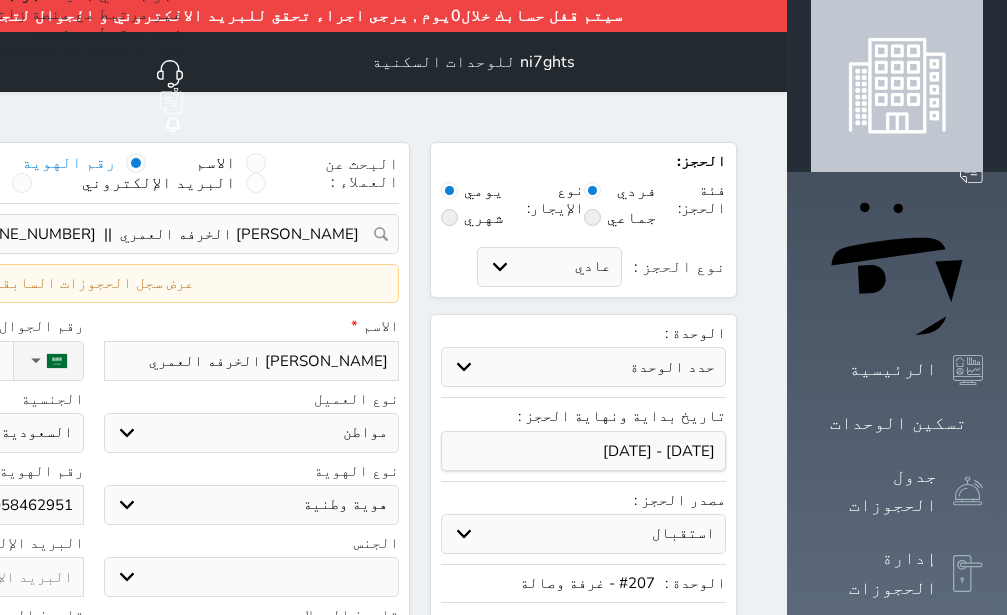 click on "1058462951" at bounding box center (-64, 505) 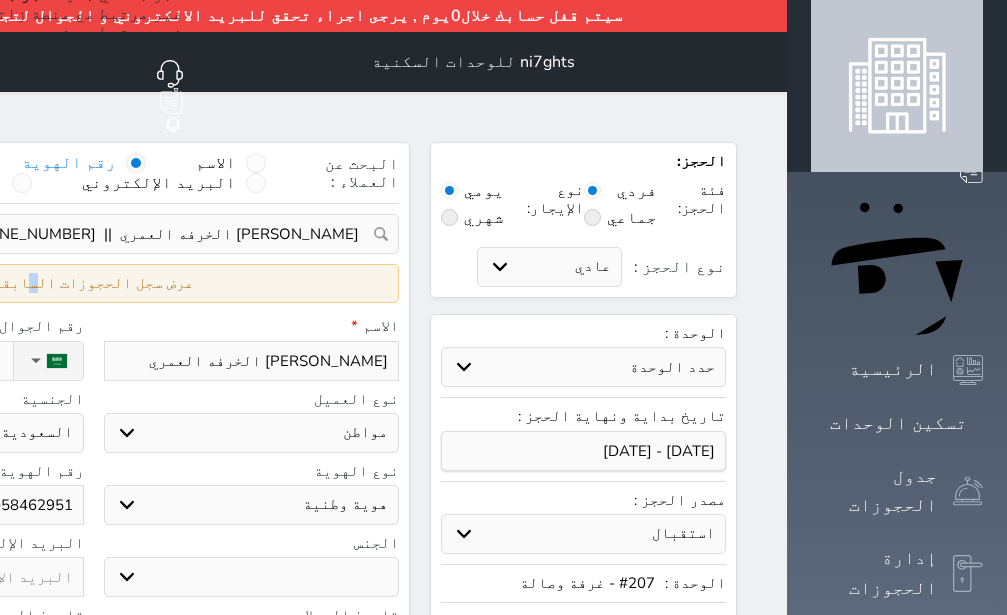 click on "عرض سجل الحجوزات السابقة" at bounding box center [93, 283] 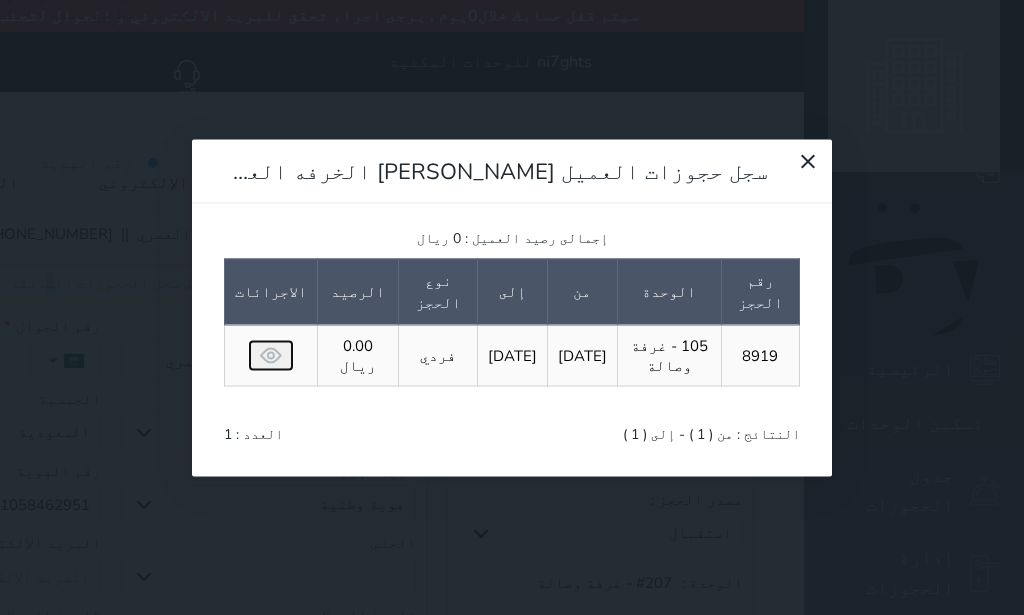 click 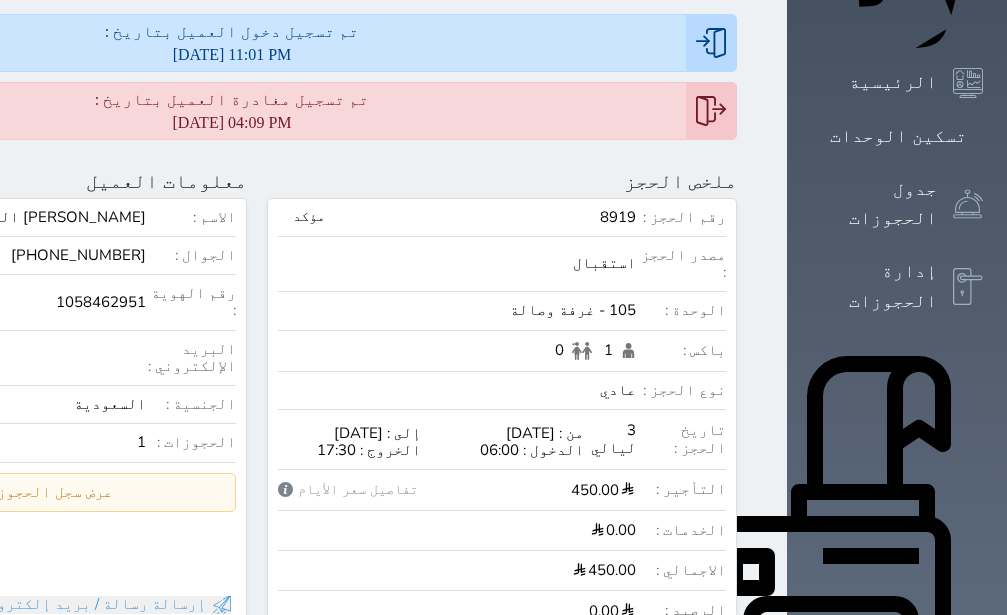 scroll, scrollTop: 378, scrollLeft: 0, axis: vertical 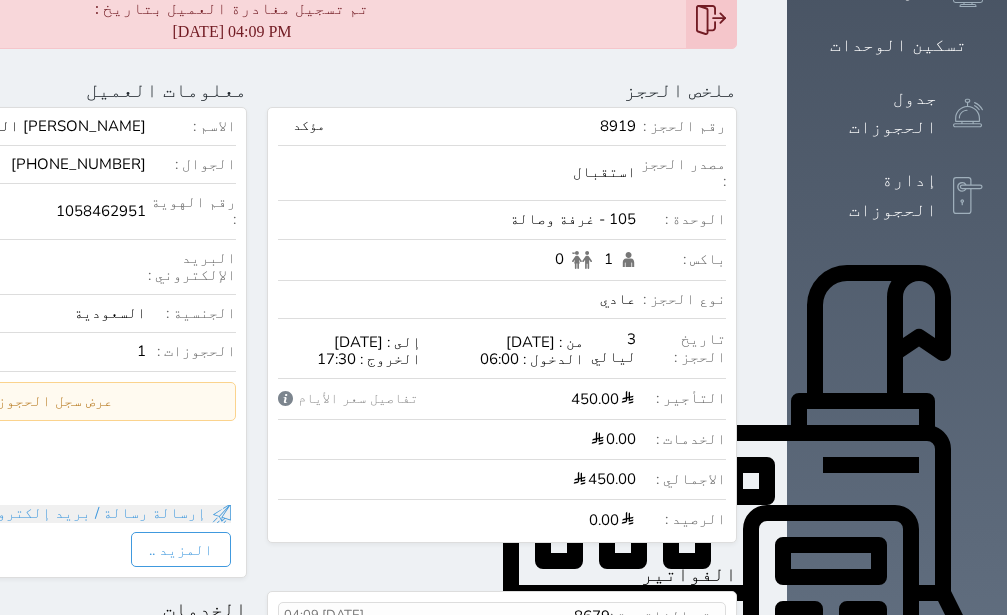 click on "التأجير :   450.00    تفاصيل سعر الأيام         تفاصيل سعر الأيام                   [DATE]   150   [DATE]   150   [DATE]   150   Grand Total For All Nights   450.00                           هل انت متأكد ؟   This action will change the specified price on targetted dates, would you like to continue ?   Yes, confirm !    لا تراجع !" at bounding box center (502, 404) 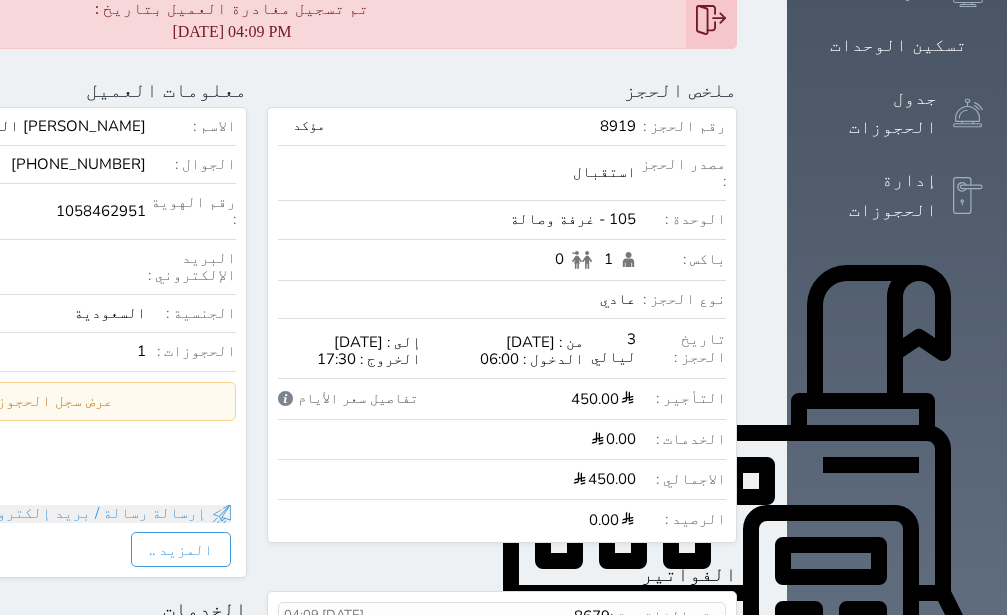 click on "تفاصيل سعر الأيام" at bounding box center [348, 399] 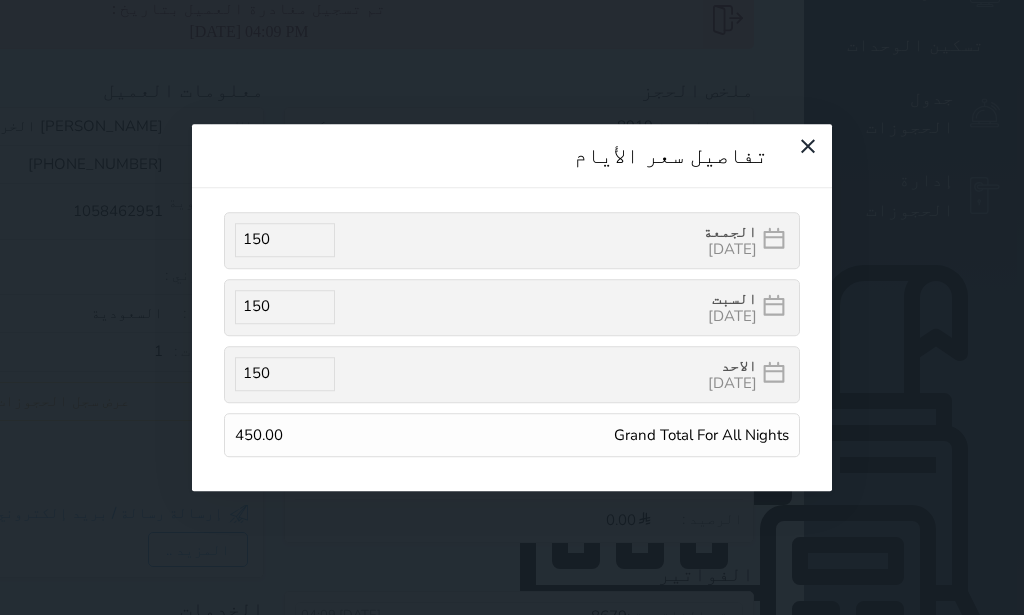 click on "Grand Total For All Nights   450.00" at bounding box center (512, 435) 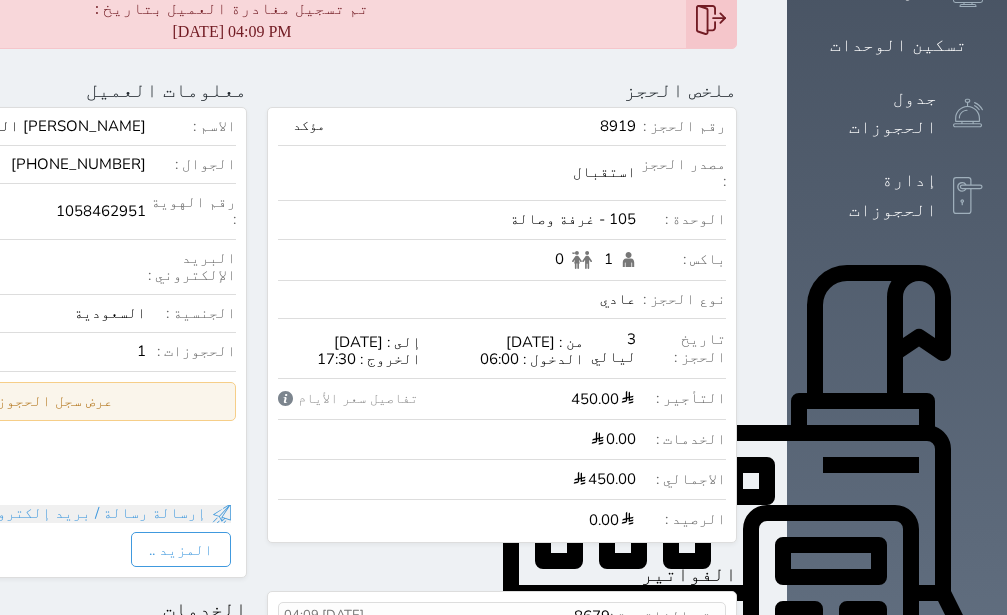 click on "عرض سجل الحجوزات السابقة" at bounding box center (12, 401) 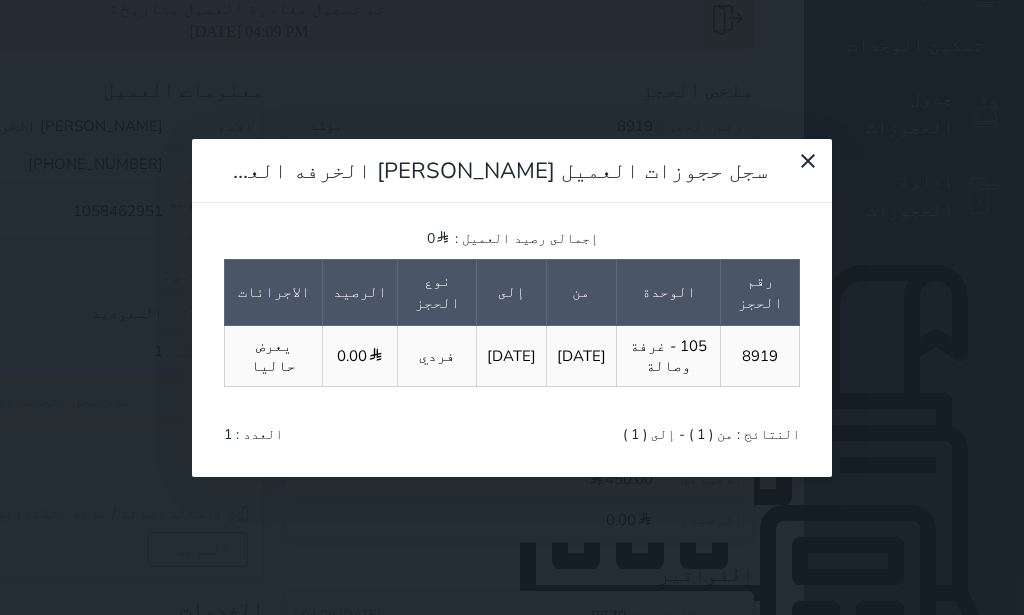 click on "سجل حجوزات العميل [PERSON_NAME] الخرفه العمري                   إجمالى رصيد العميل : 0      رقم الحجز   الوحدة   من   إلى   نوع الحجز   الرصيد   الاجرائات   8919   105 - غرفة وصالة   [DATE]   [DATE]   فردي   0.00    يعرض حاليا       النتائج  : من ( 1 ) - إلى  ( 1 )   العدد  : 1" at bounding box center [512, 307] 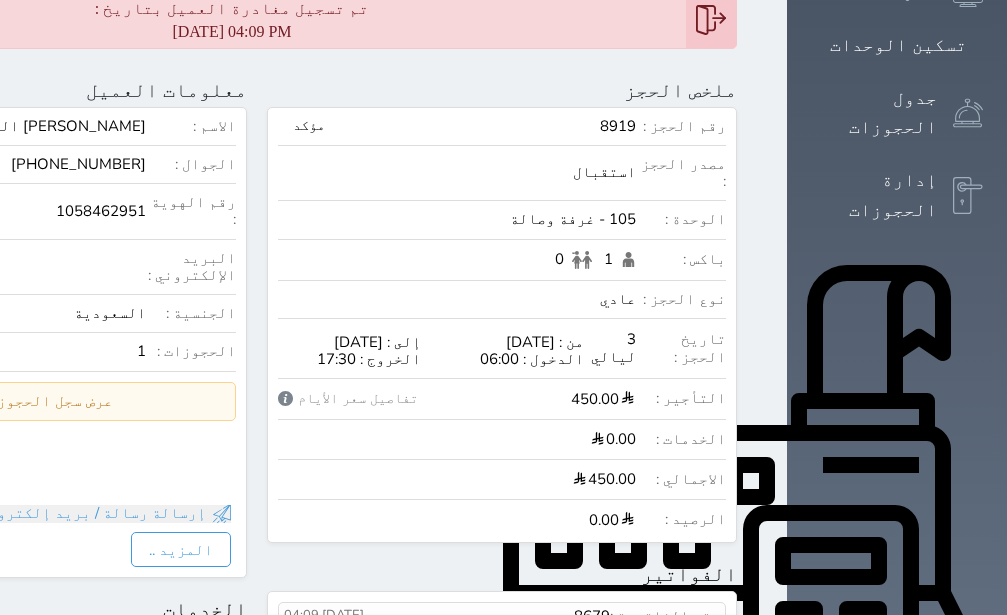 click on "1058462951" at bounding box center [-33, 211] 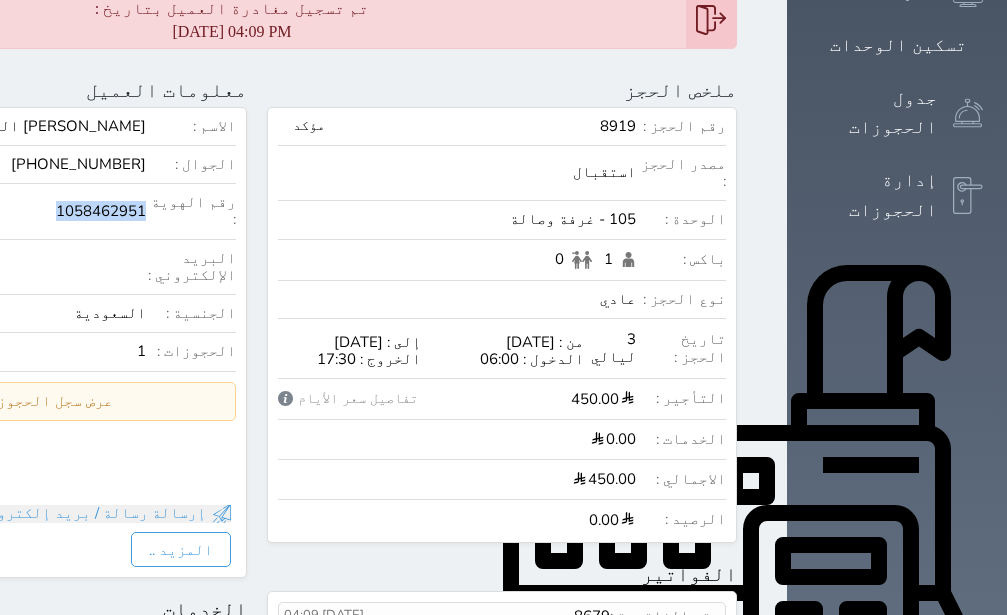 click on "1058462951" at bounding box center (-33, 211) 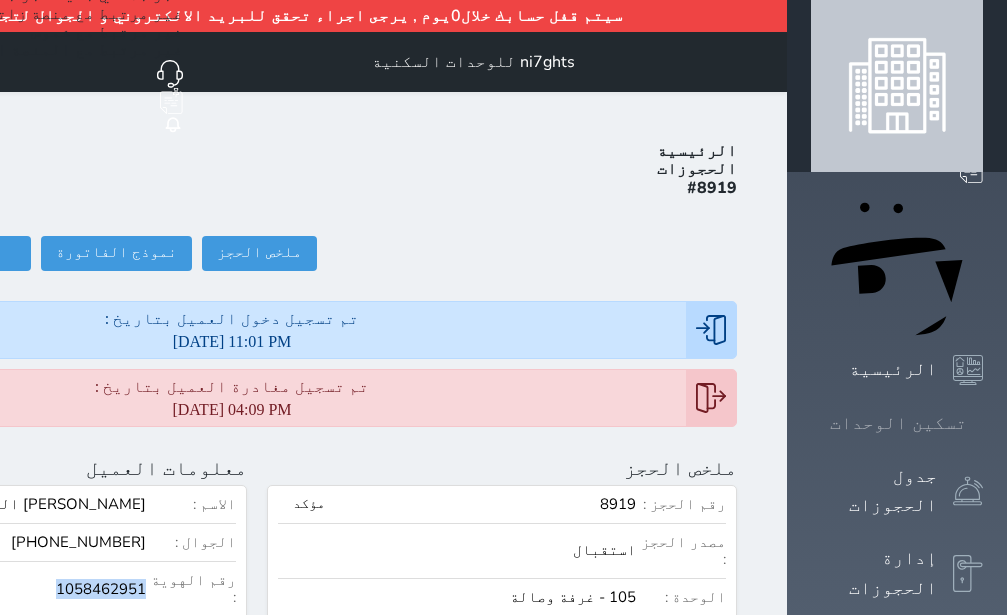 click on "تسكين الوحدات" at bounding box center [897, 423] 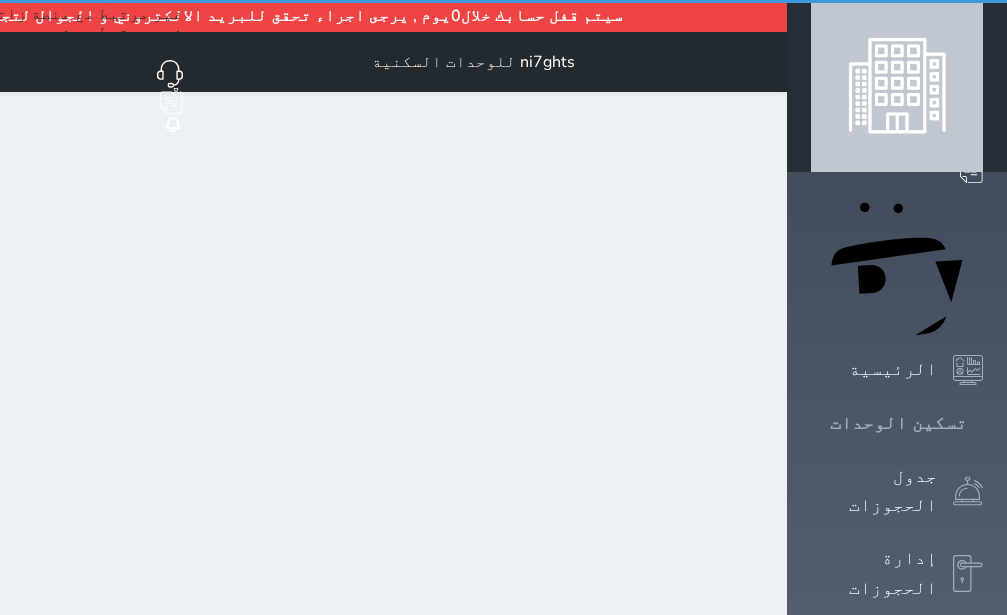 click at bounding box center (983, 423) 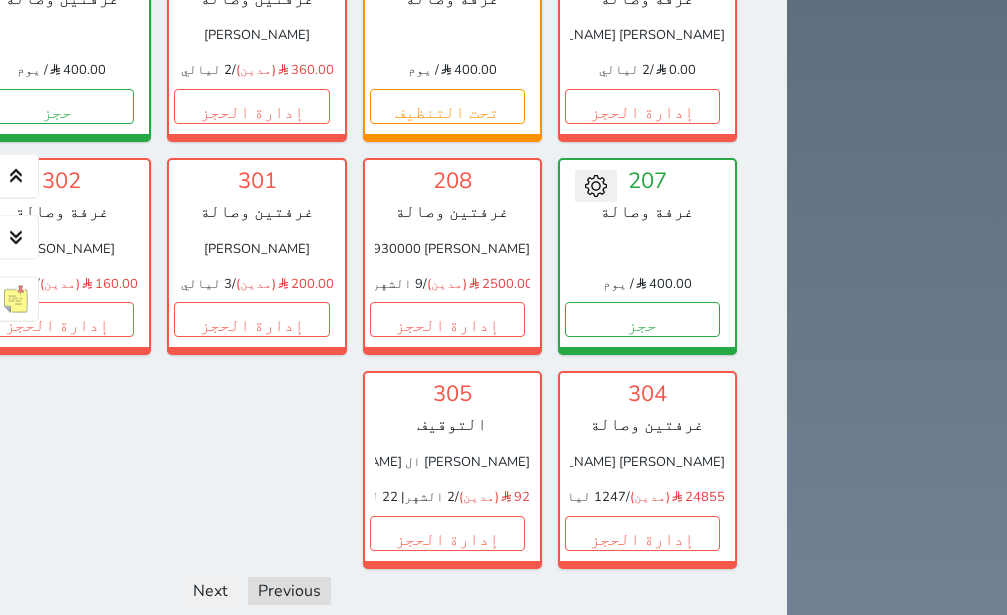 scroll, scrollTop: 1370, scrollLeft: 0, axis: vertical 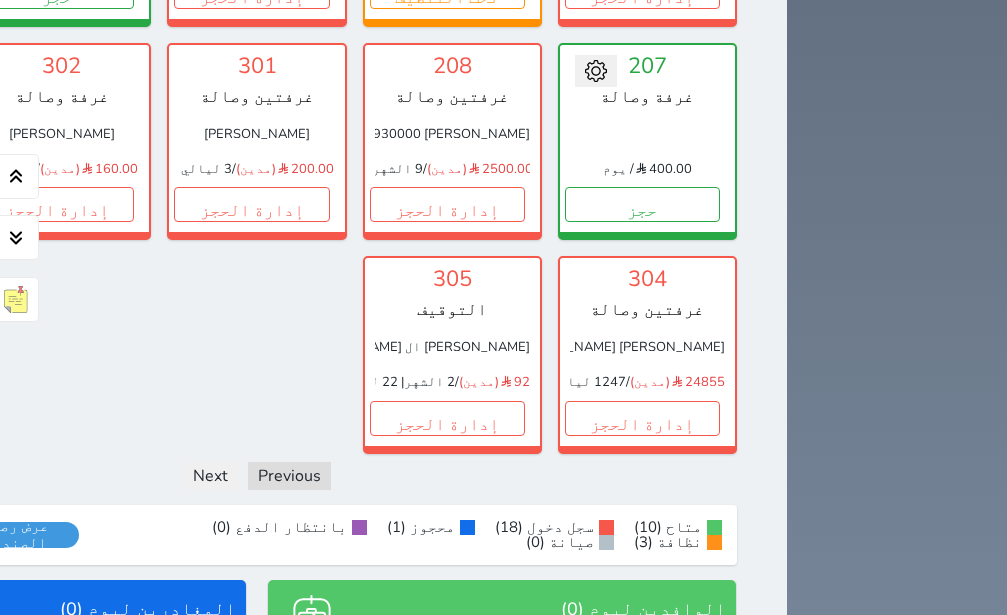 drag, startPoint x: 537, startPoint y: 398, endPoint x: 537, endPoint y: 383, distance: 15 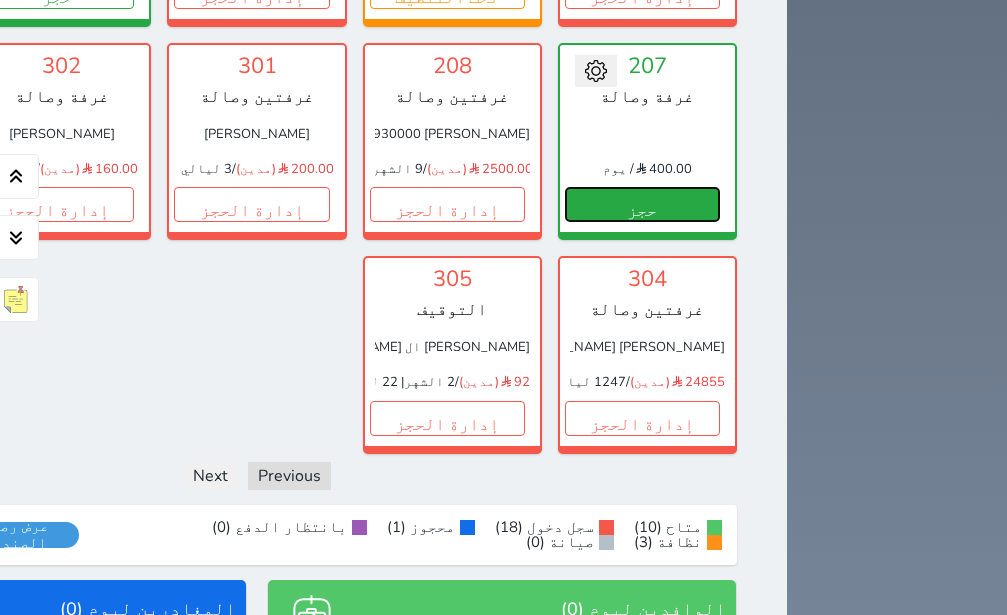 click on "حجز" at bounding box center [642, 204] 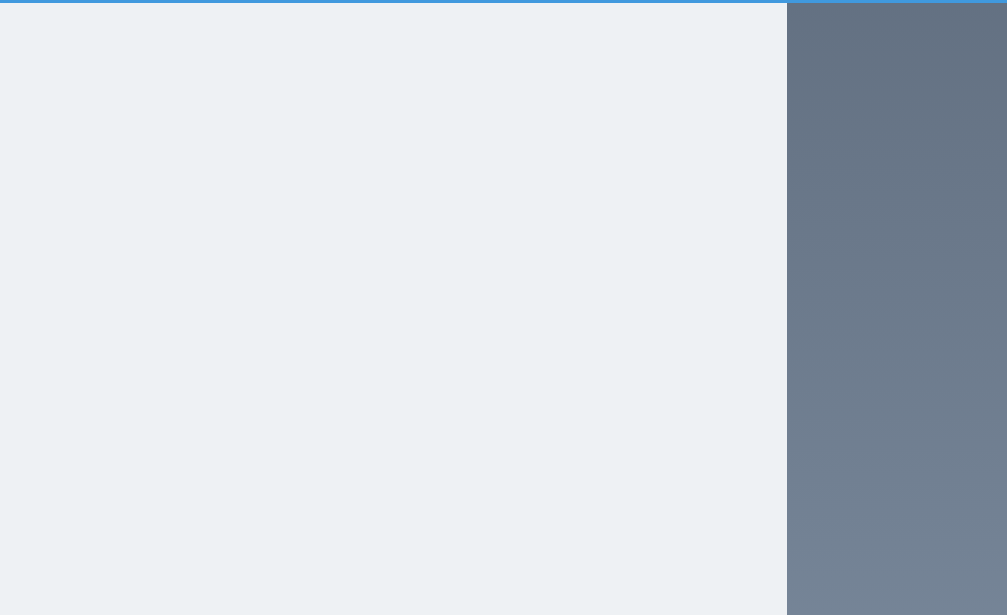 select on "1" 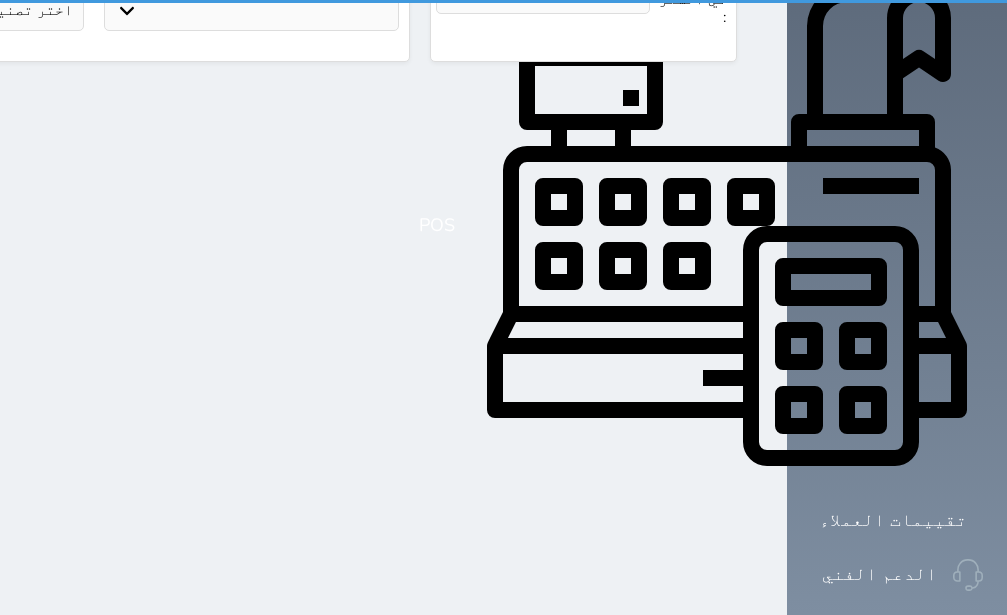 scroll, scrollTop: 0, scrollLeft: 0, axis: both 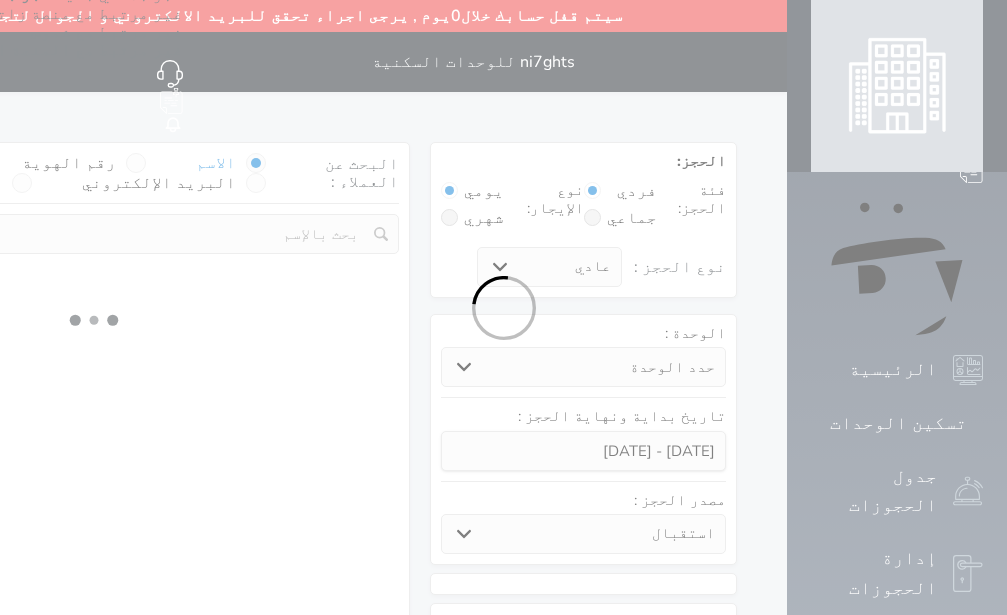 select 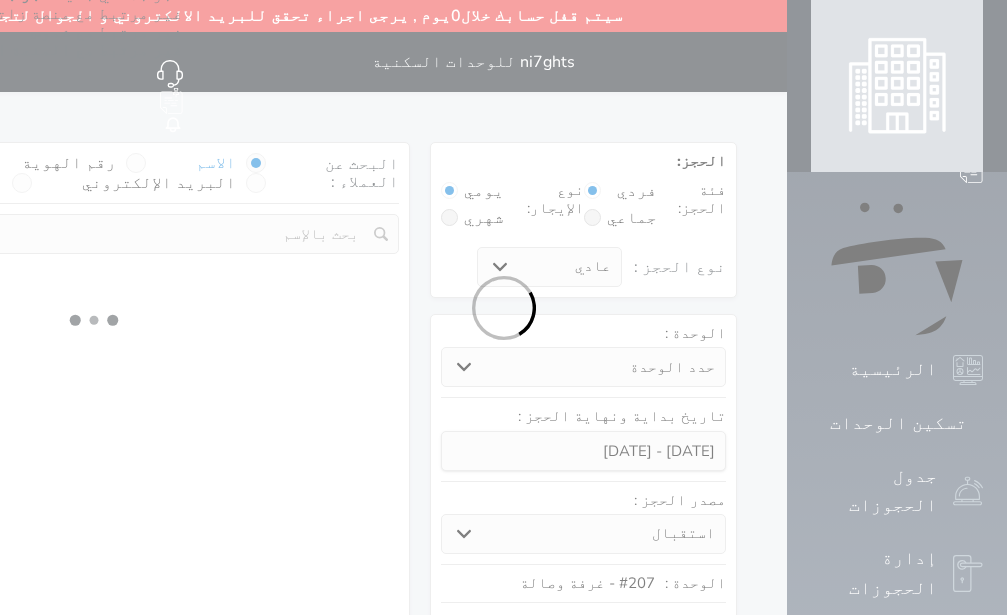 select on "1" 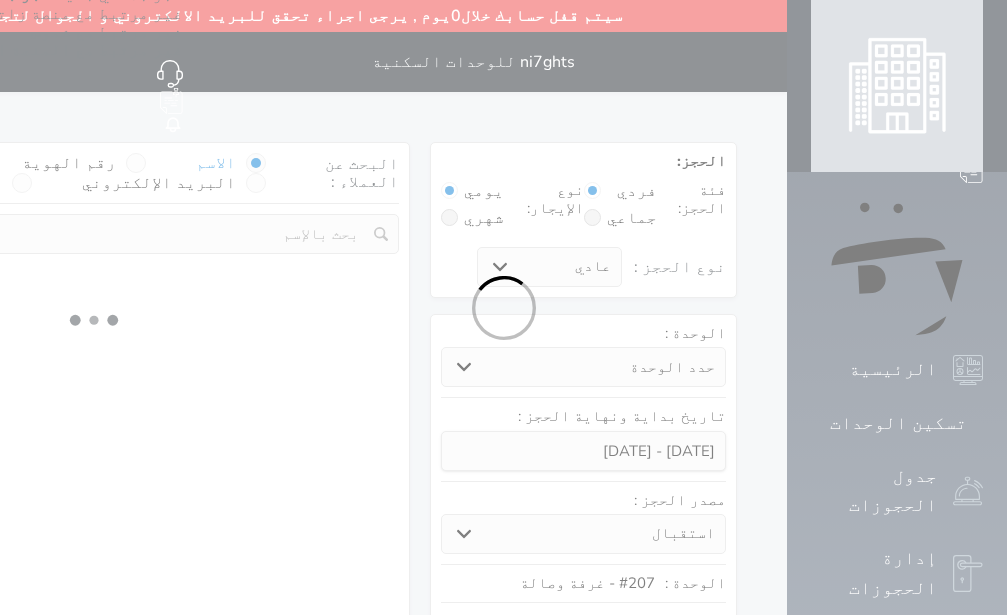select on "113" 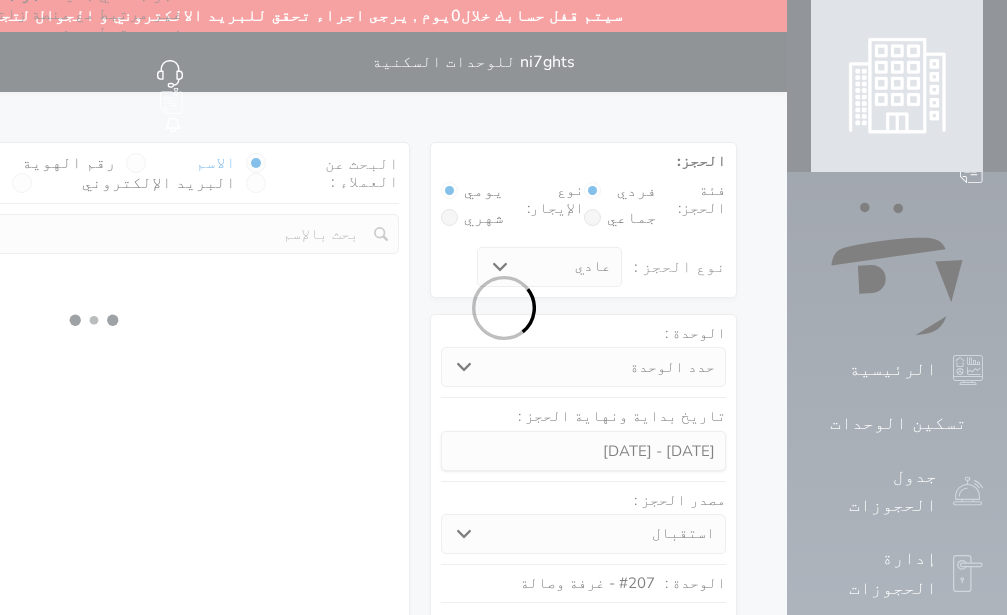 select on "1" 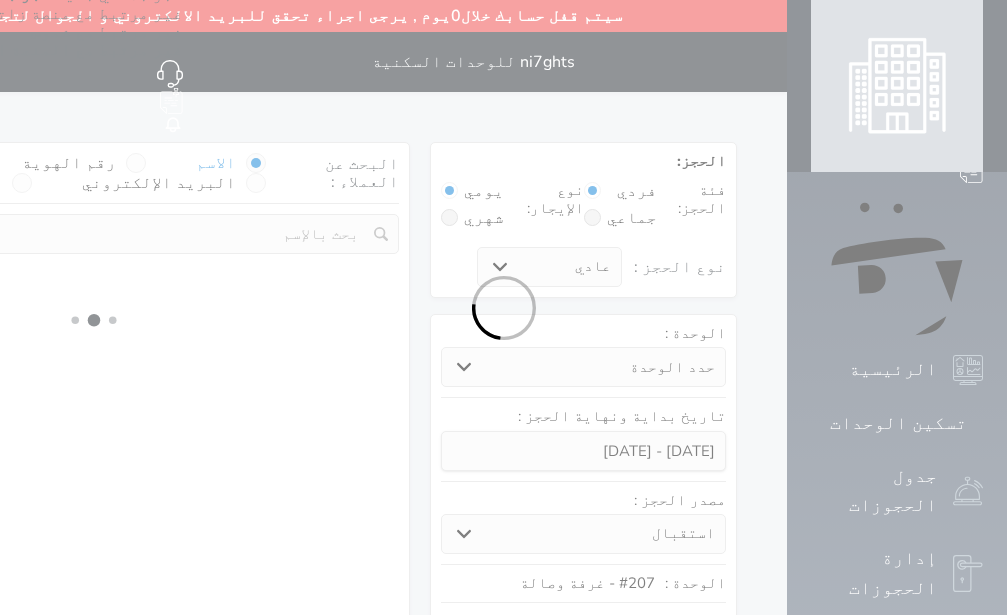 select 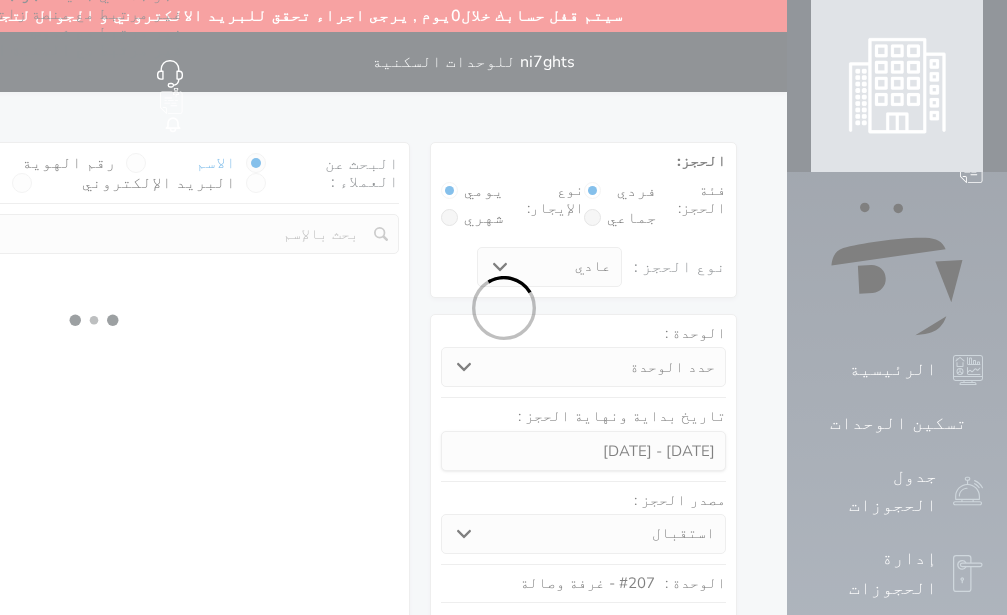 select on "7" 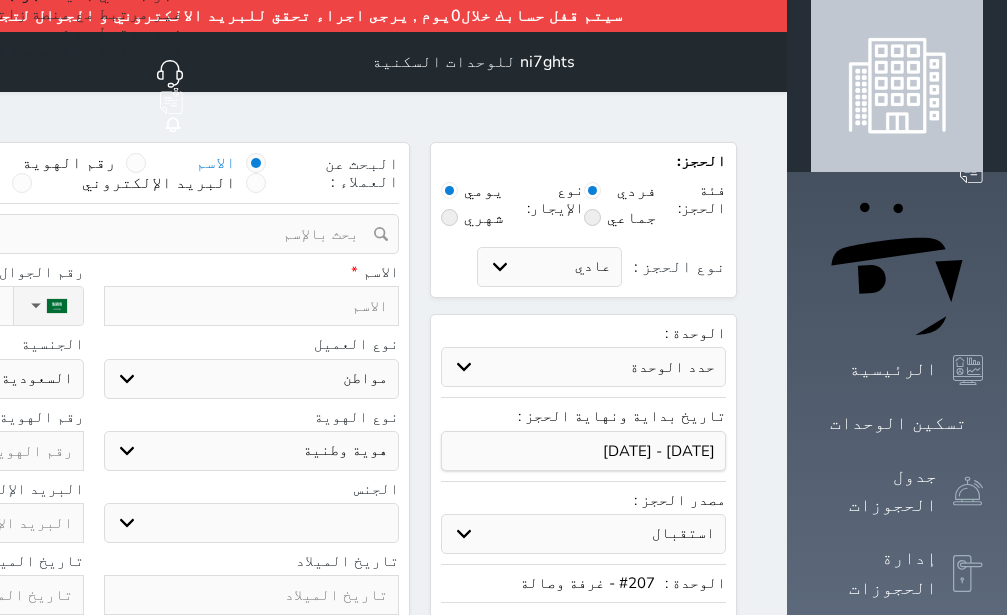 select 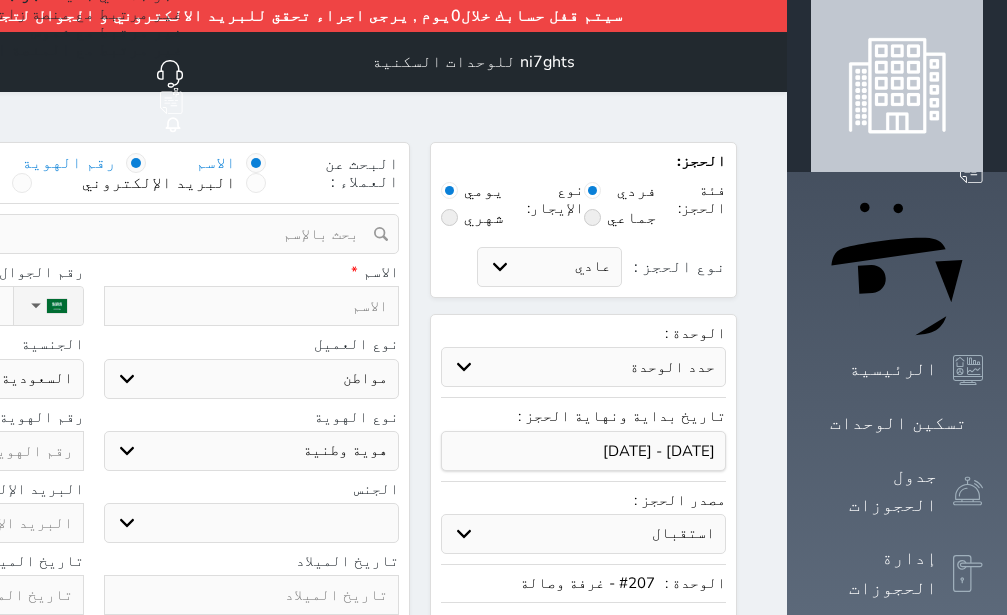 radio on "false" 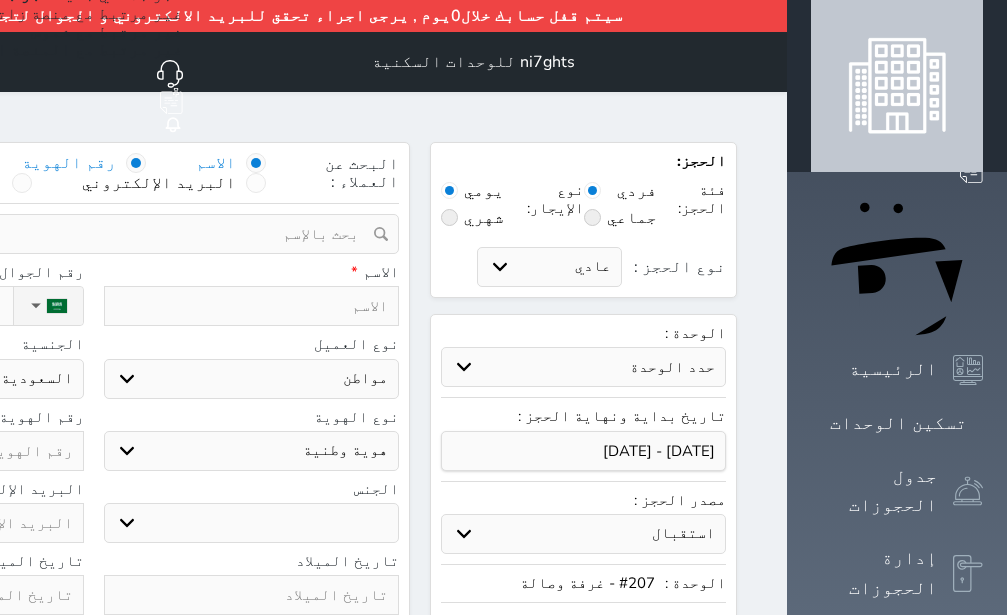 select 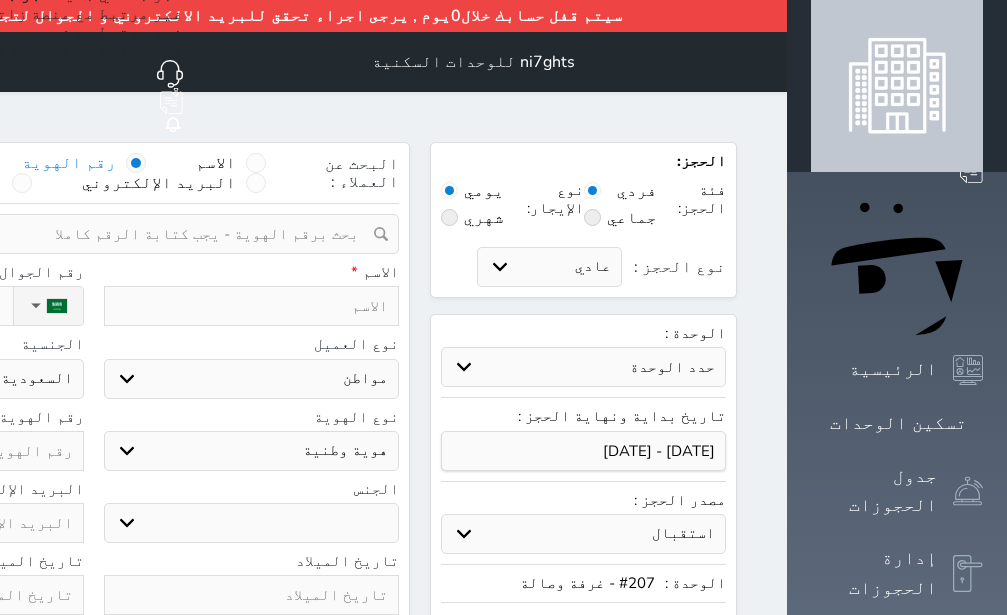 click at bounding box center (86, 234) 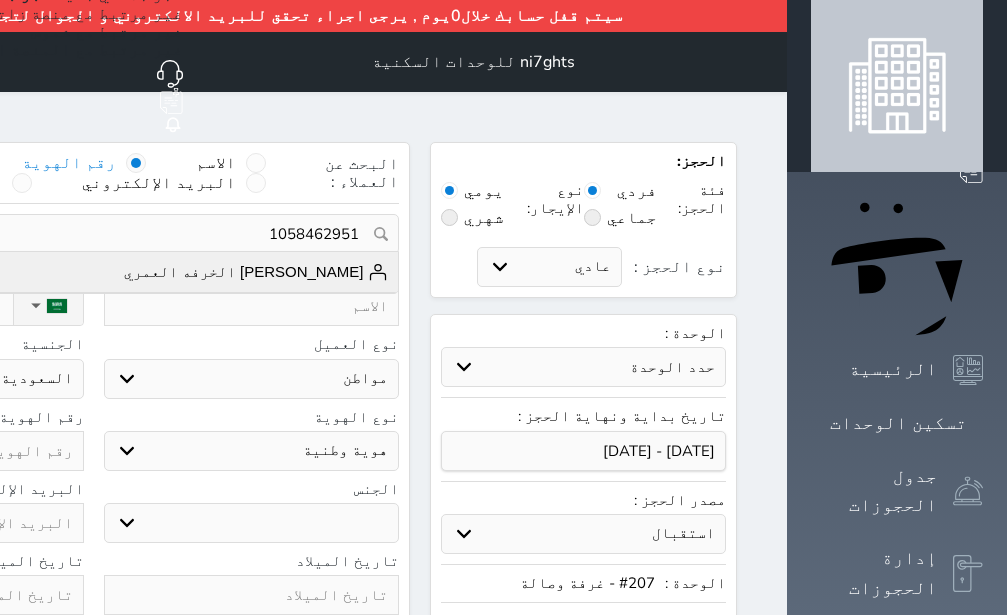 click on "[PERSON_NAME] الخرفه العمري" at bounding box center (256, 272) 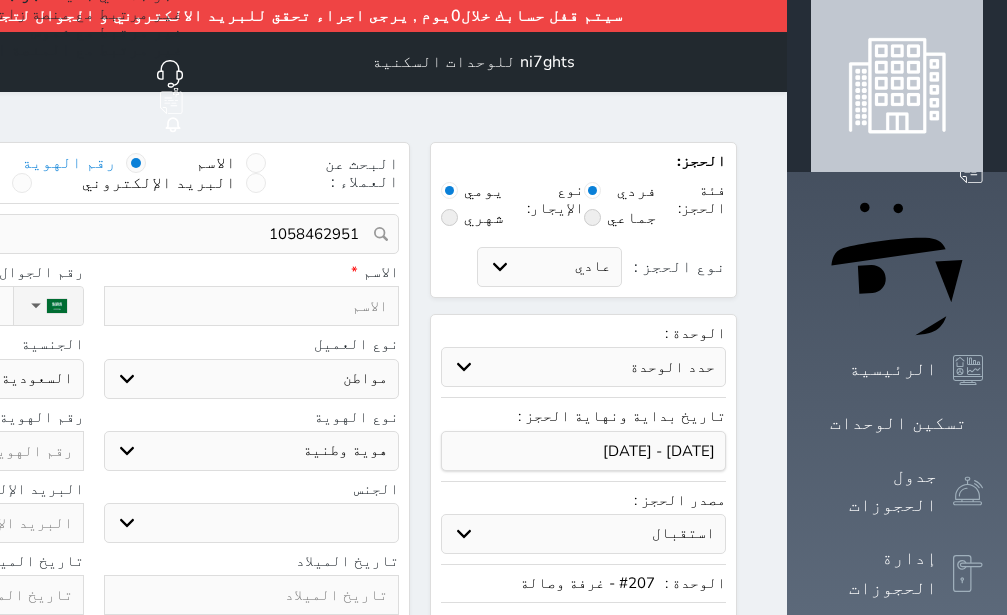 type on "[PERSON_NAME] الخرفه العمري  ||  [PHONE_NUMBER]" 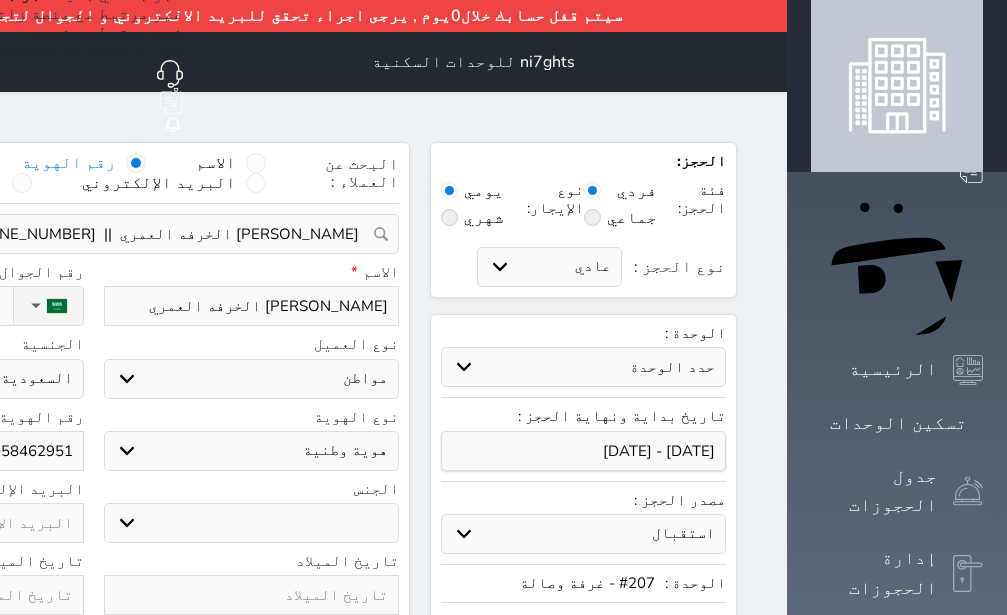 select on "[DEMOGRAPHIC_DATA]" 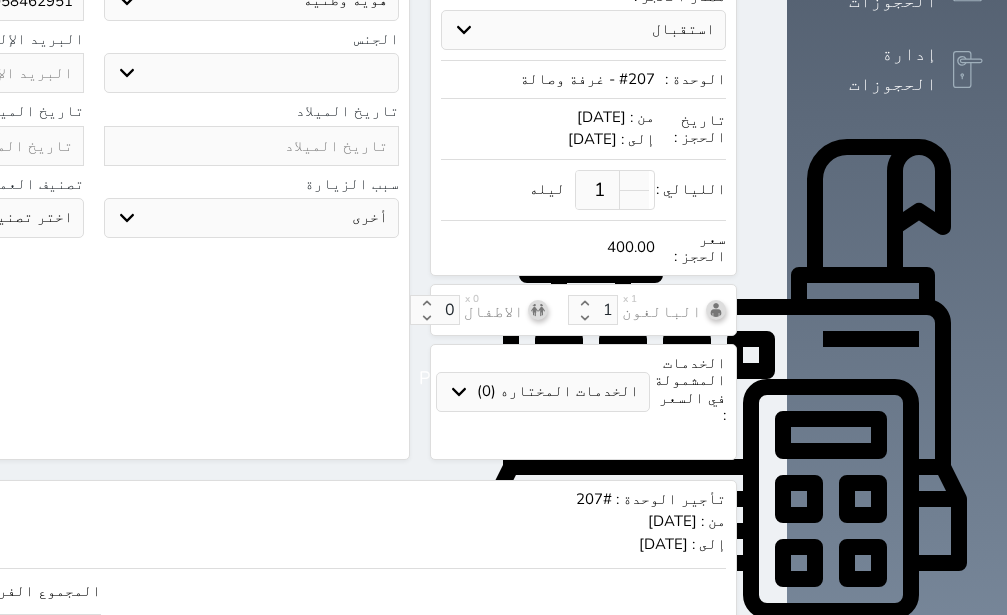scroll, scrollTop: 596, scrollLeft: 0, axis: vertical 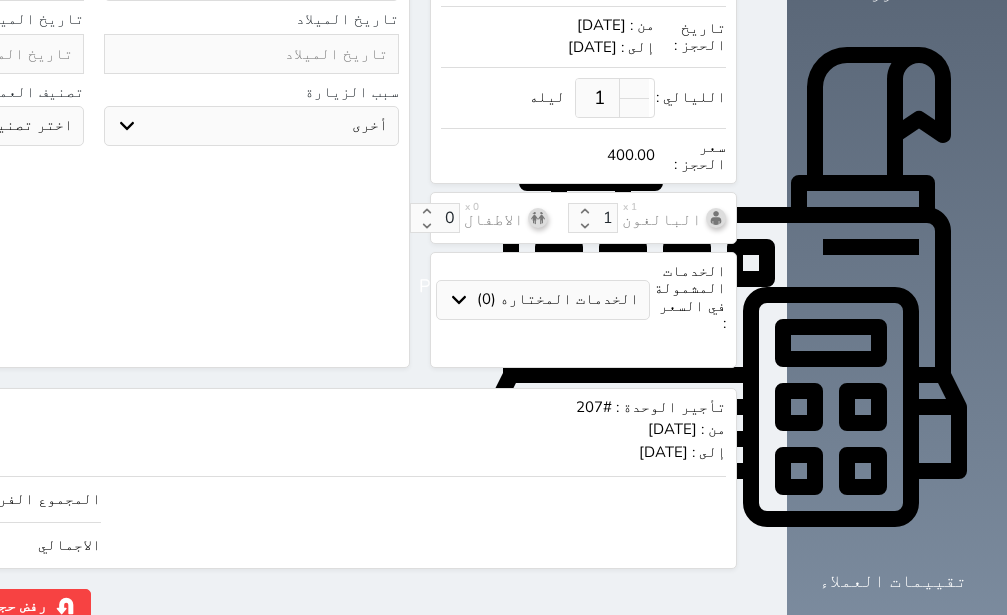 click on "400" at bounding box center (-147, 499) 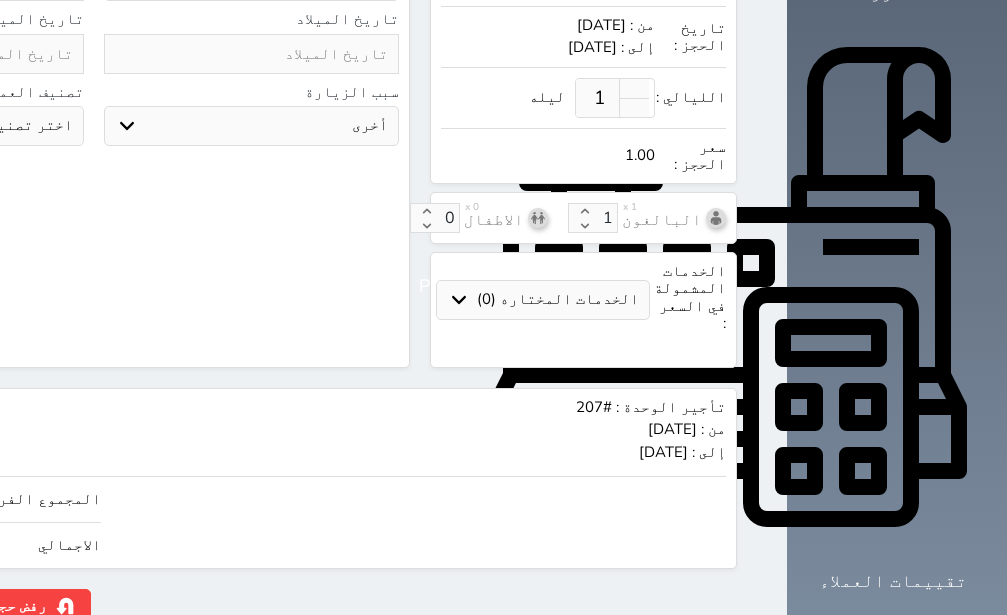 type on "15" 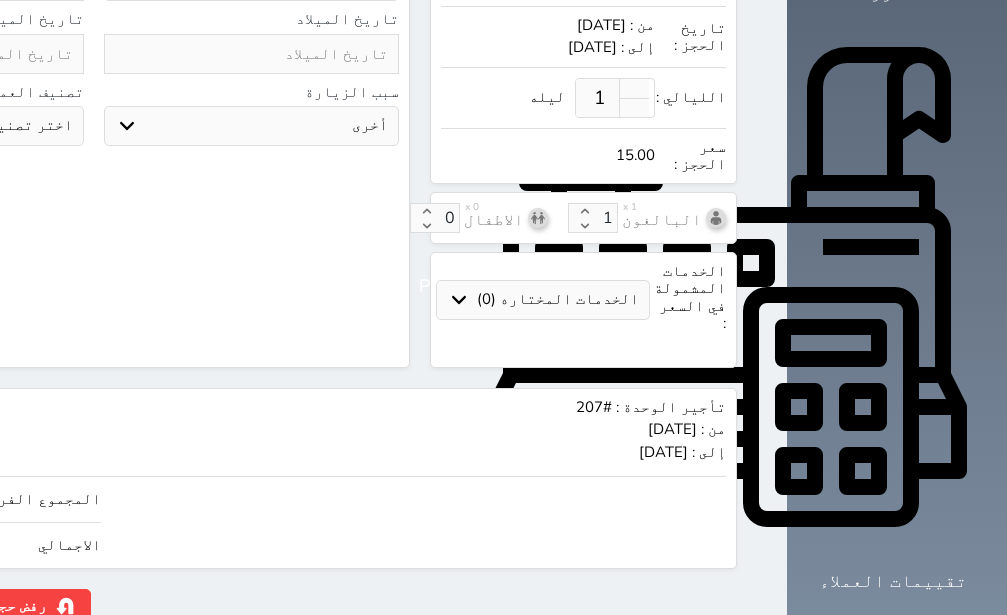 type on "150" 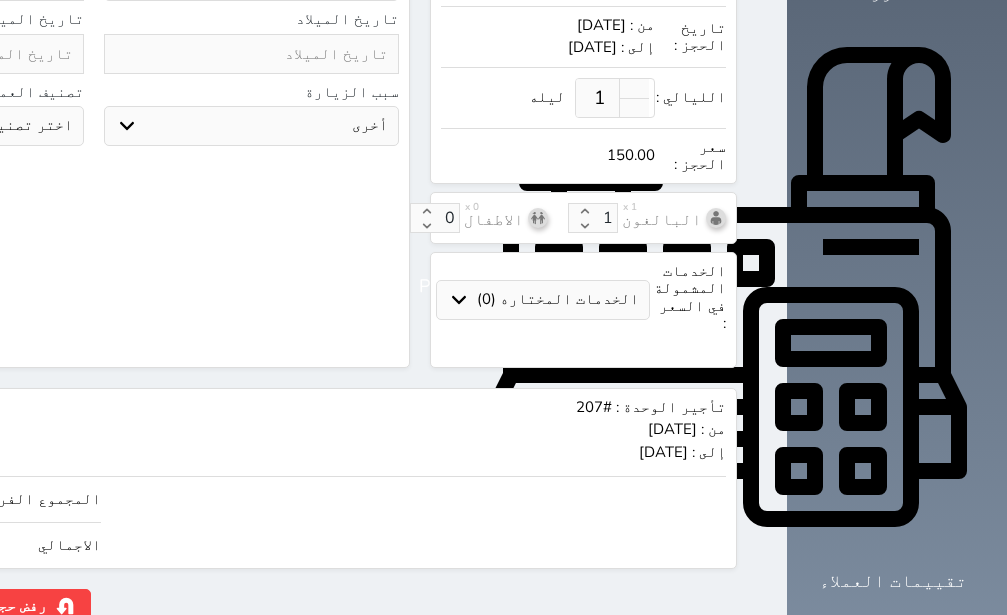 type on "150.00" 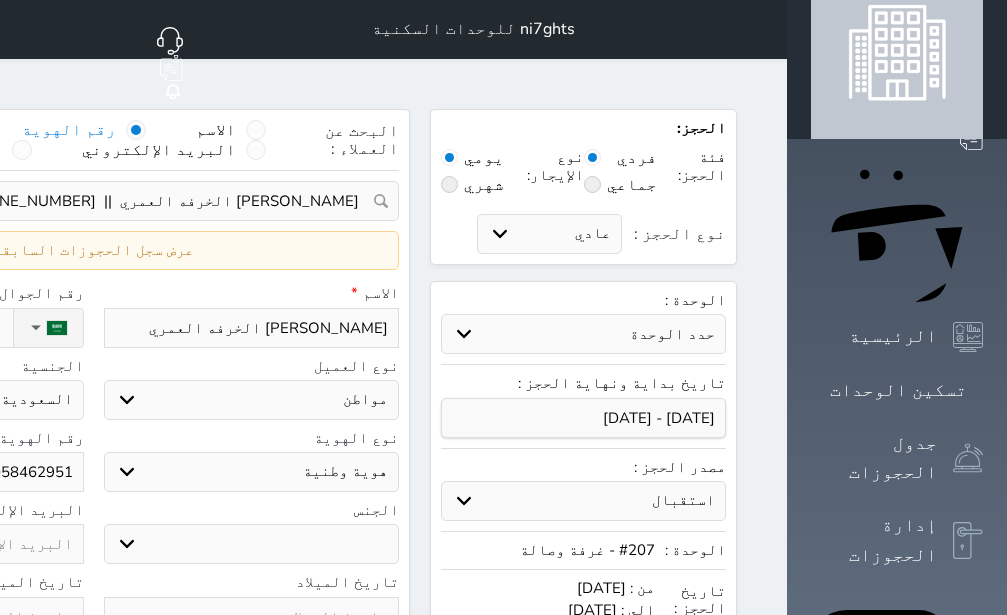scroll, scrollTop: 596, scrollLeft: 0, axis: vertical 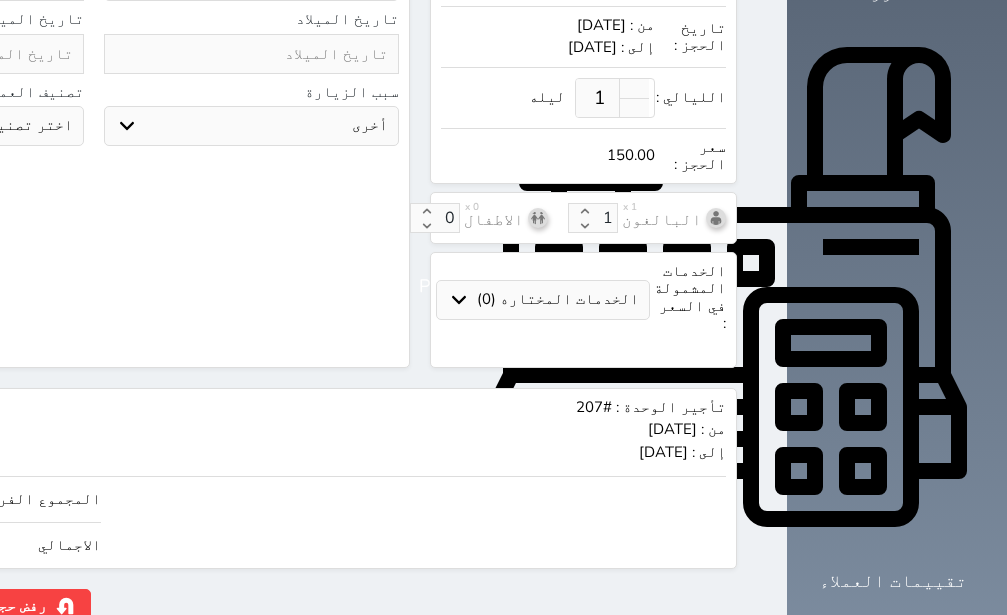click on "حجز" at bounding box center (-130, 606) 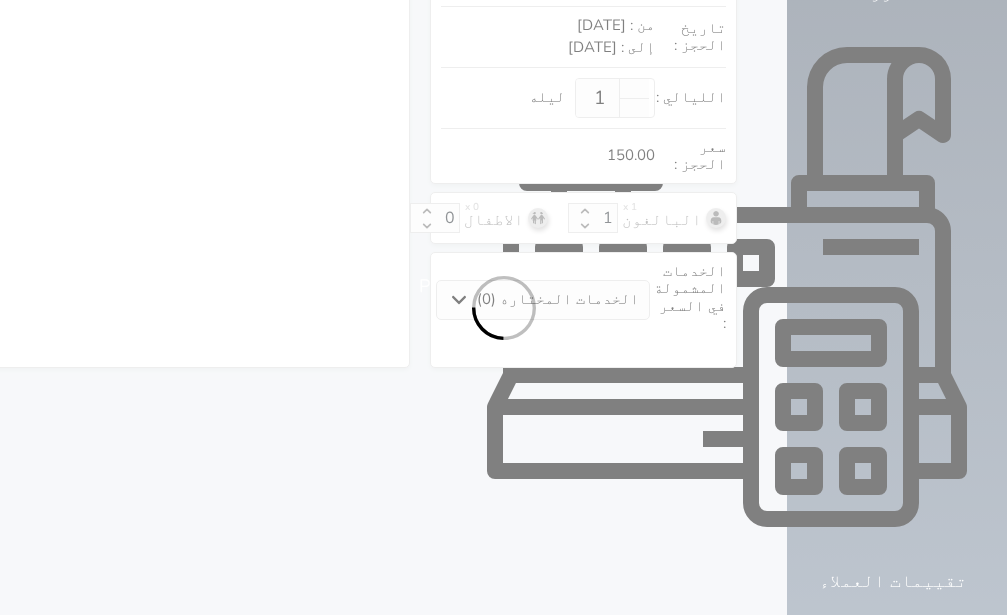 scroll, scrollTop: 338, scrollLeft: 0, axis: vertical 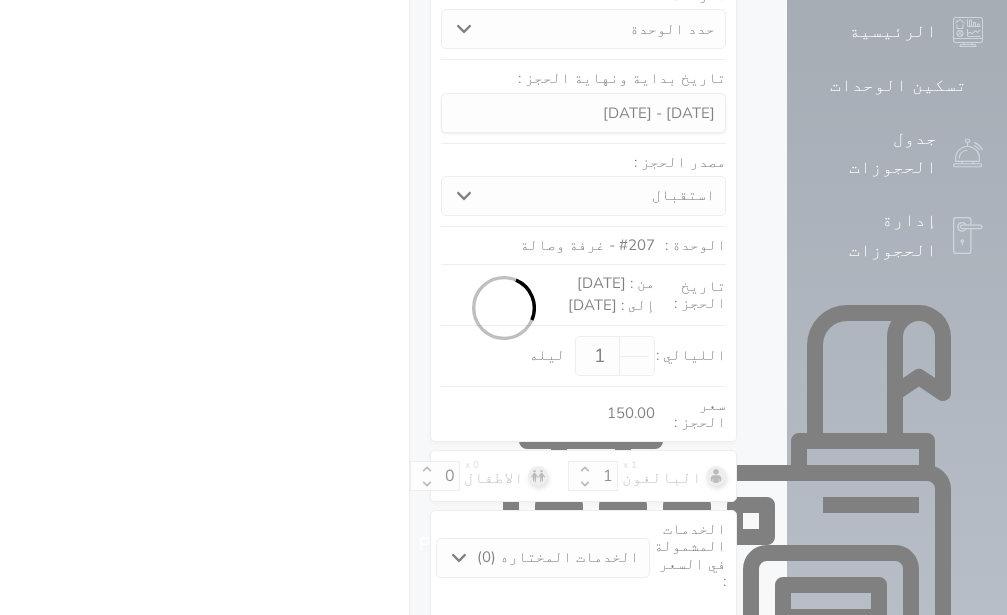 select on "1" 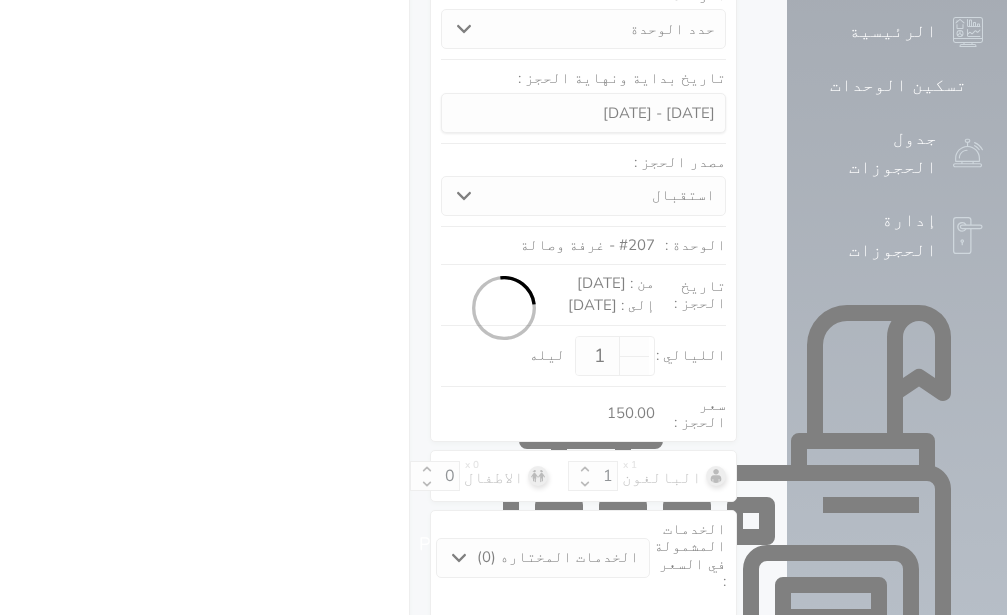 select on "113" 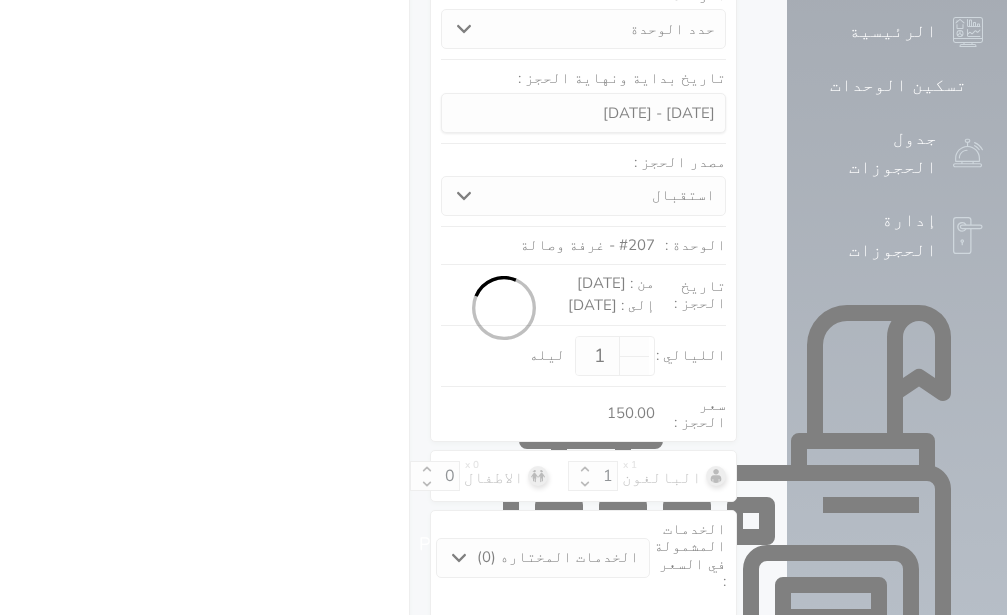 select on "1" 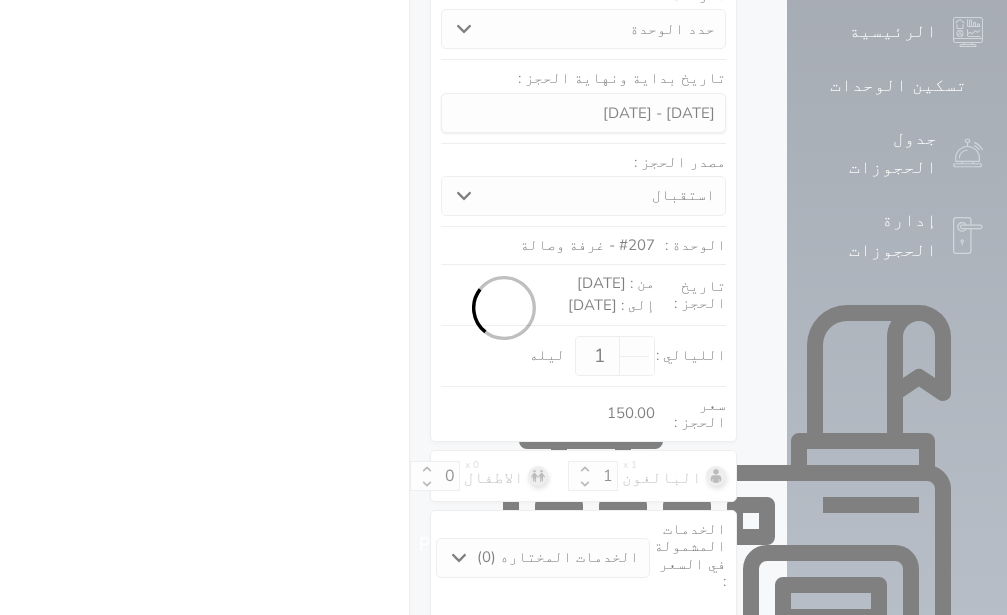 select on "7" 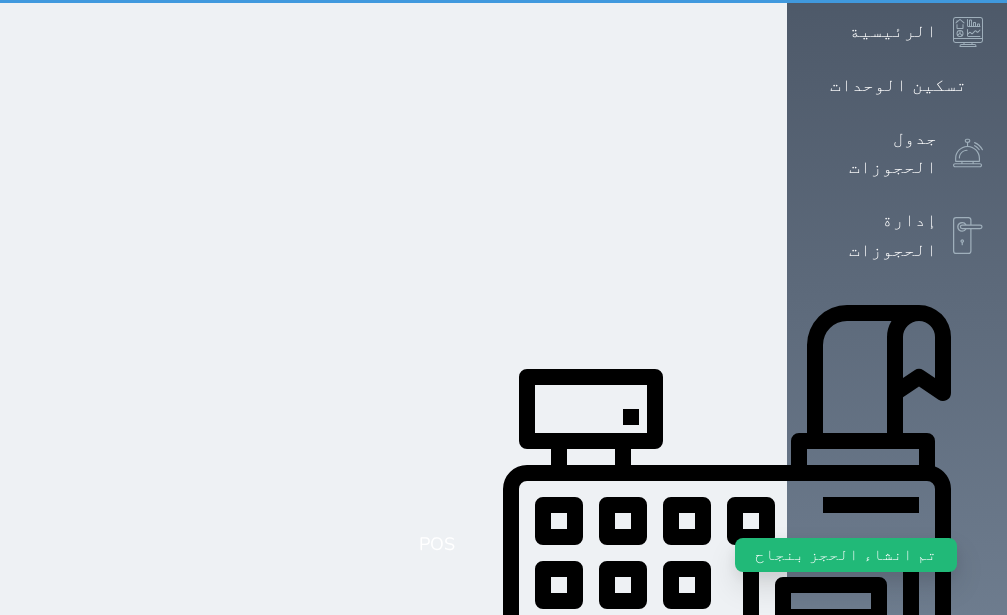 scroll, scrollTop: 0, scrollLeft: 0, axis: both 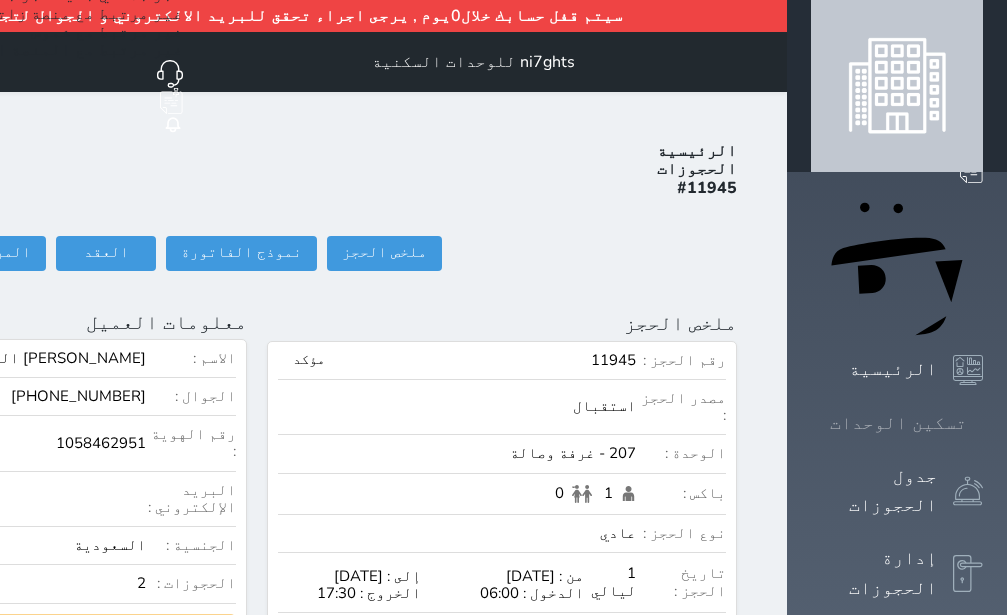 click on "تسكين الوحدات" at bounding box center (898, 423) 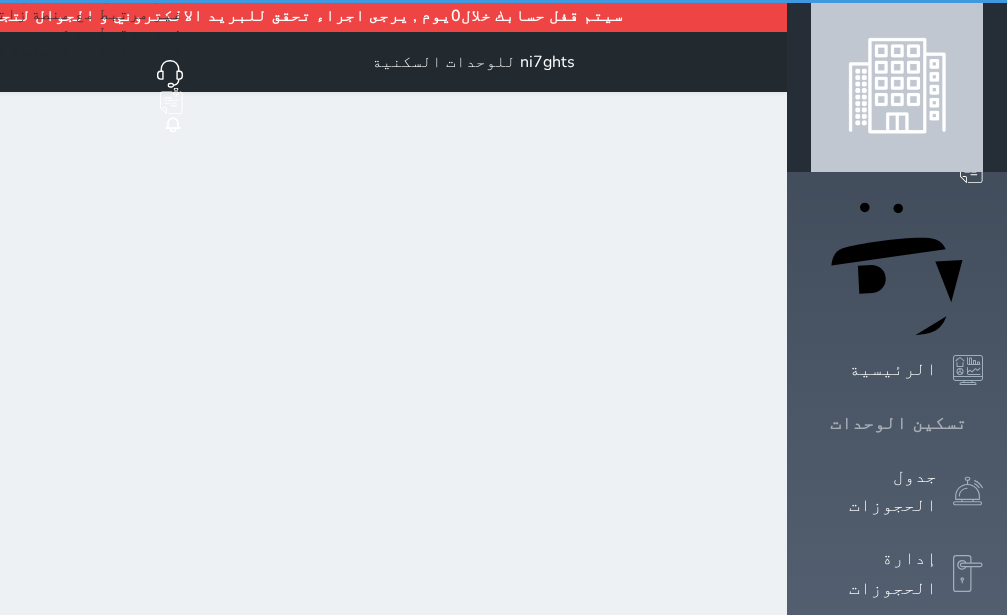 click on "تسكين الوحدات" at bounding box center (898, 423) 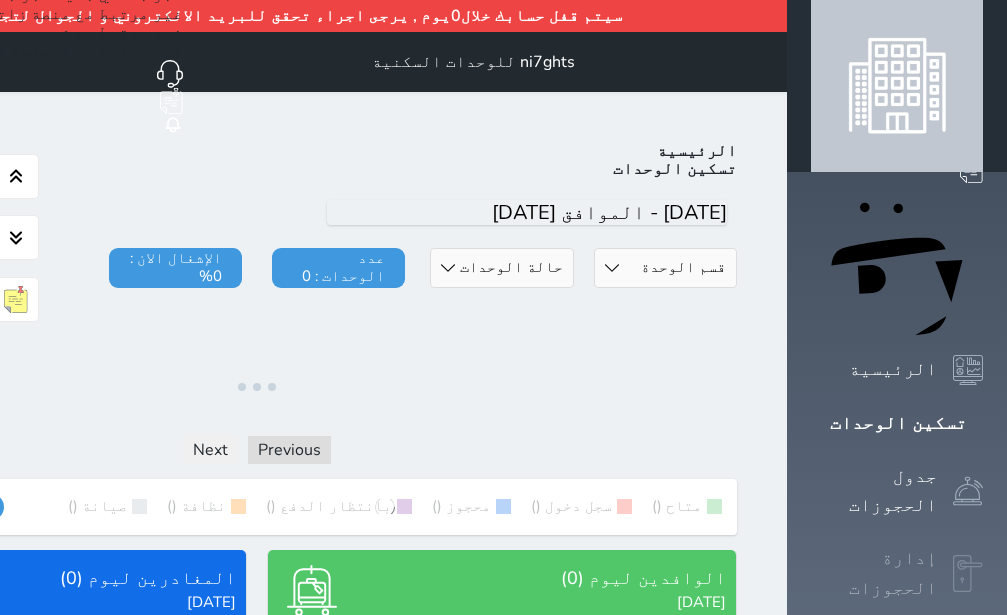 click 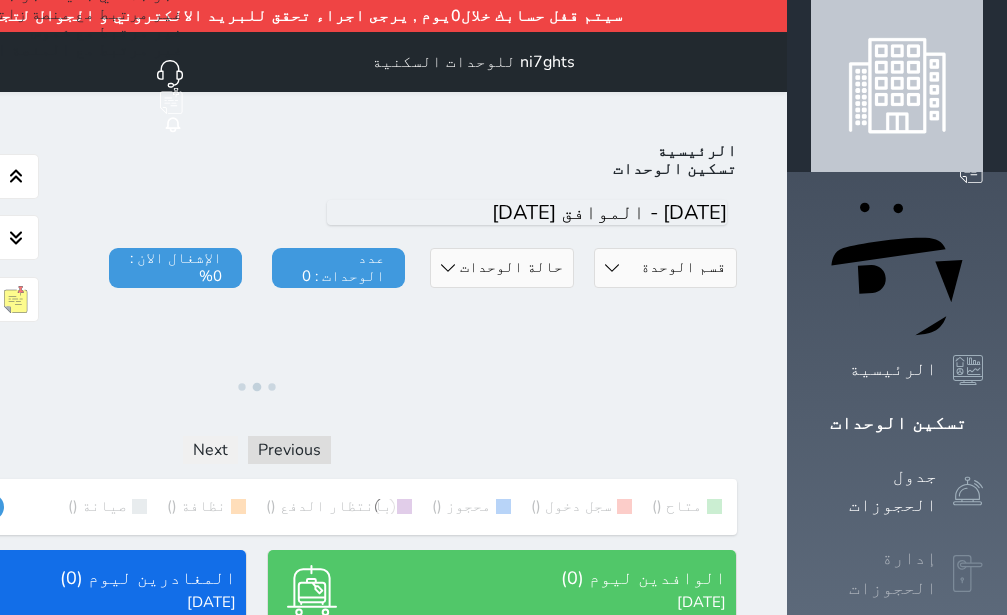 click 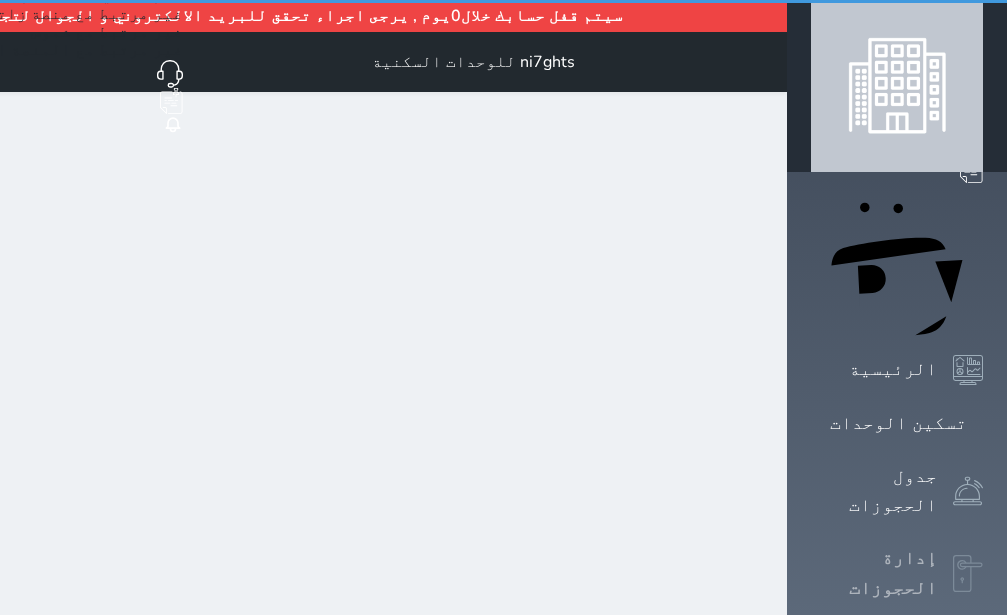 click 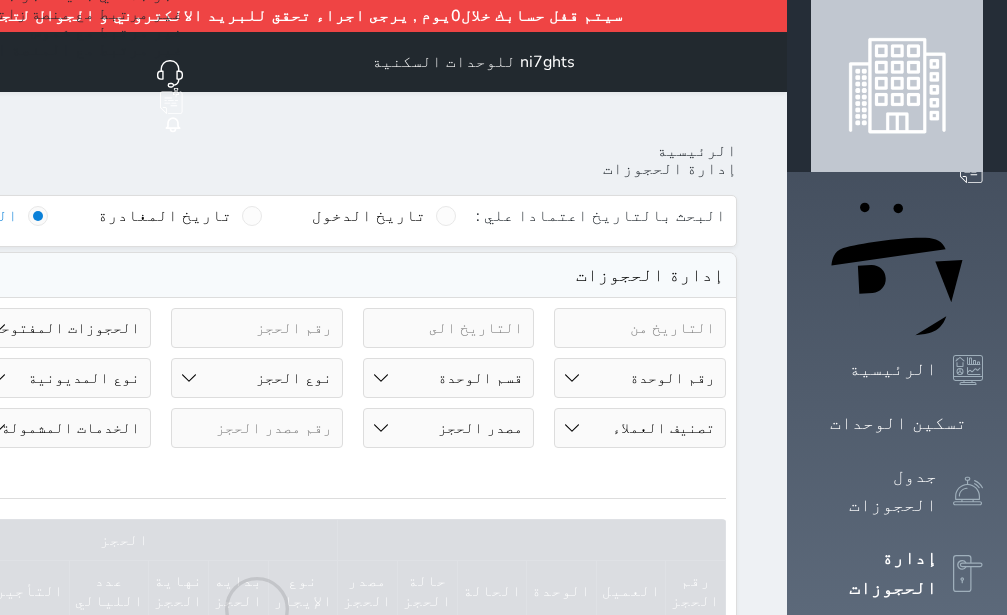 click on "حالة الحجز
الحجوزات المفتوحة (الكل)
الحجوزات المغلقة (الكل)
الحجوزات المفتوحة (مسجل دخول)
الحجوزات المغلقة (تسجيل مغادرة)
الحجوزات لم تسجل دخول
الحجوزات المؤكدة (الكل)
الحجوزات الملغية
الحجوزات المنتهية مهلة دفعها
حجوزات بانتظار الدفع" at bounding box center (66, 328) 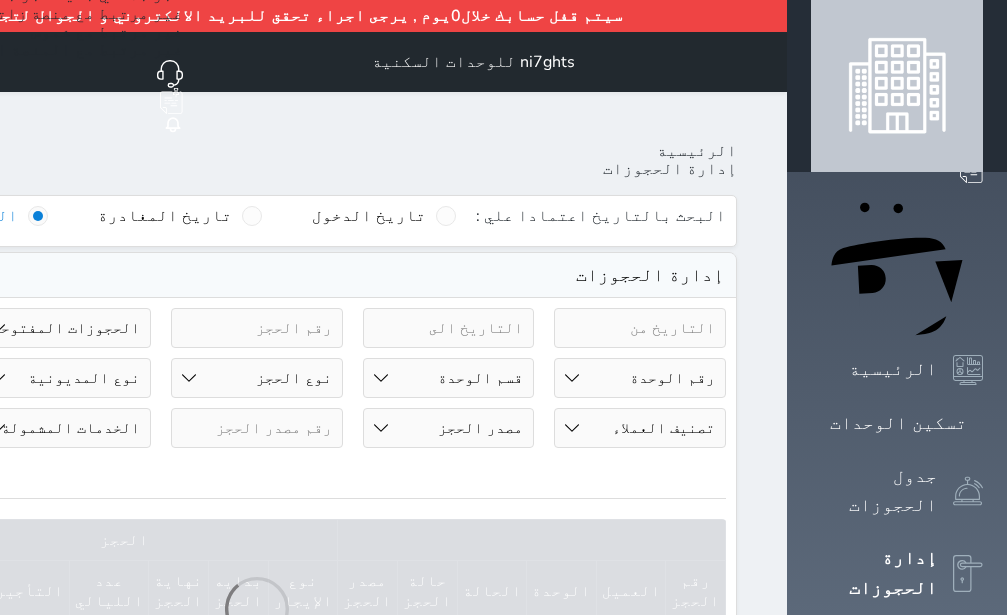 select on "checked_out" 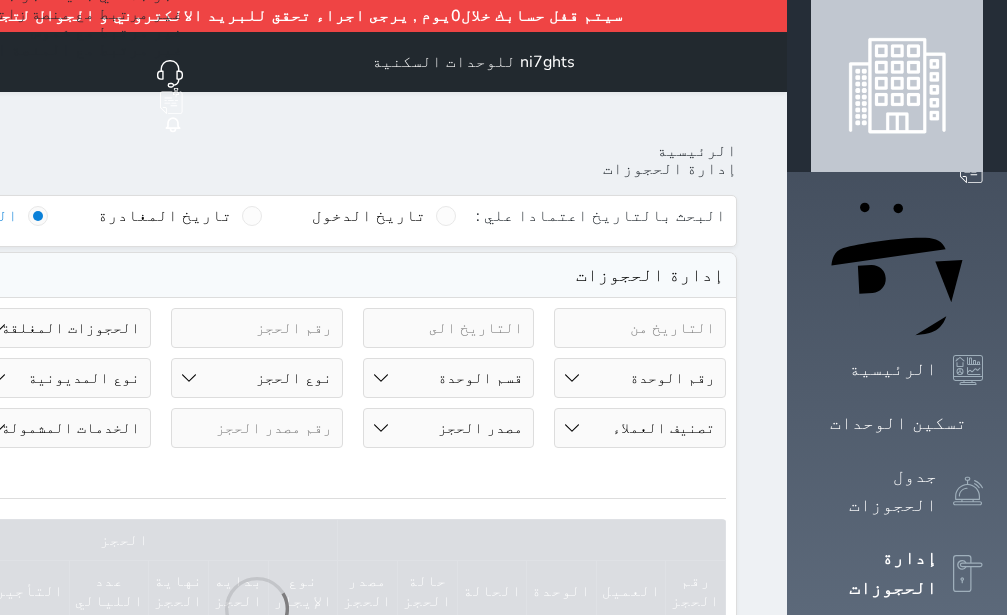click on "الحجوزات المغلقة (تسجيل مغادرة)" at bounding box center (0, 0) 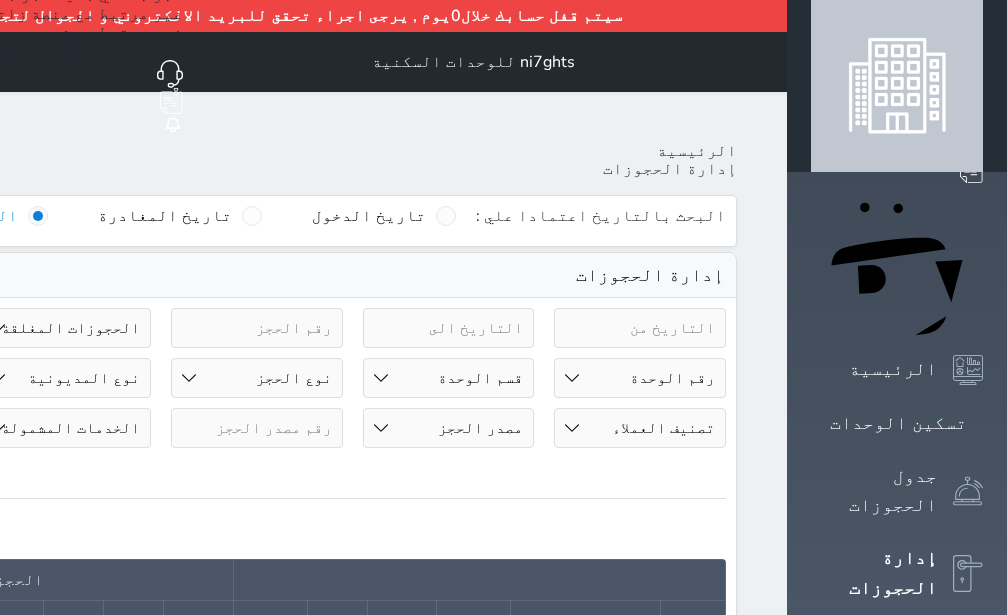 click at bounding box center [-126, 328] 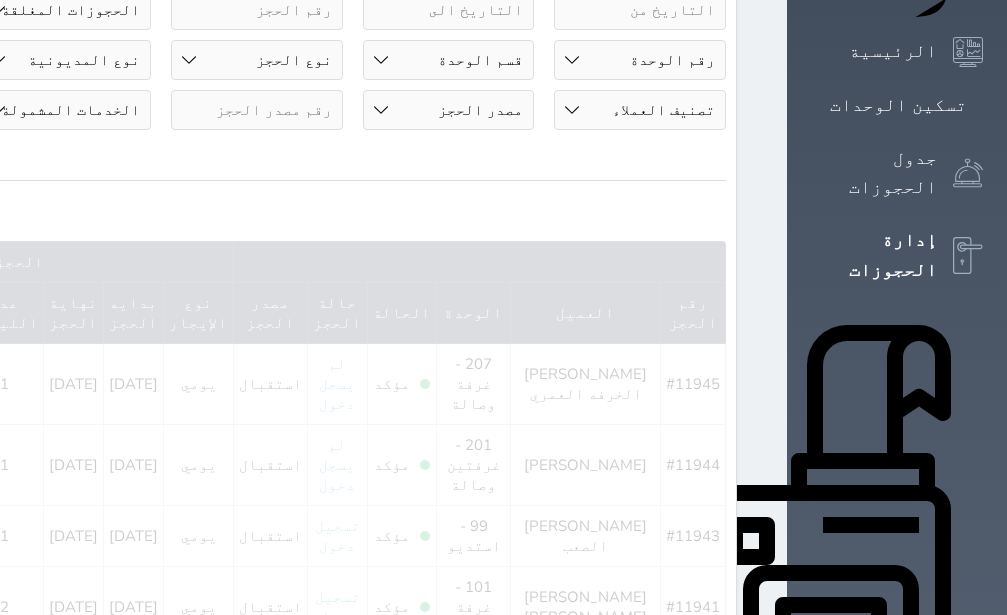 scroll, scrollTop: 378, scrollLeft: 0, axis: vertical 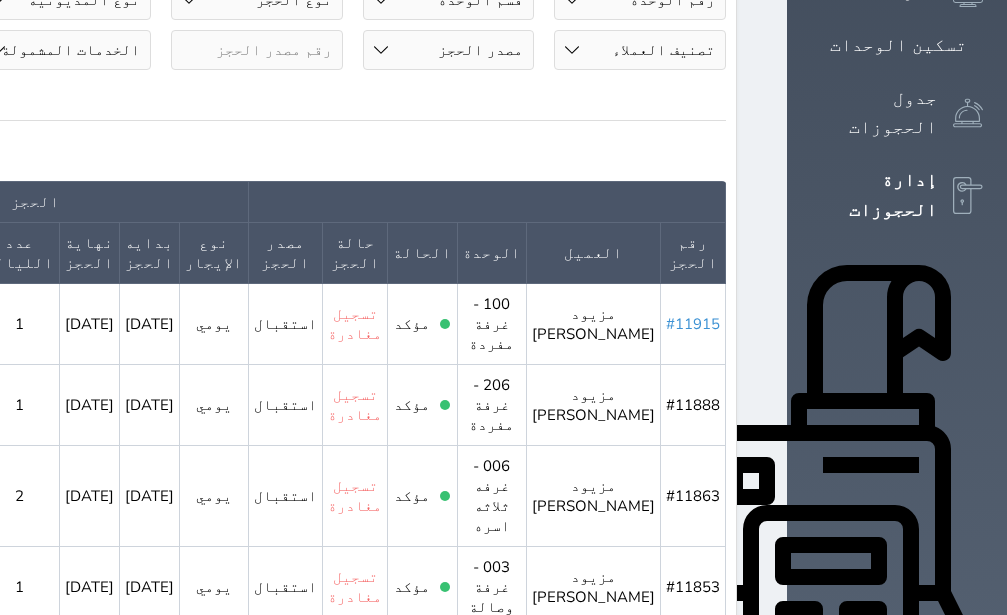type on "مزيو" 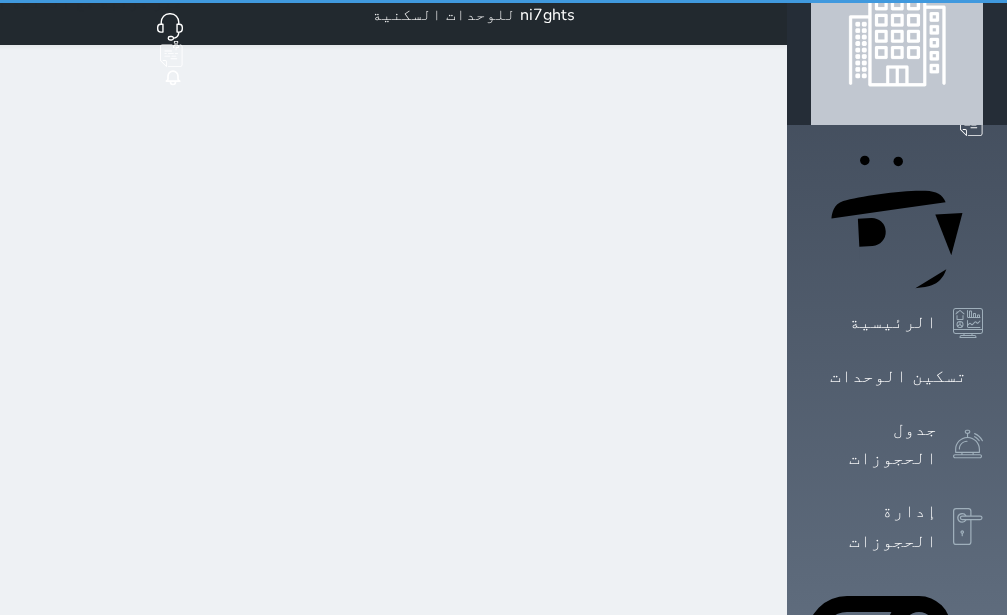 scroll, scrollTop: 0, scrollLeft: 0, axis: both 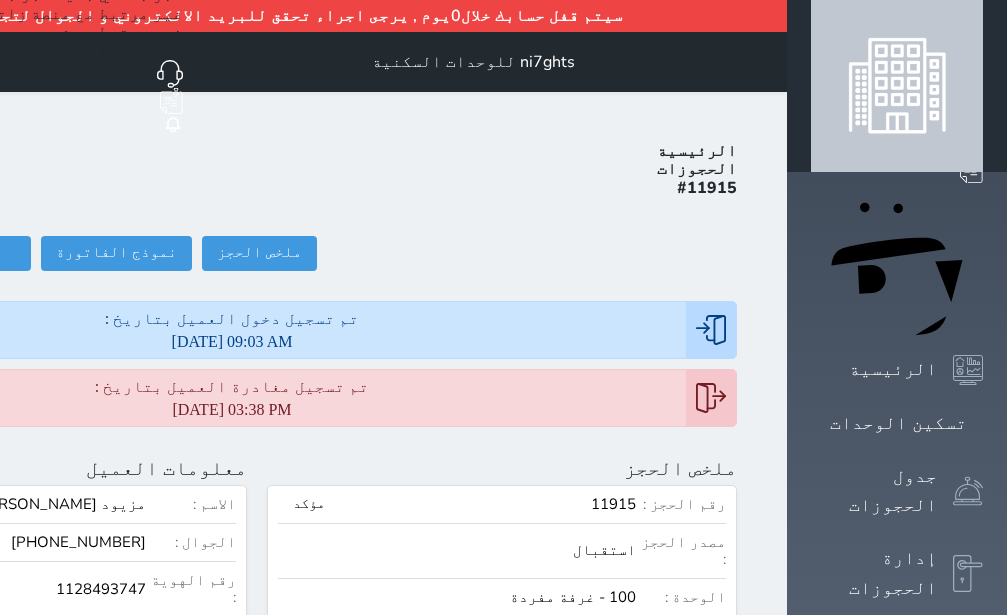 click on "1128493747" at bounding box center [-33, 589] 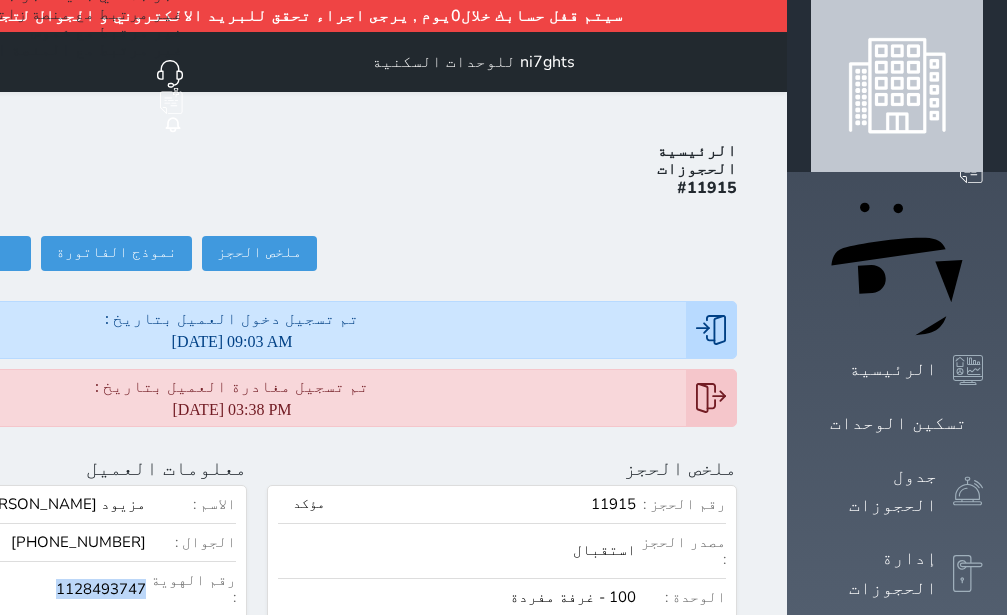 click on "1128493747" at bounding box center [-33, 589] 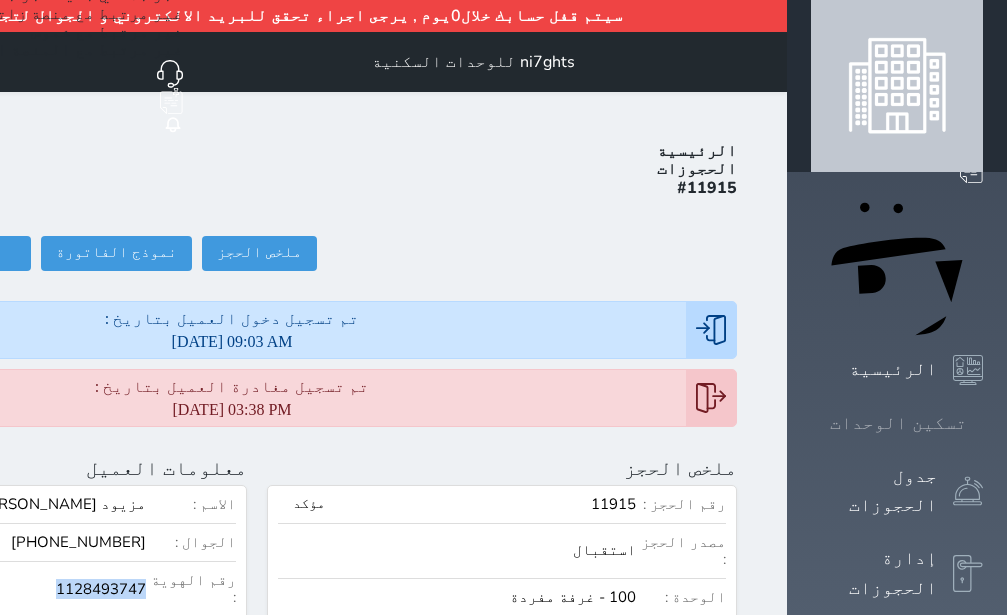 click 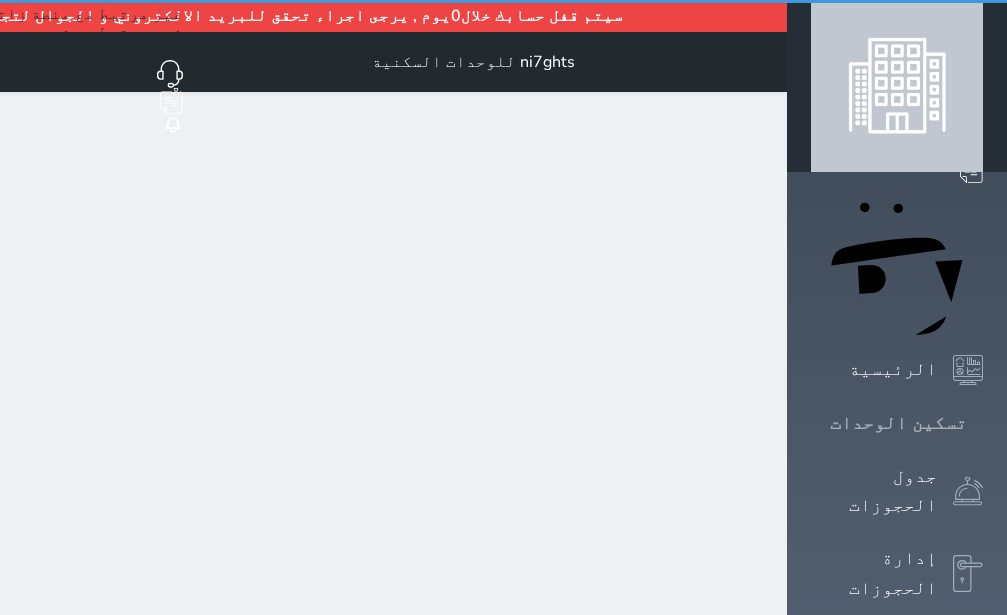 click 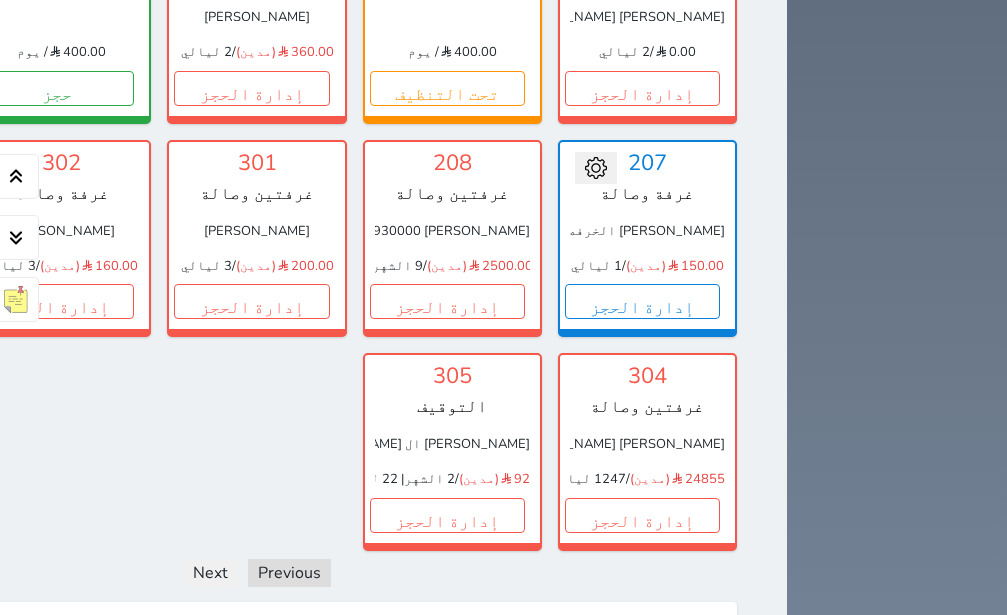 scroll, scrollTop: 1370, scrollLeft: 0, axis: vertical 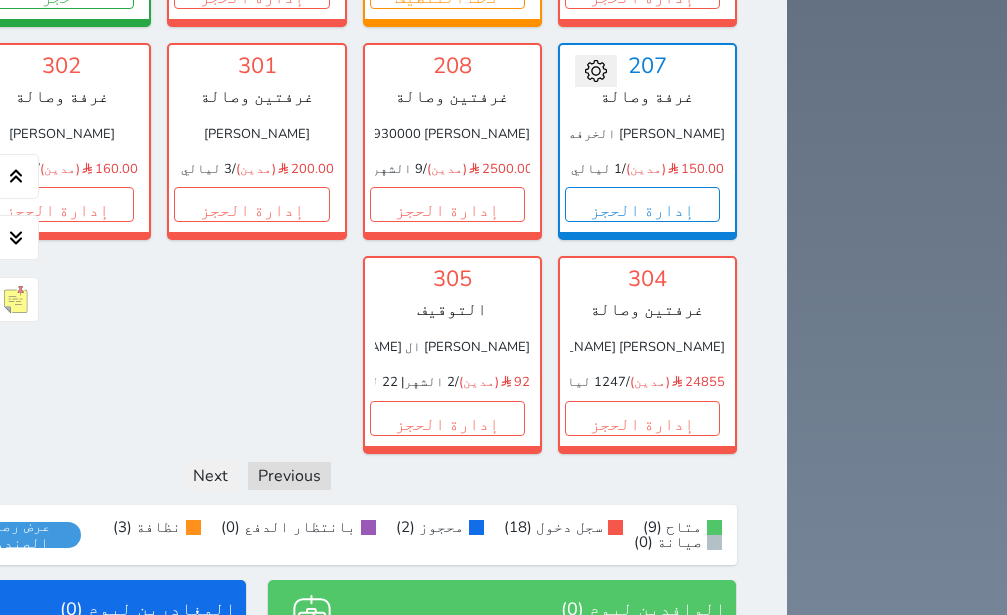 click on "Your browser does not support the audio element.
حجز جماعي جديد   حجز جديد             الرئيسية     تسكين الوحدات     جدول الحجوزات     إدارة الحجوزات     POS         تقييمات العملاء               الدعم الفني
سيتم قفل حسابك خلال0يوم , يرجى اجراء تحقق للبريد الالكتروني و الجوال لتجنب انقطاع الخدمة
التحقق الان
ni7ghts للوحدات السكنية
حجز جماعي جديد   حجز جديد   غير مرتبط مع منصة زاتكا المرحلة الثانية   غير مرتبط مع شموس   غير مرتبط مع المنصة الوطنية للرصد السياحي             إشعار   الغرفة   النزيل   المصدر
هيثم" at bounding box center (503, -1063) 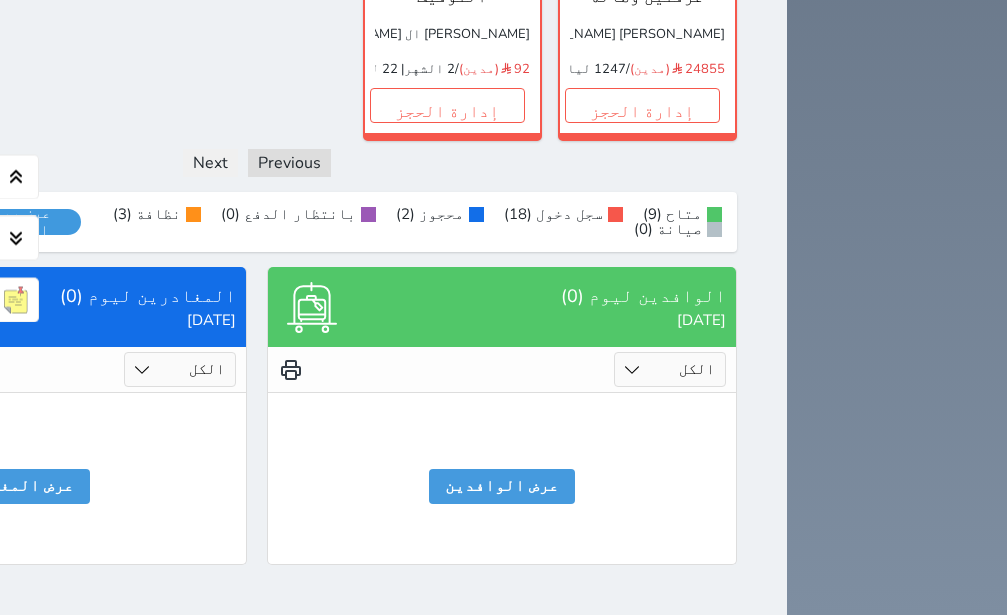 scroll, scrollTop: 1709, scrollLeft: 0, axis: vertical 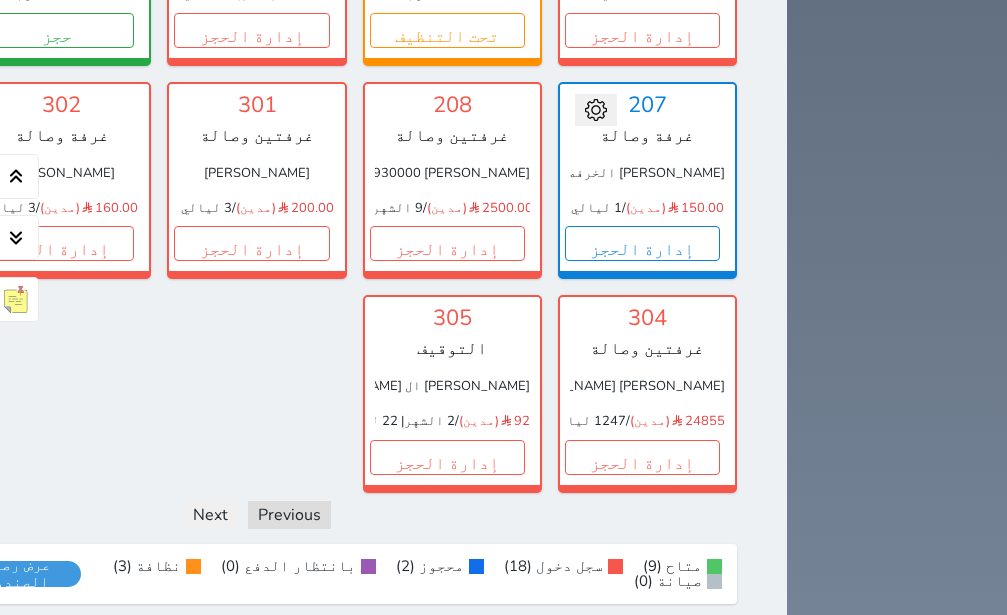 click on "حجز" at bounding box center (-139, 30) 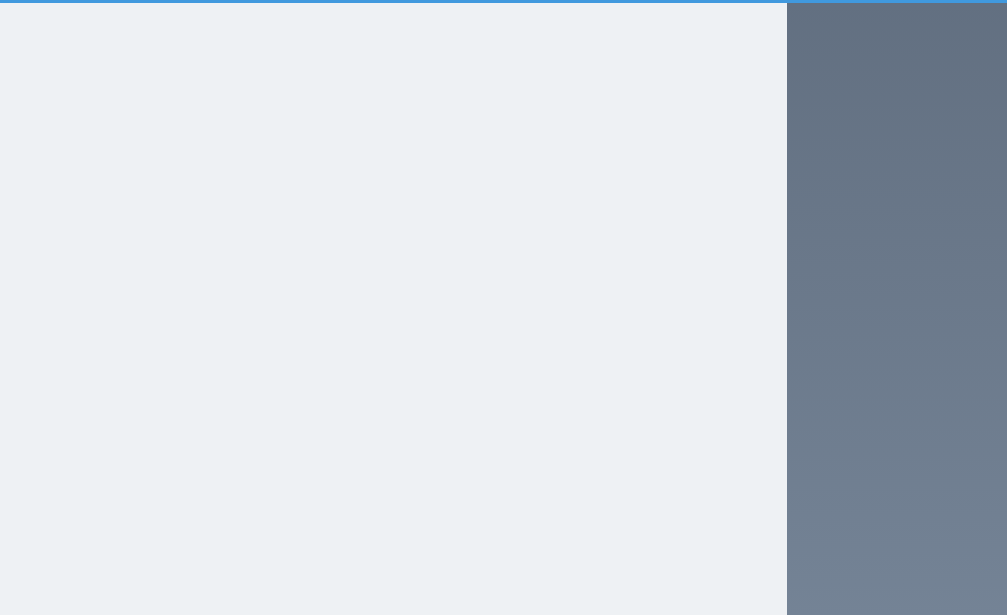scroll, scrollTop: 869, scrollLeft: 0, axis: vertical 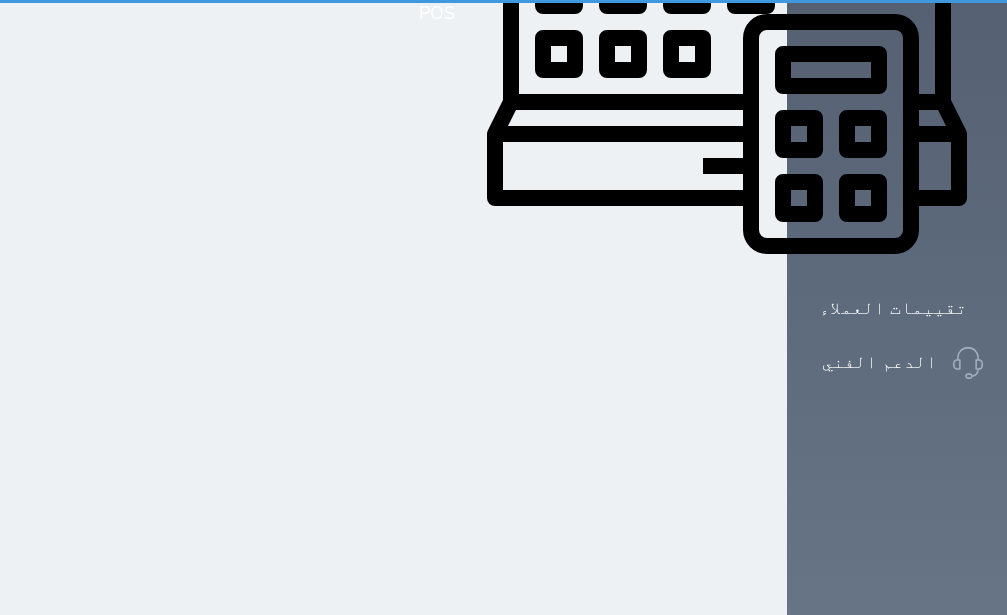 select on "1" 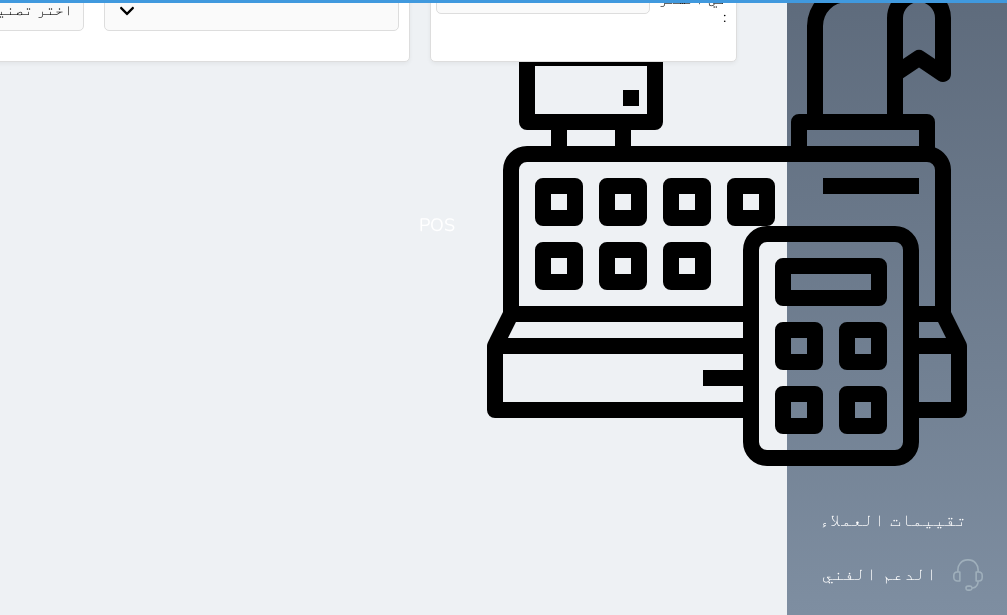 scroll, scrollTop: 0, scrollLeft: 0, axis: both 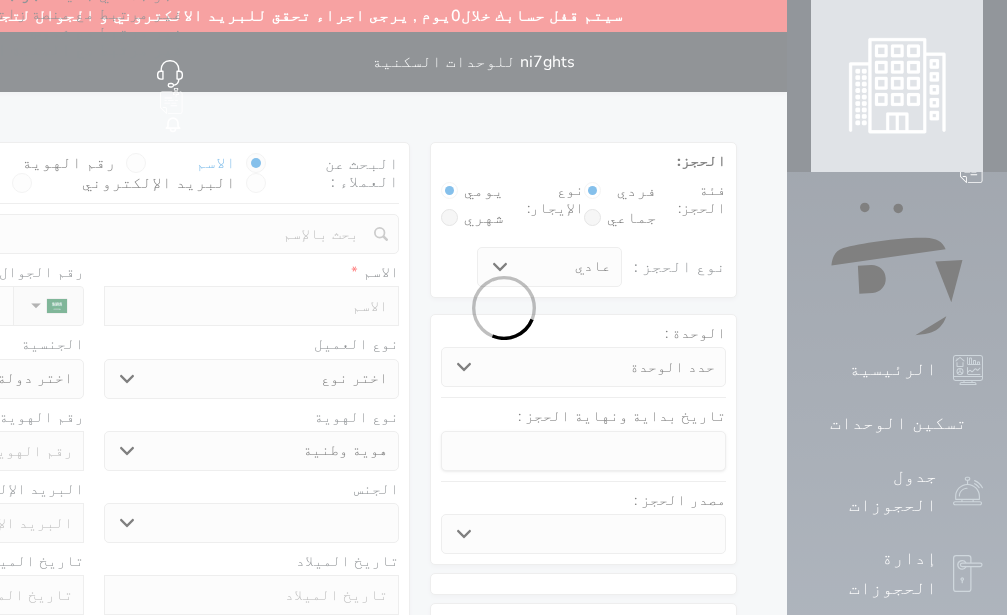 select 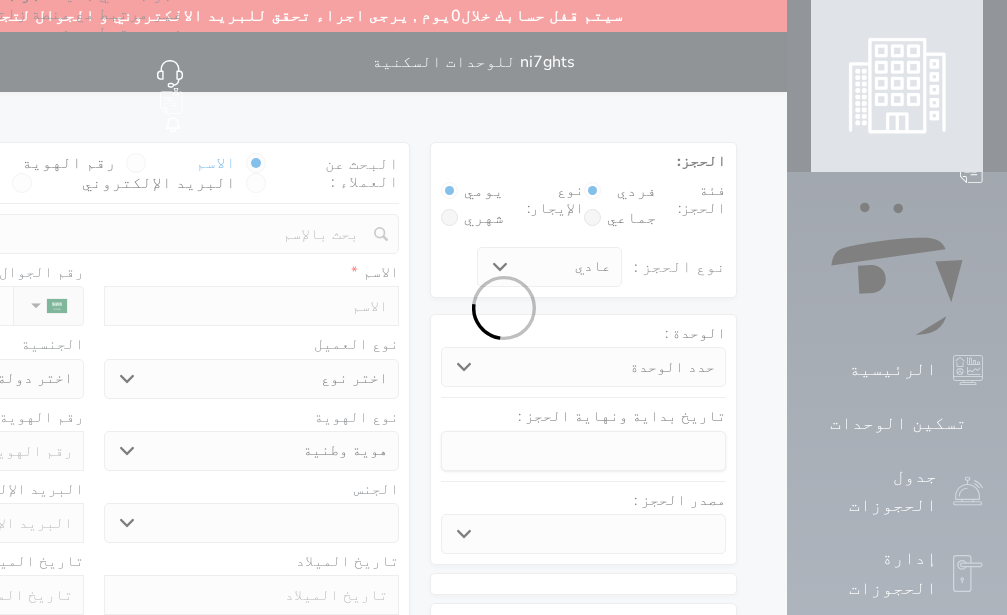 select 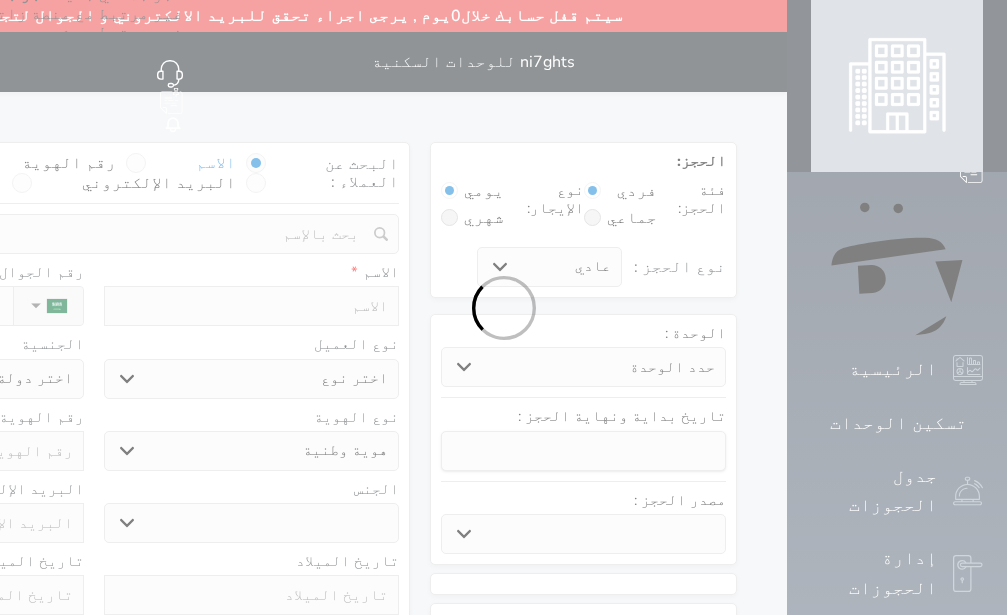 select 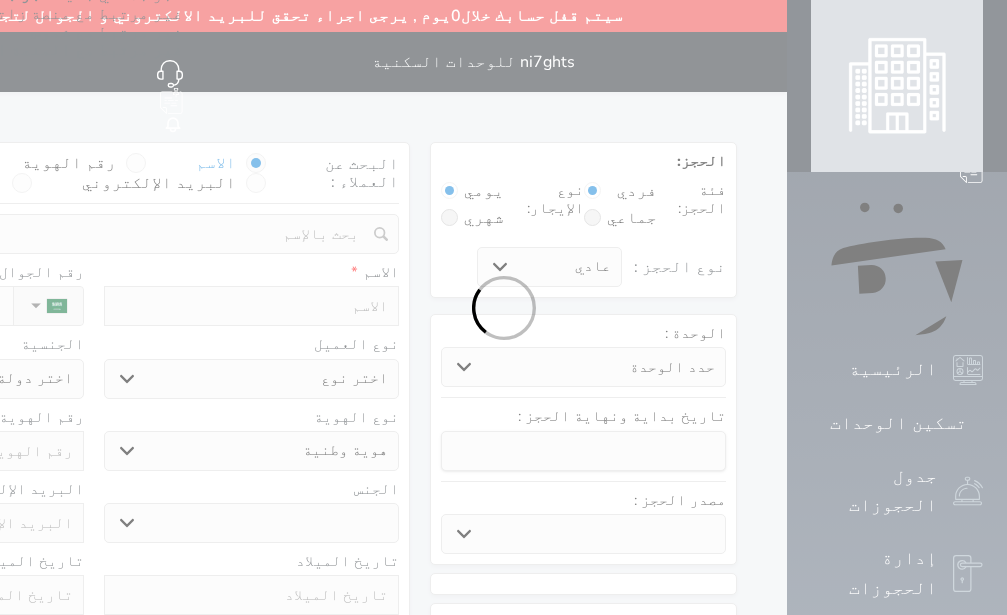 select 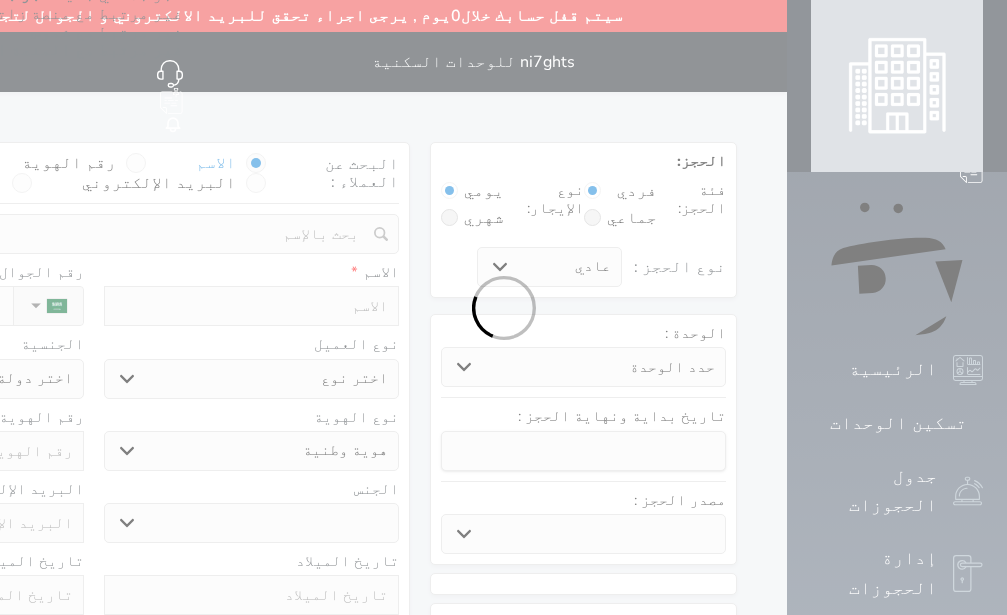 select 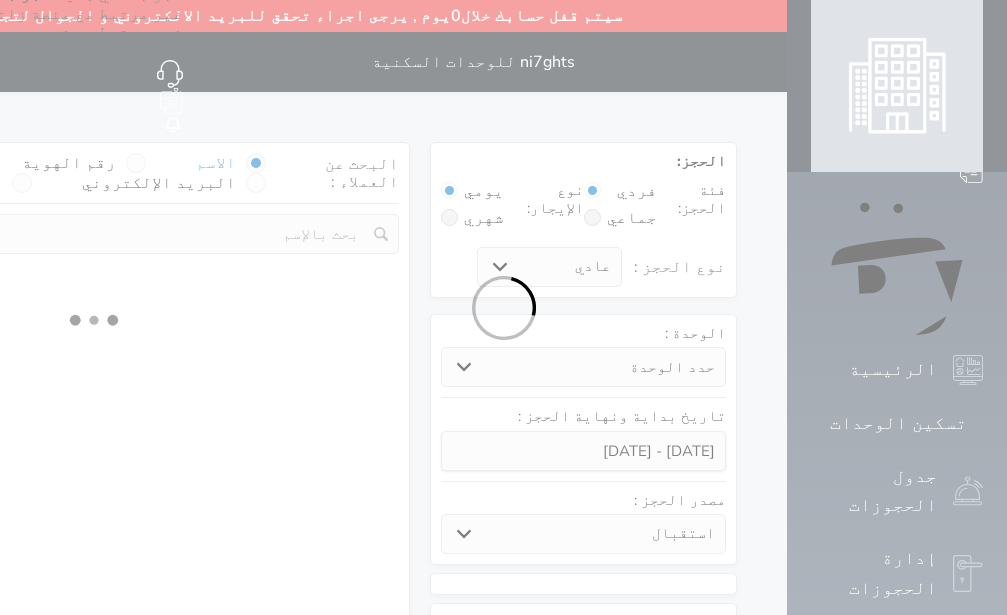 select 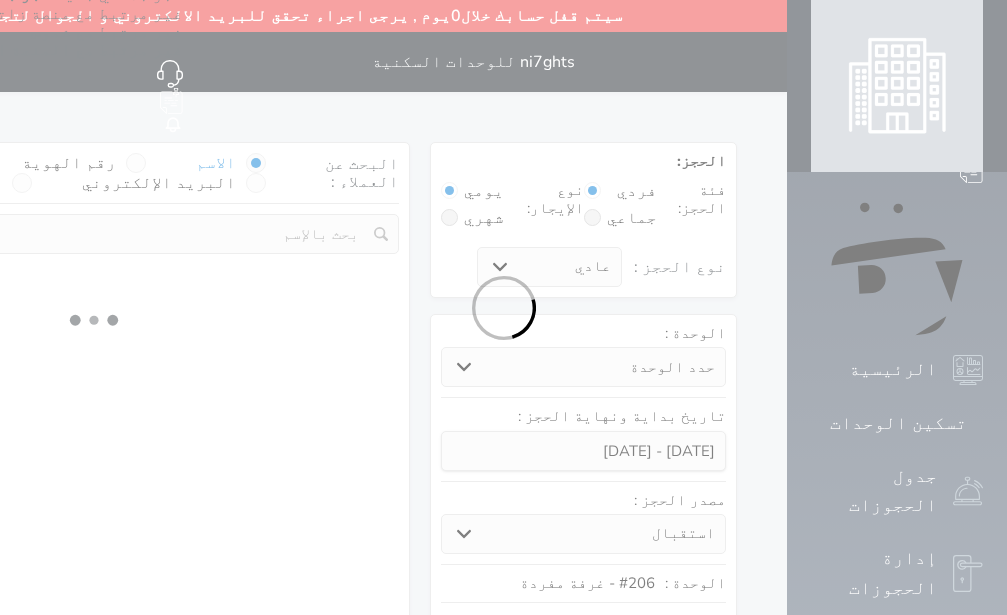 select on "1" 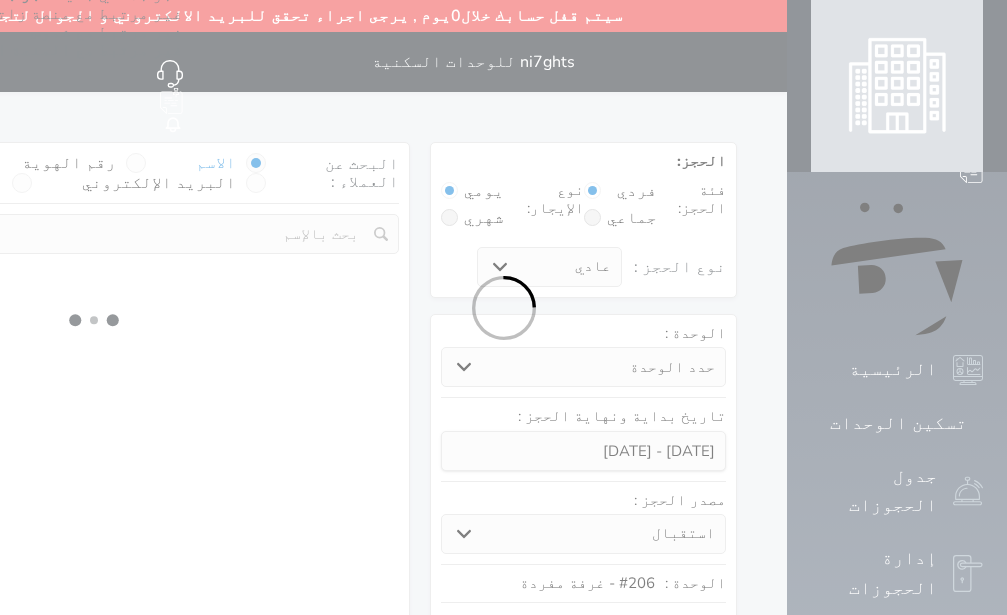 select on "113" 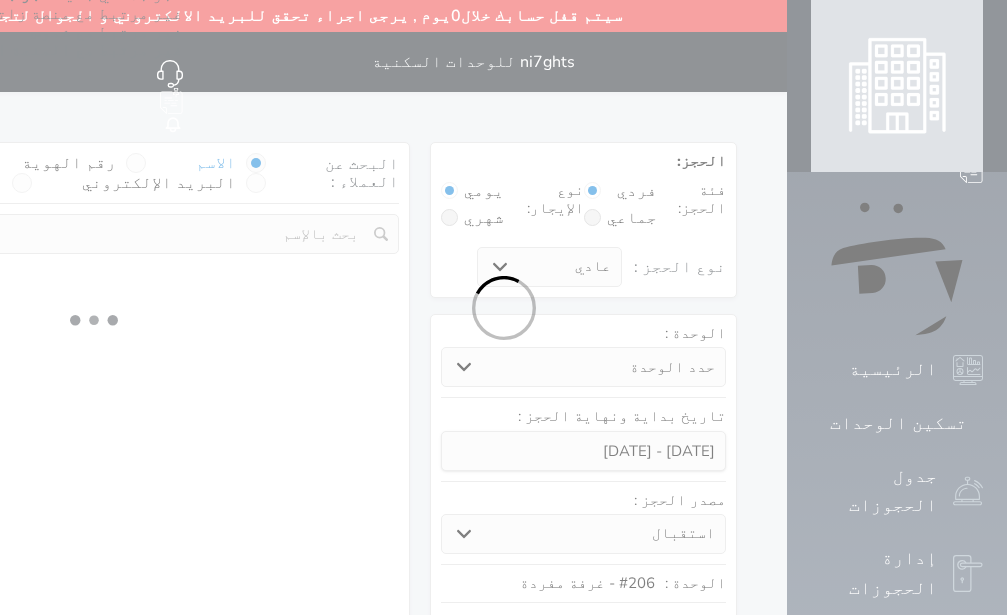 select on "1" 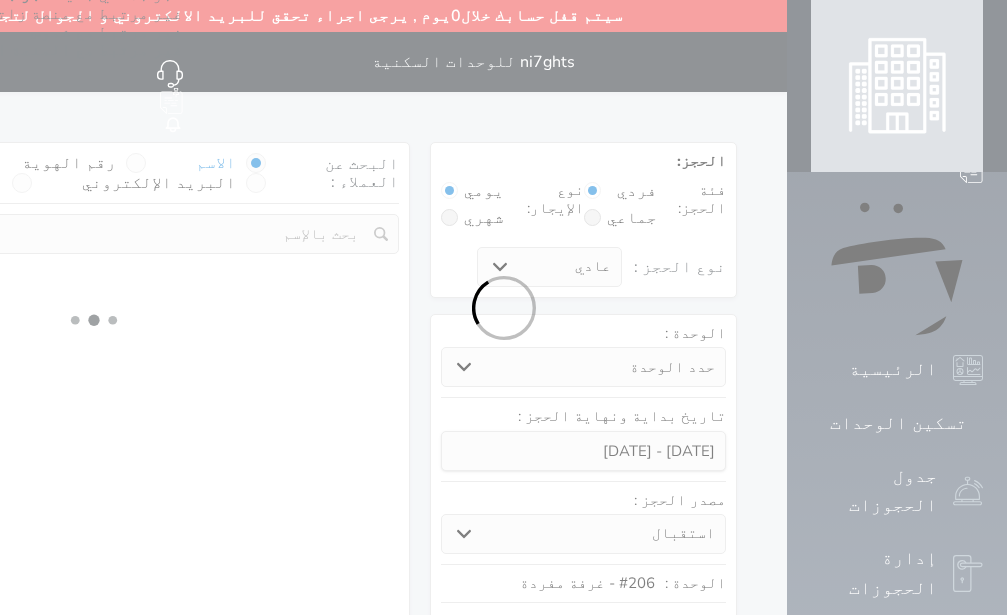 select 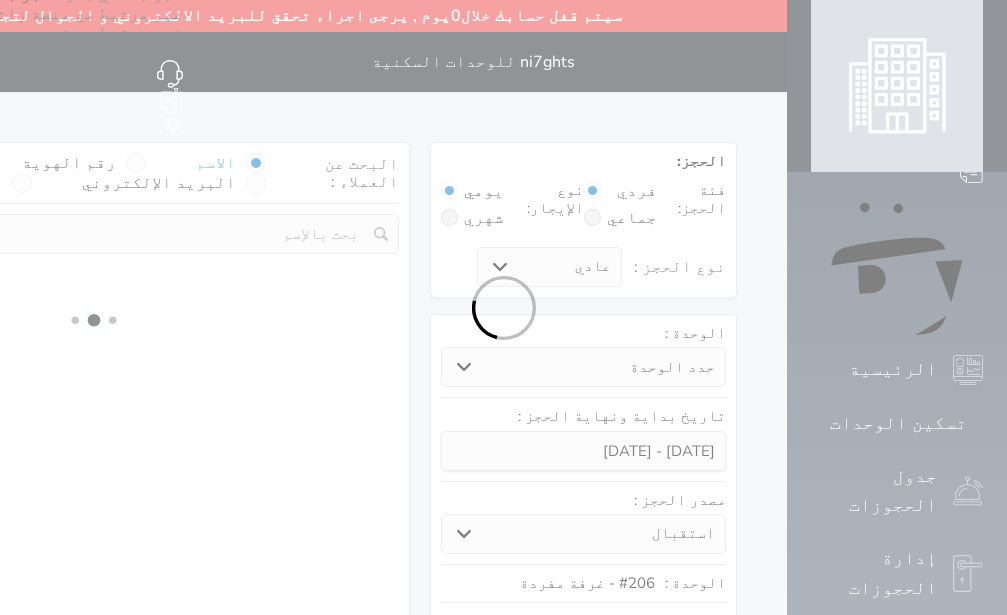 select on "7" 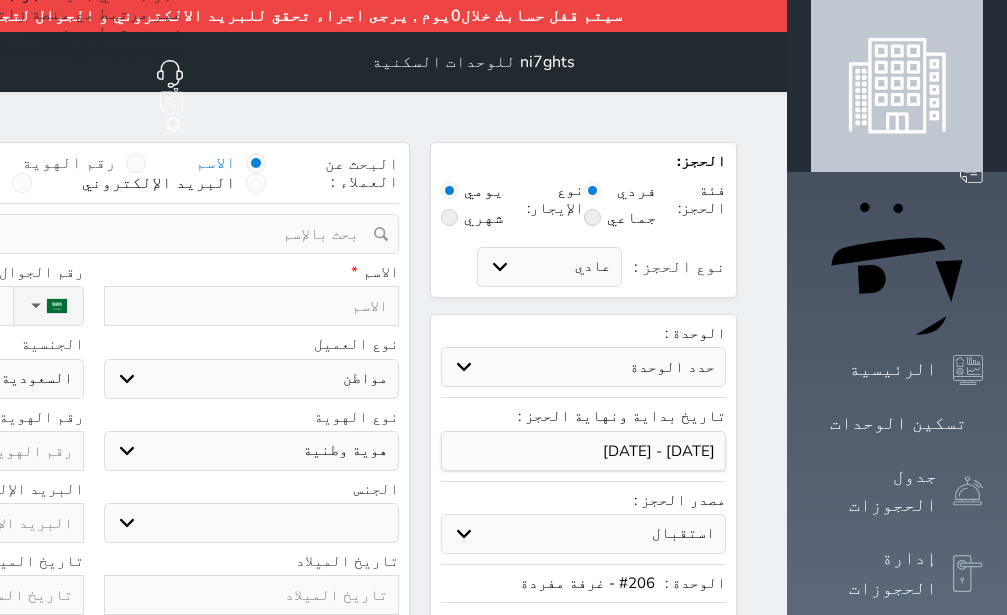 select 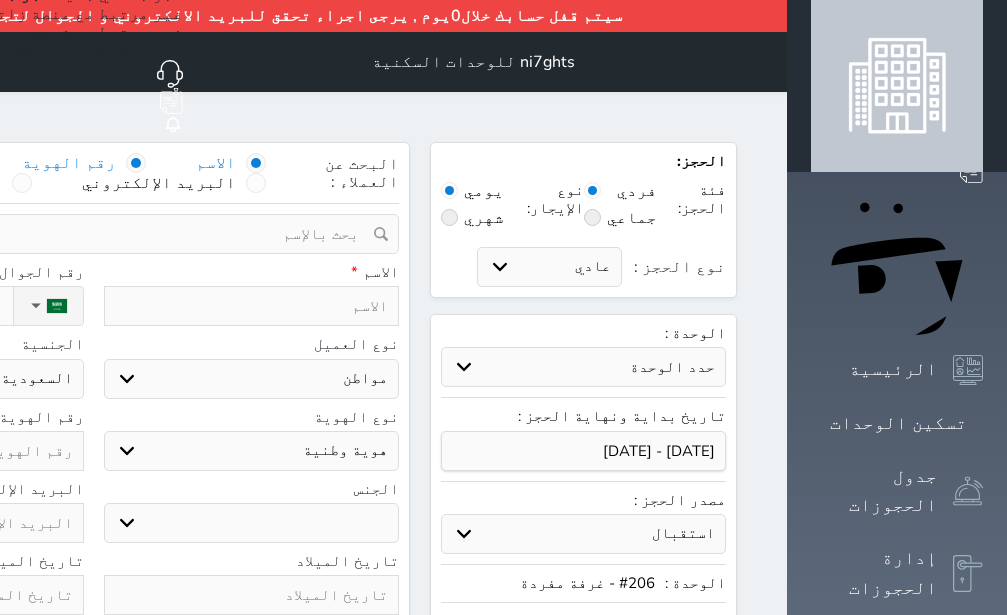 radio on "false" 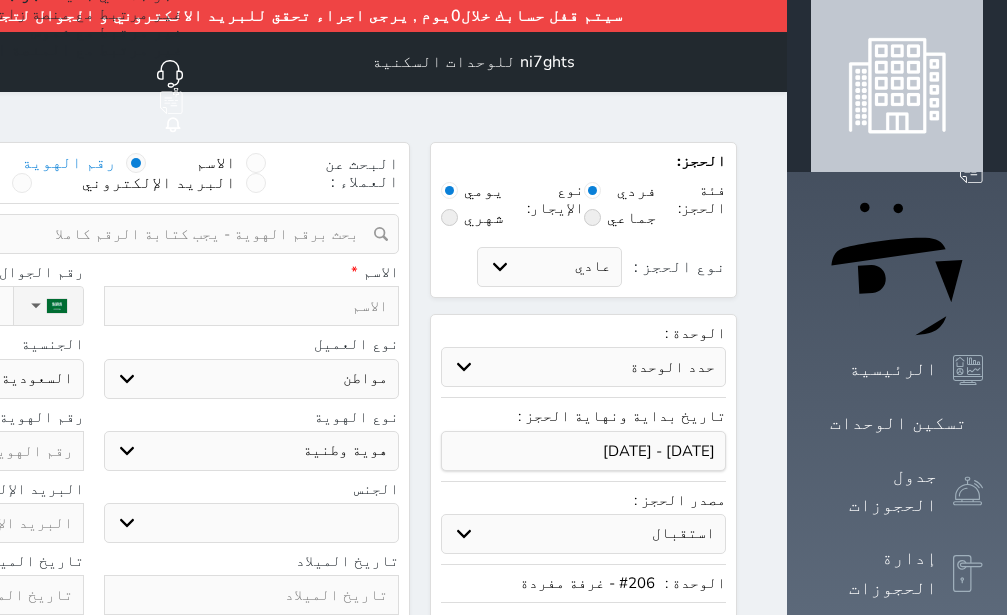 click on "البحث عن العملاء :        الاسم       رقم الهوية       البريد الإلكتروني       الجوال           تغيير العميل                      ملاحظات                           سجل حجوزات العميل undefined                   إجمالى رصيد العميل : 0 ريال     رقم الحجز   الوحدة   من   إلى   نوع الحجز   الرصيد   الاجرائات         النتائج  : من (  ) - إلى  (  )   العدد  :              سجل الكمبيالات الغير محصلة على العميل undefined                 رقم الحجز   المبلغ الكلى    المبلغ المحصل    المبلغ المتبقى    تاريخ الإستحقاق         النتائج  : من (  ) - إلى  (  )   العدد  :      الاسم *     رقم الجوال *       ▼     [GEOGRAPHIC_DATA] ([GEOGRAPHIC_DATA])   +93   [GEOGRAPHIC_DATA] ([GEOGRAPHIC_DATA])   +355   [GEOGRAPHIC_DATA] (‫الجزائر‬‎)   +213   [US_STATE]" at bounding box center [93, 553] 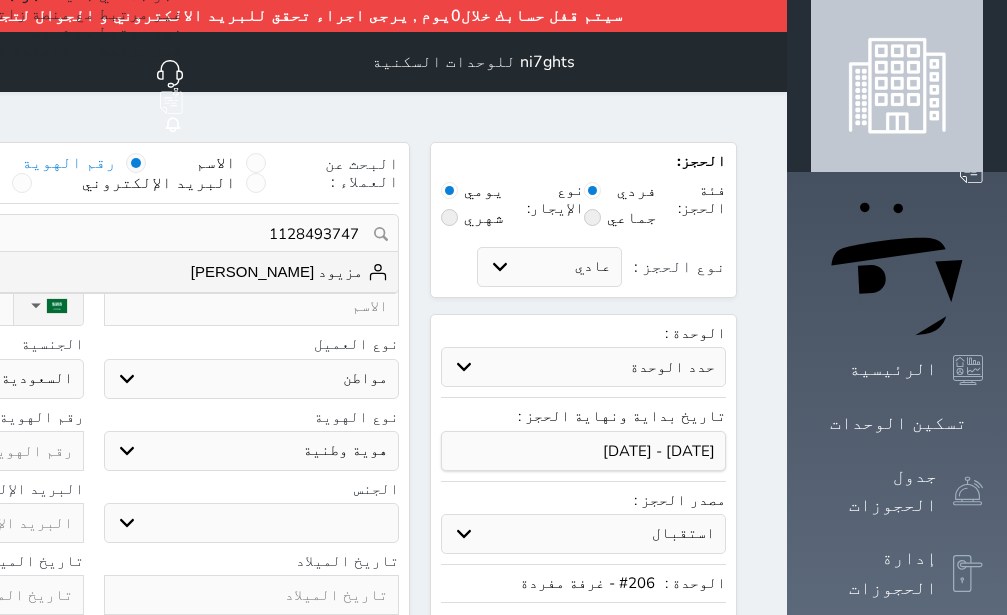 click on "مزيود [PERSON_NAME]" at bounding box center [290, 272] 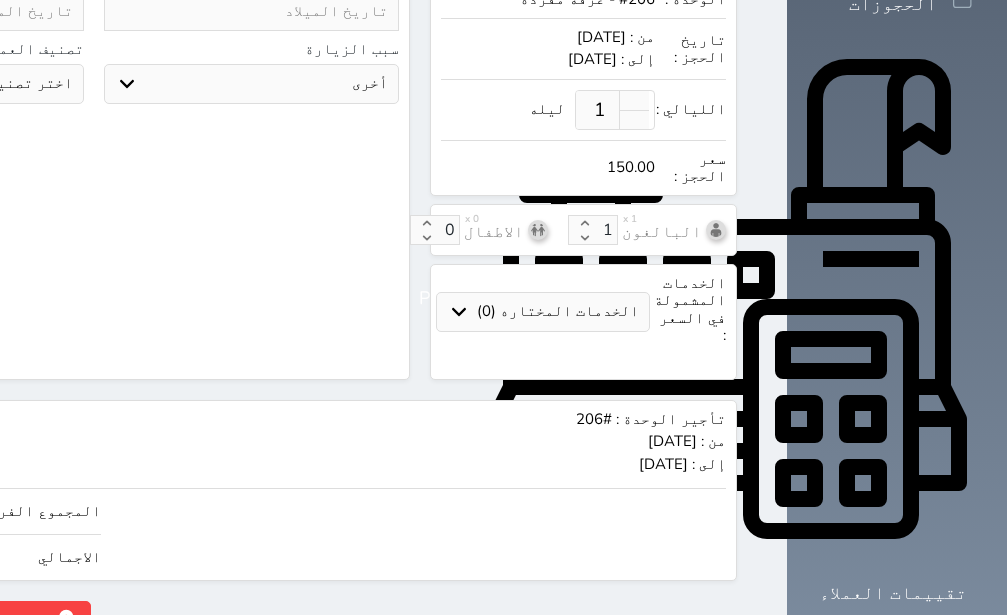 scroll, scrollTop: 596, scrollLeft: 0, axis: vertical 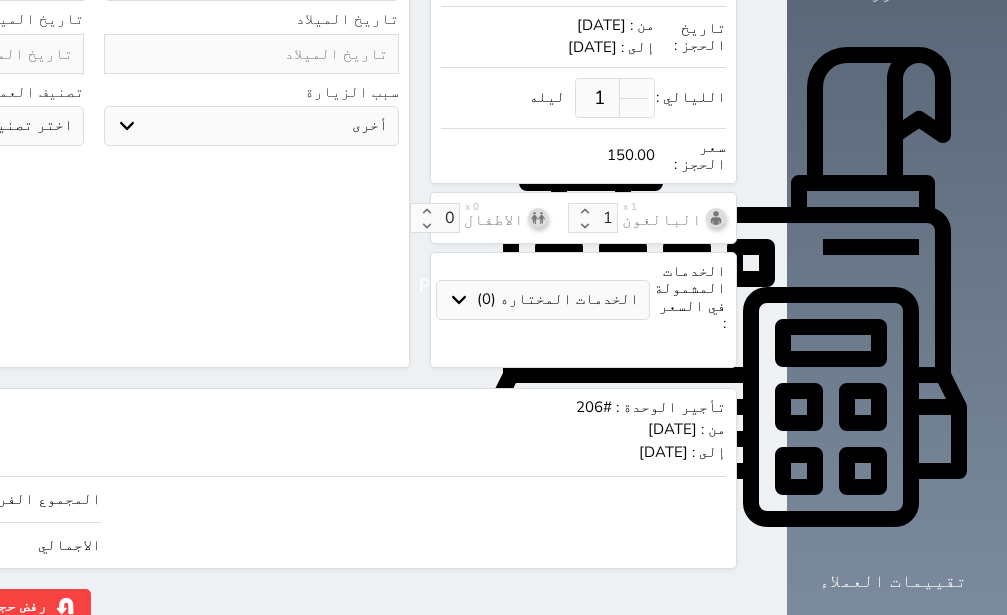 click on "150" at bounding box center (-147, 499) 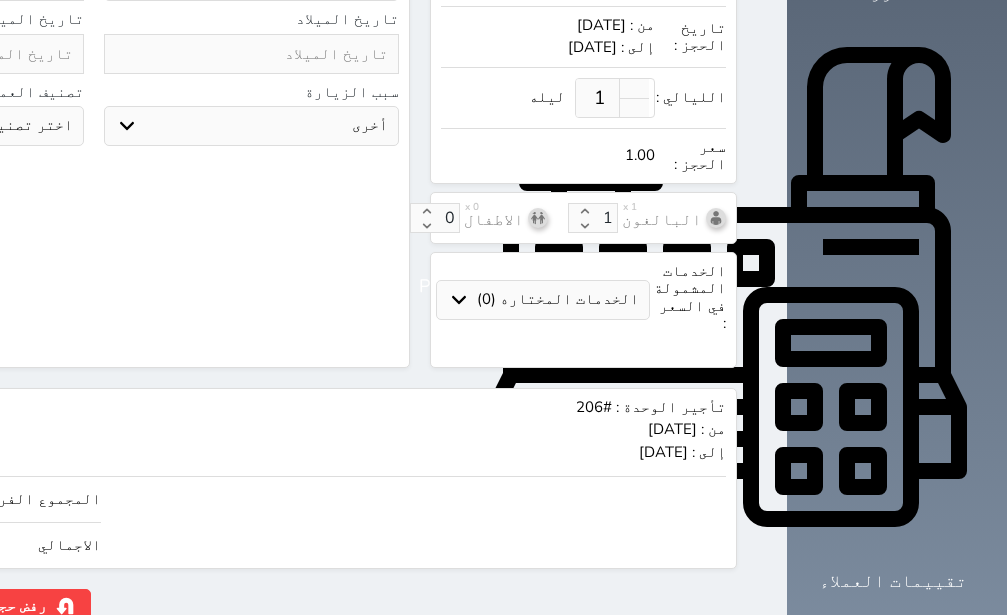 type on "10" 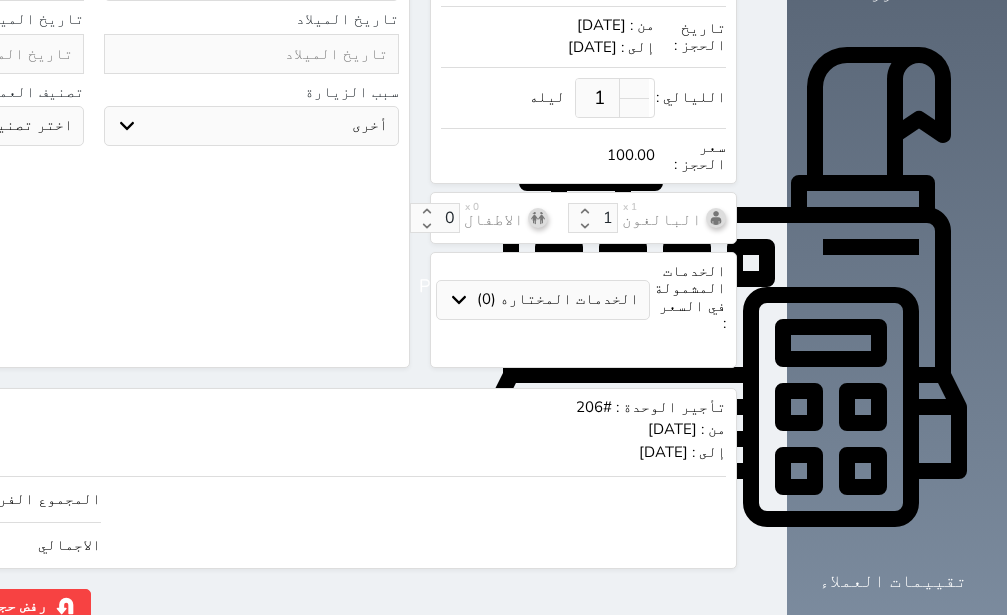 type on "100.00" 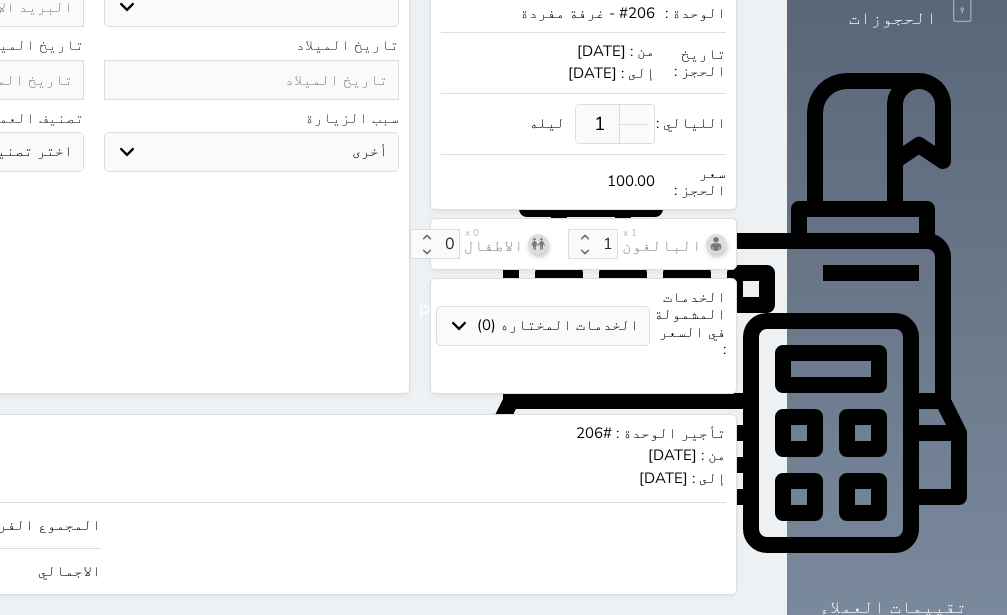 scroll, scrollTop: 596, scrollLeft: 0, axis: vertical 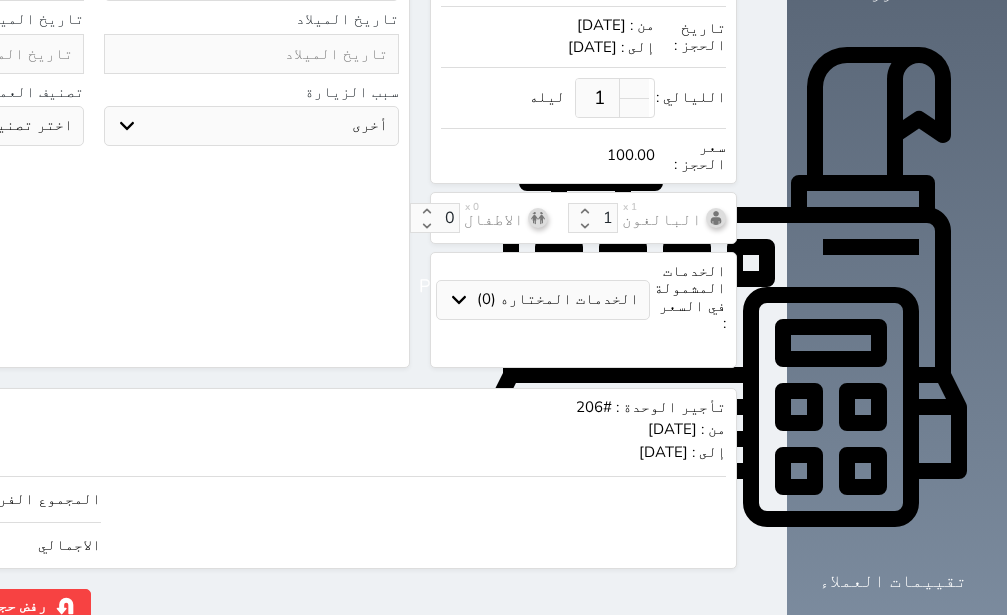 click on "تأجير الوحدة : #206   من : [DATE]   إلى : [DATE]    100.00" at bounding box center [257, 432] 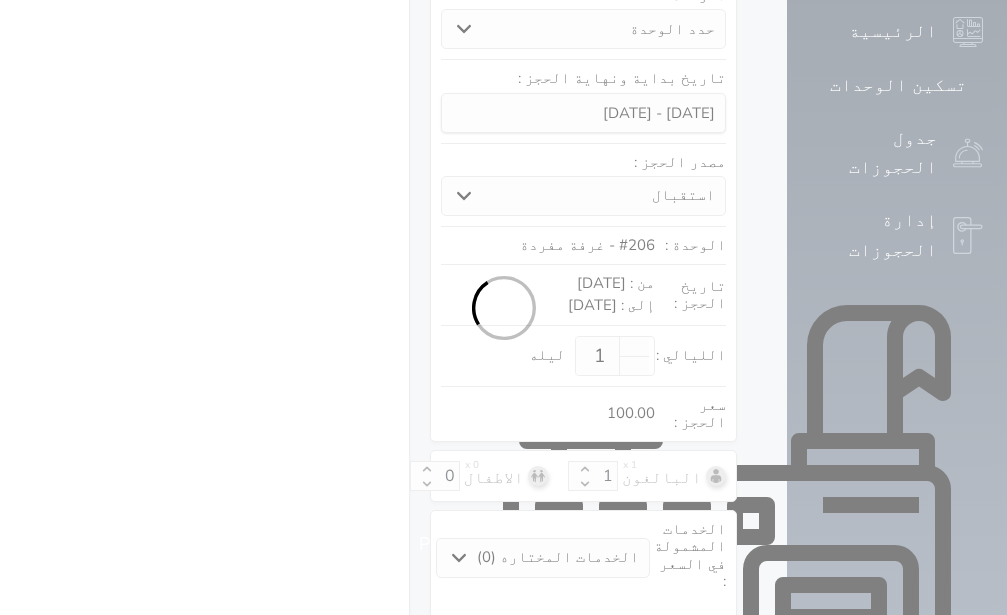 select on "1" 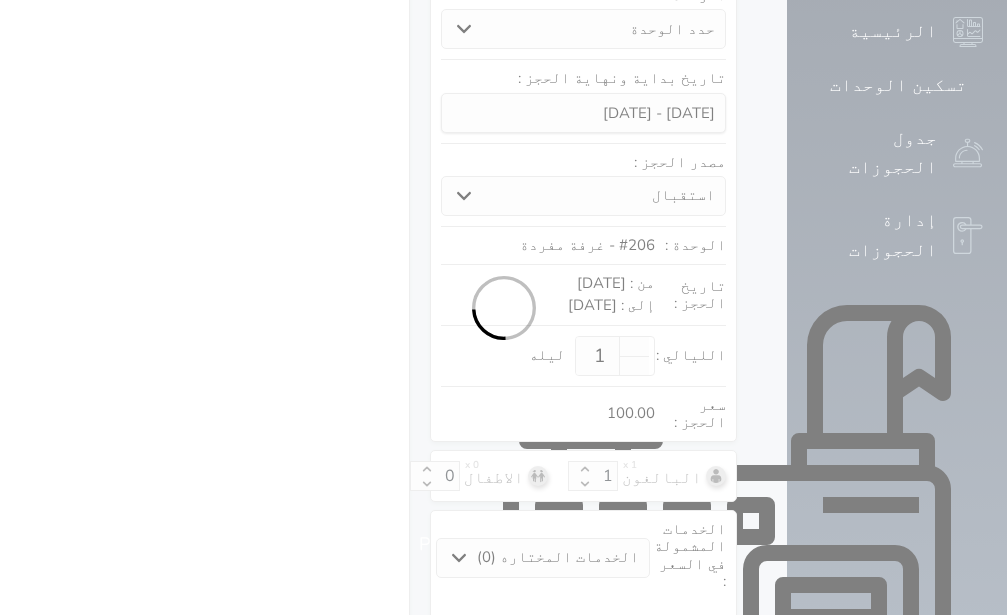 select on "113" 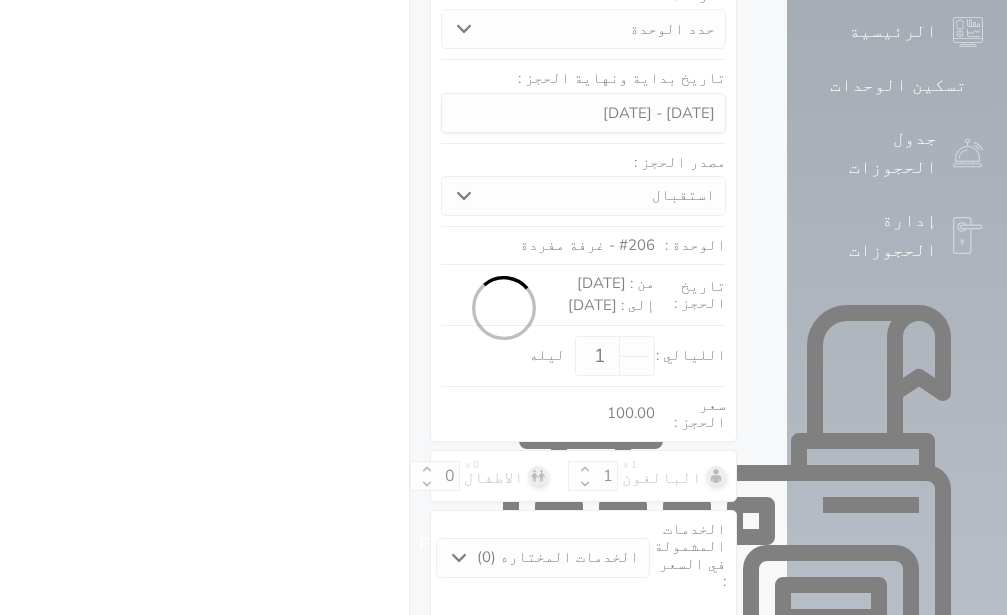 select on "1" 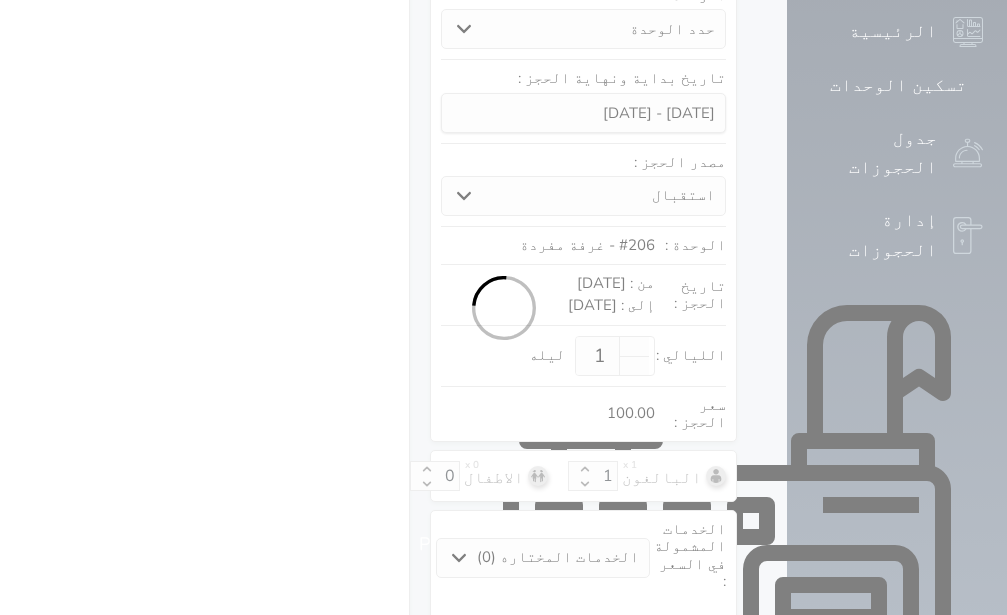 select on "7" 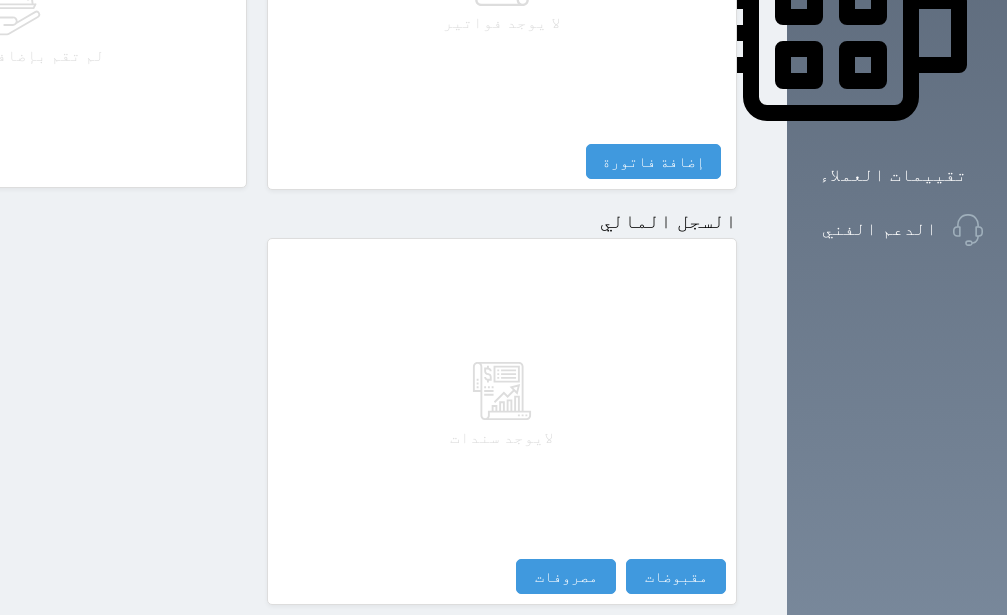 scroll, scrollTop: 1064, scrollLeft: 0, axis: vertical 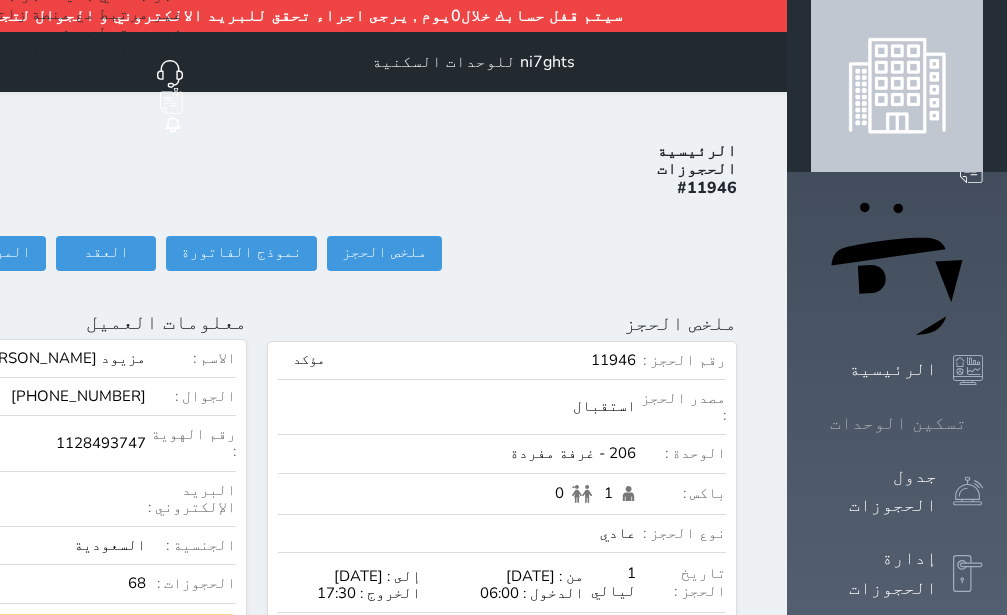 click on "تسكين الوحدات" at bounding box center [898, 423] 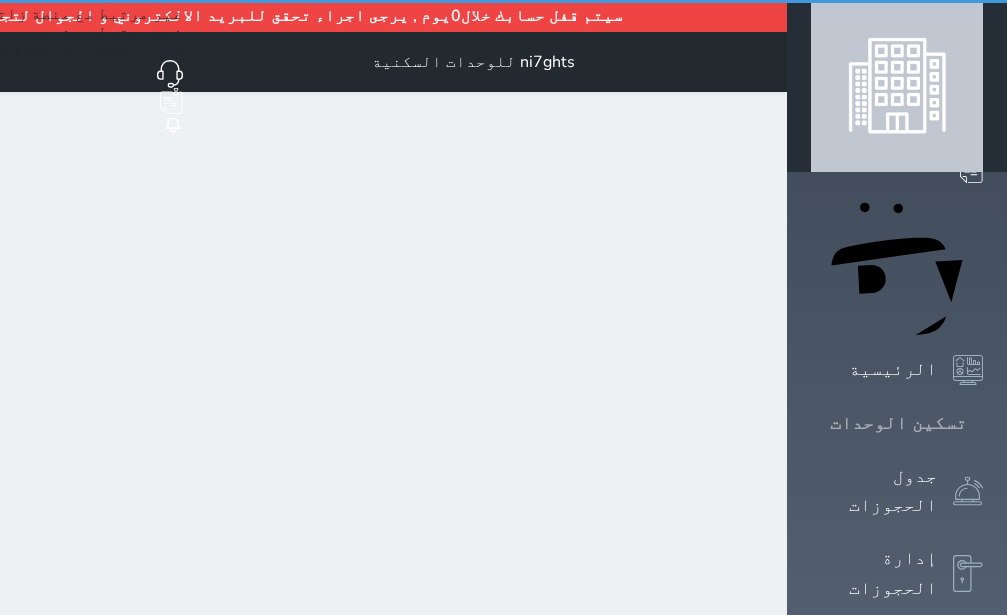 click on "تسكين الوحدات" at bounding box center [898, 423] 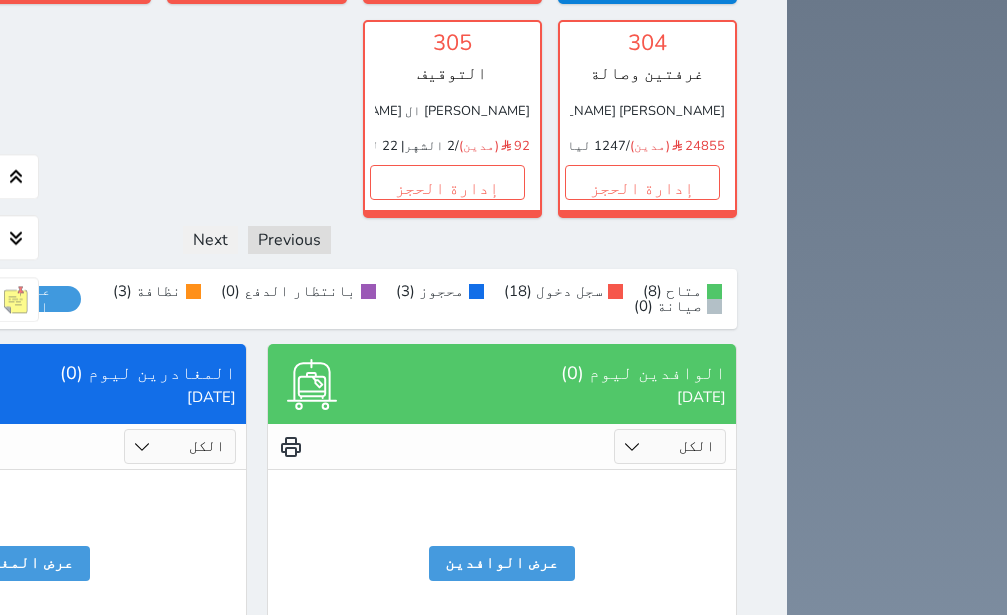 scroll, scrollTop: 1622, scrollLeft: 0, axis: vertical 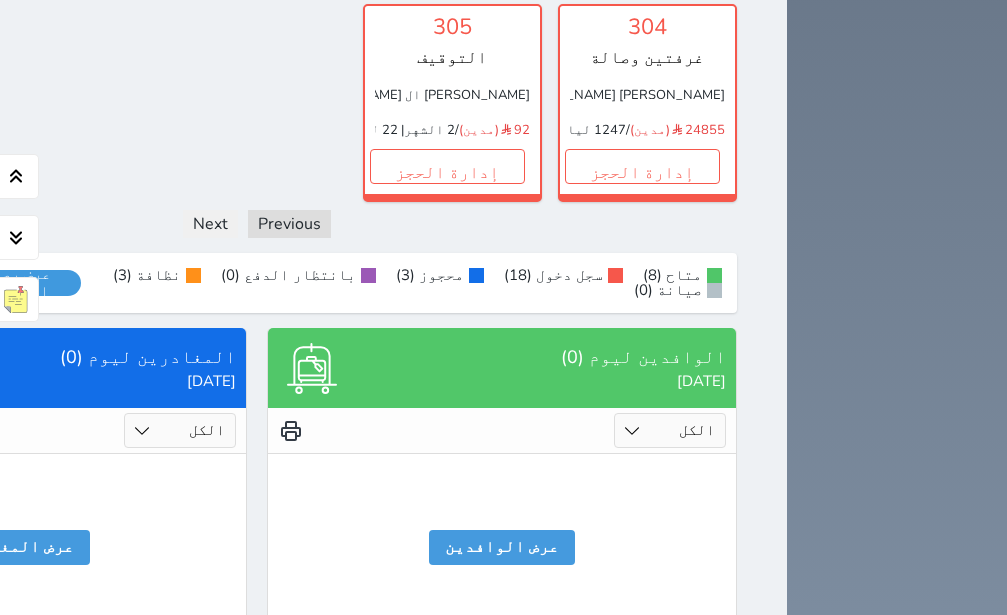 click on "إدارة الحجز" at bounding box center (56, -48) 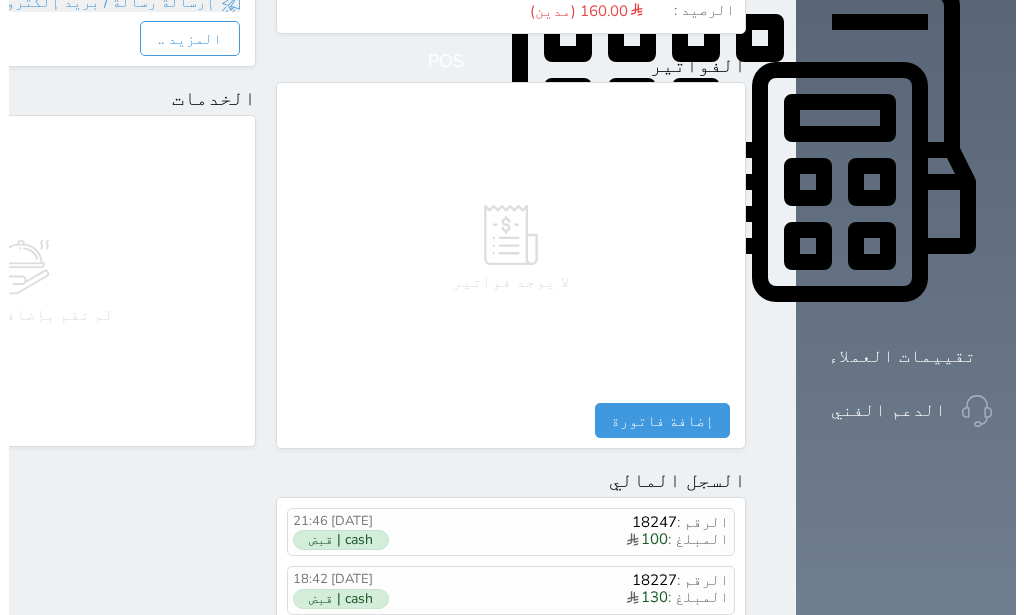 scroll, scrollTop: 1008, scrollLeft: 0, axis: vertical 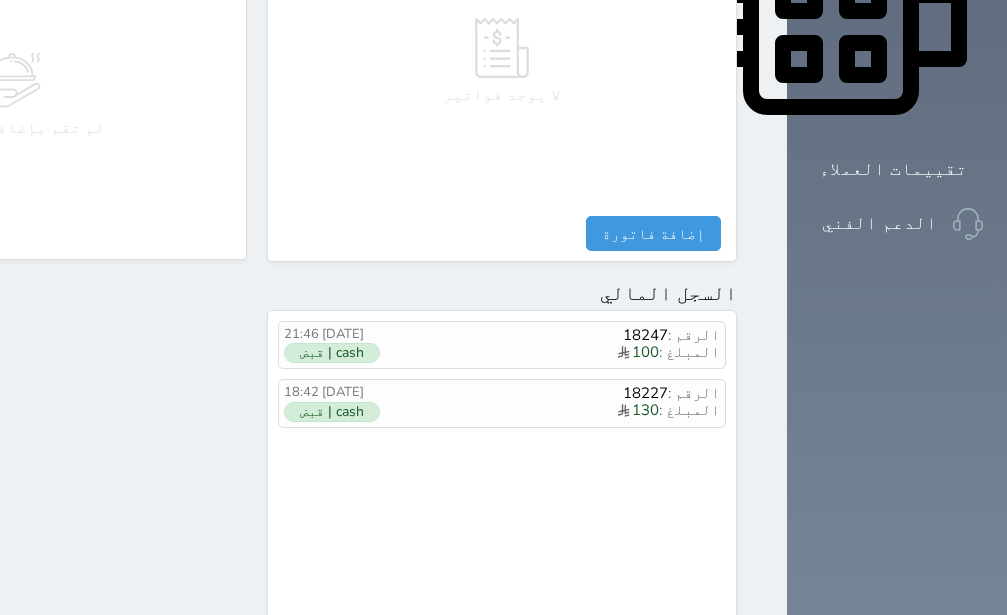click on "مقبوضات" at bounding box center (676, 648) 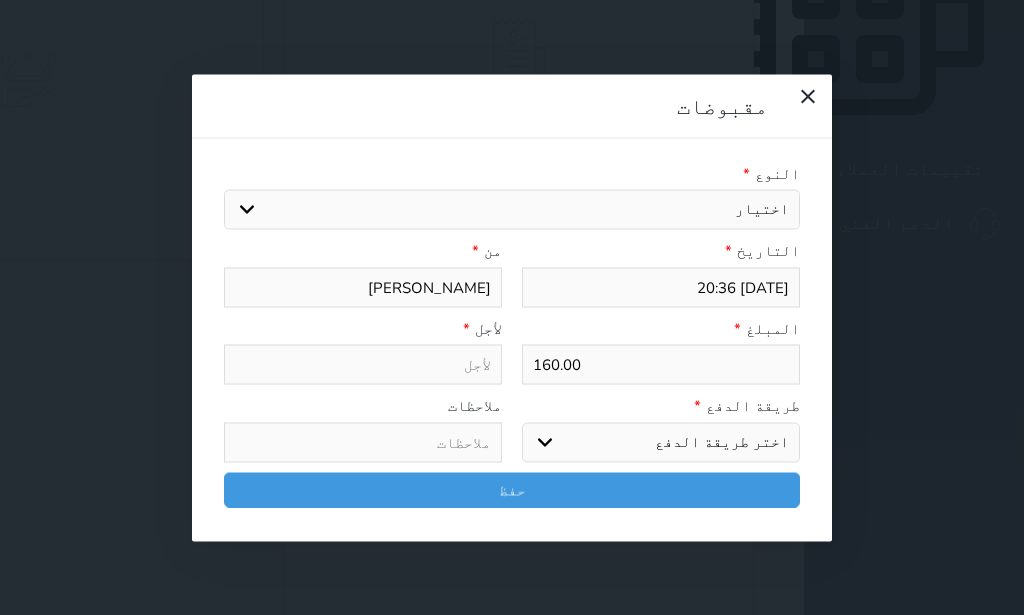 select 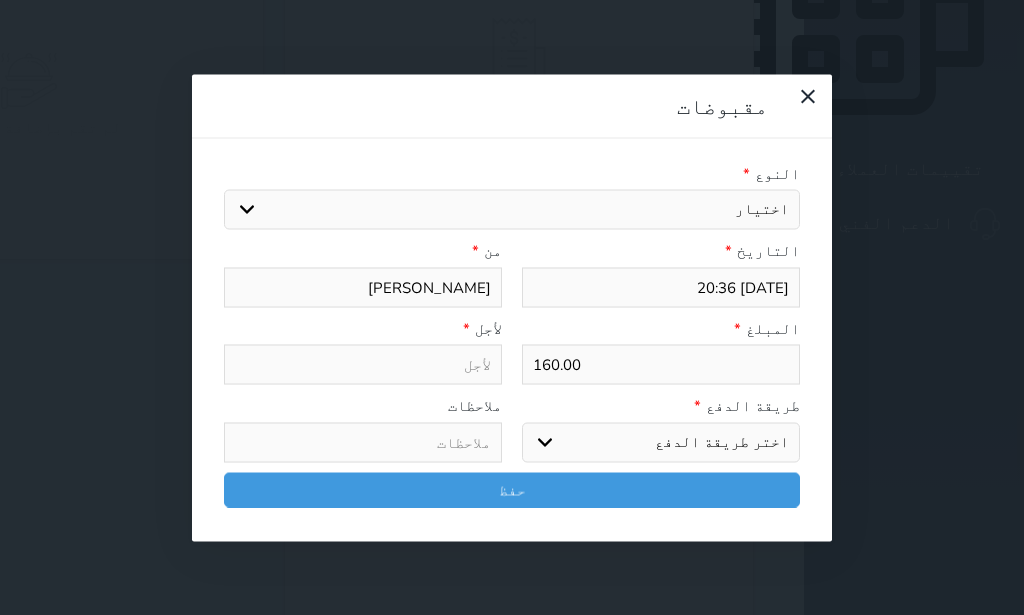 select on "54331" 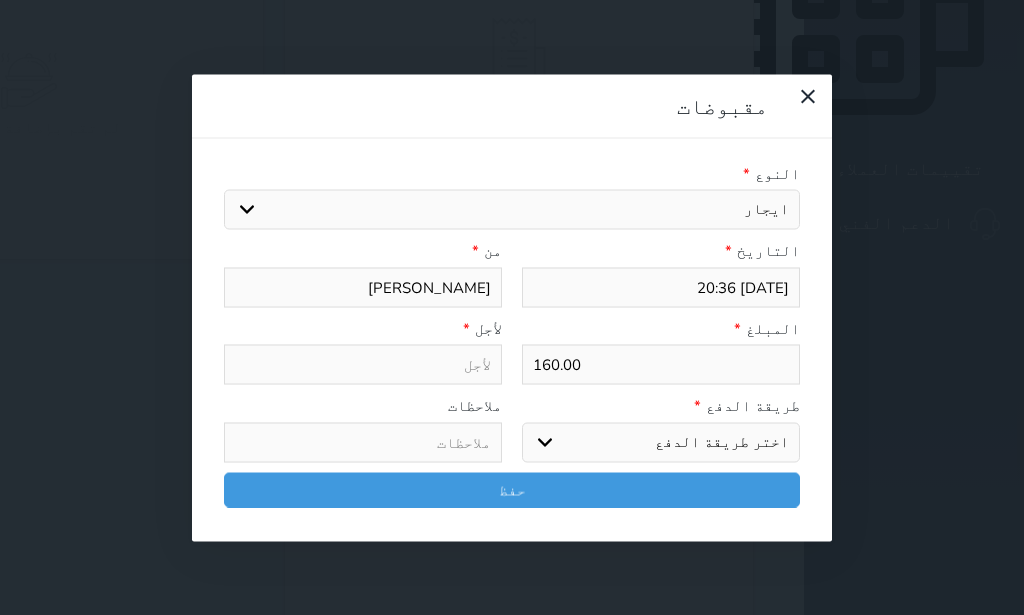 click on "ايجار" at bounding box center [0, 0] 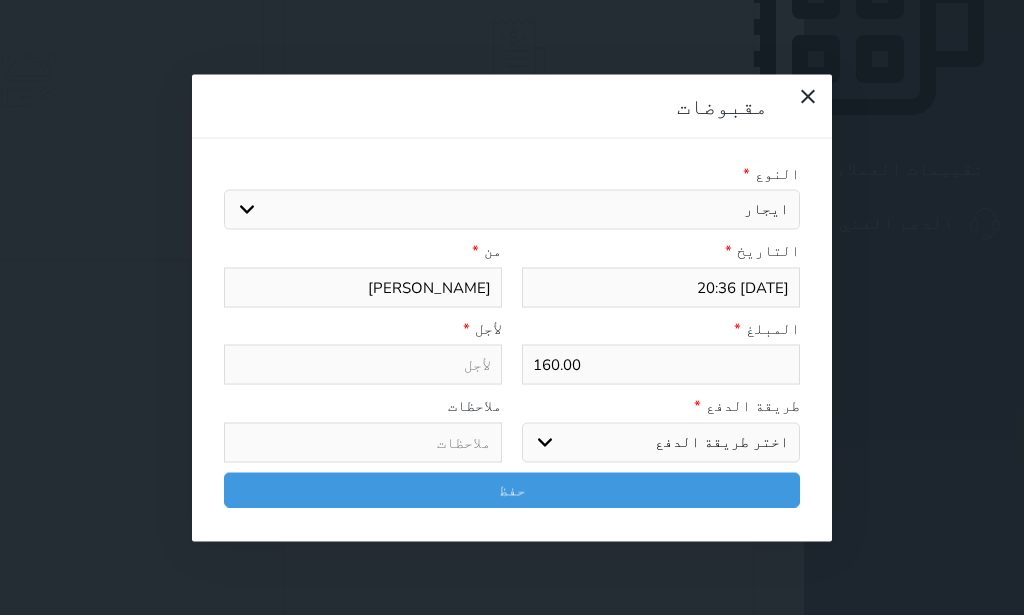 select 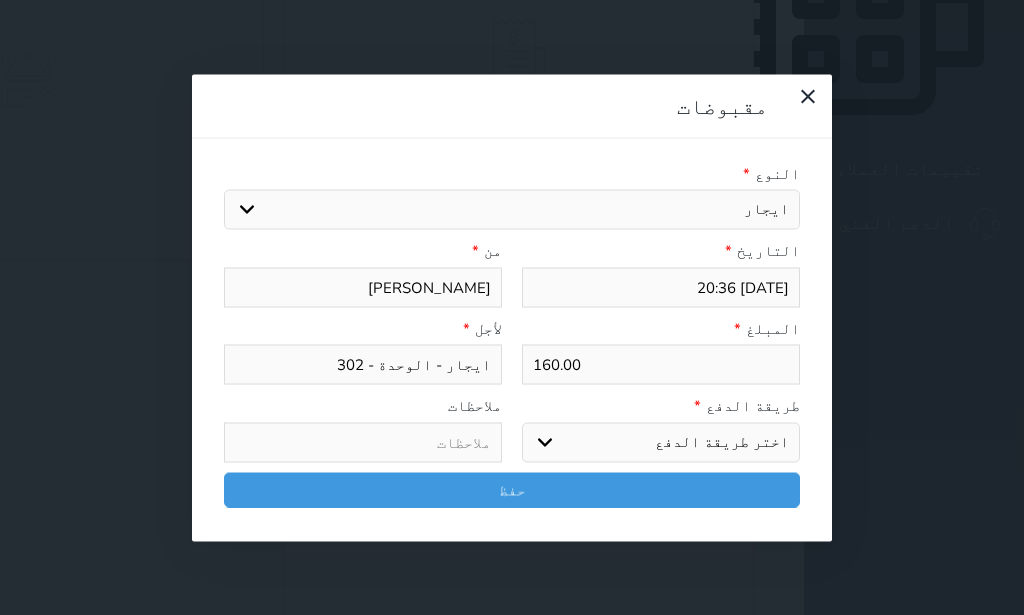 drag, startPoint x: 736, startPoint y: 293, endPoint x: 874, endPoint y: 285, distance: 138.23169 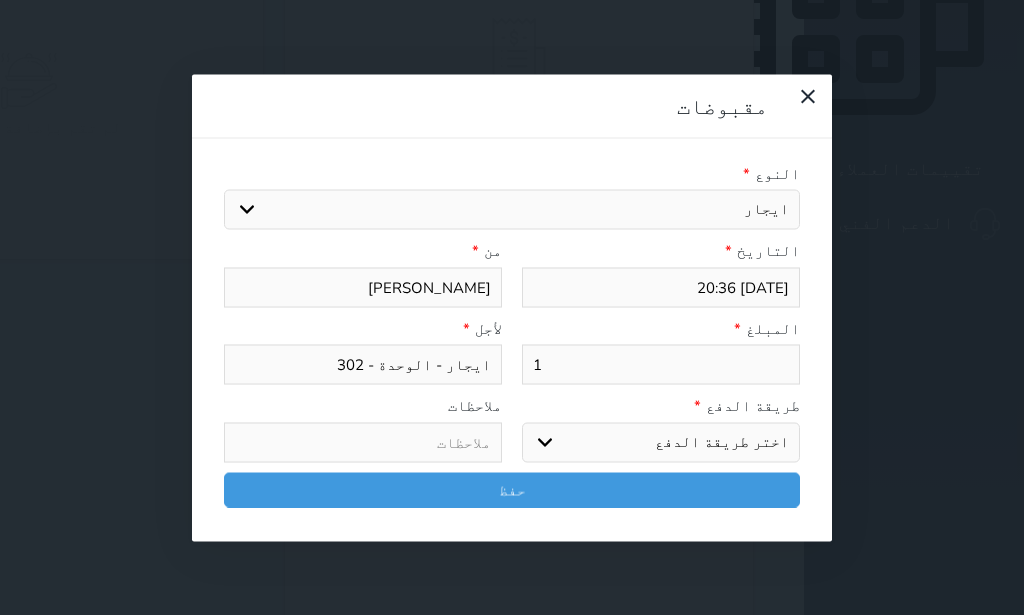select 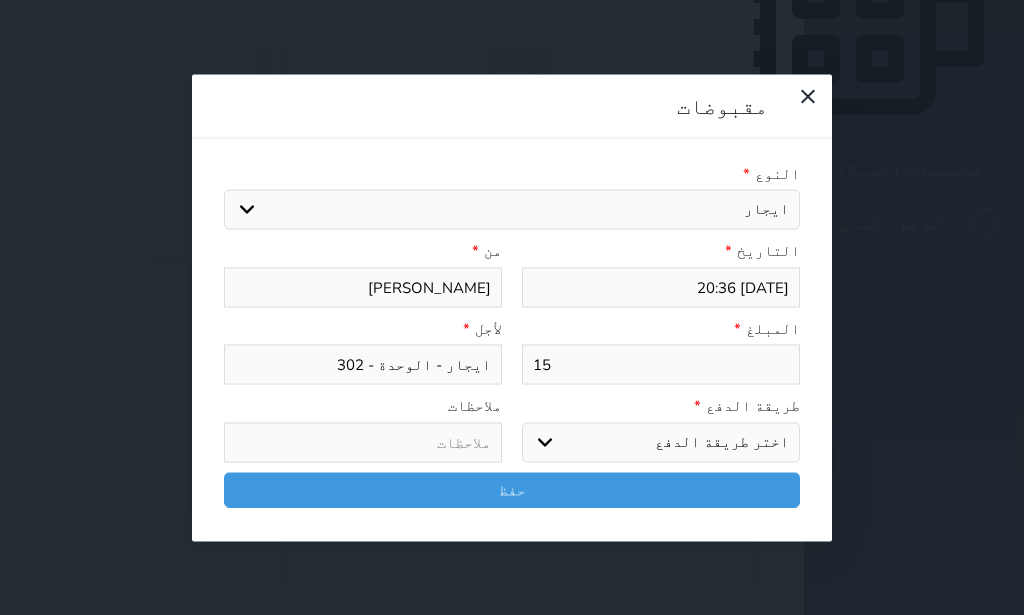 type on "150" 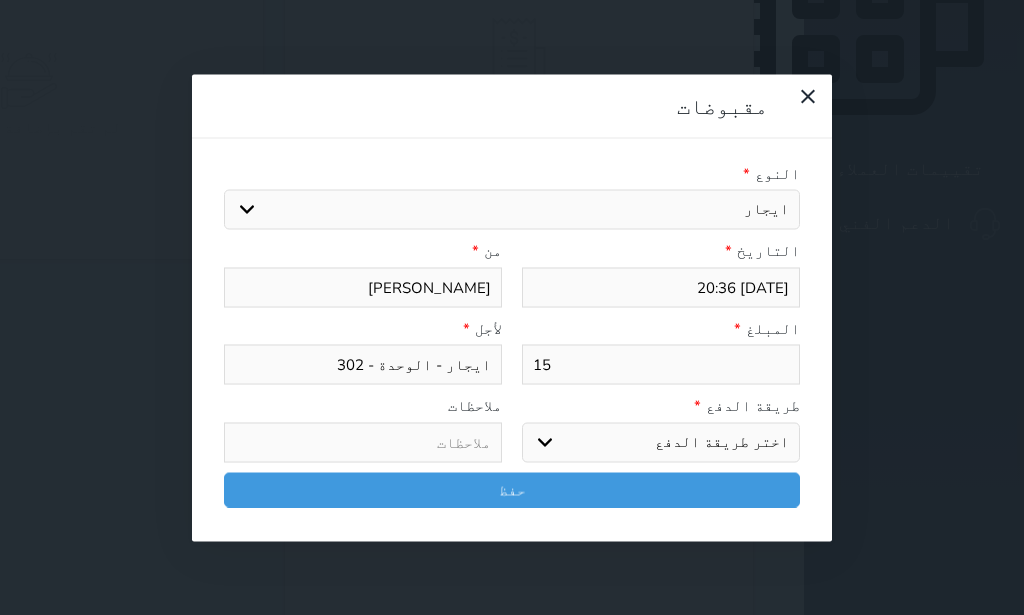 select 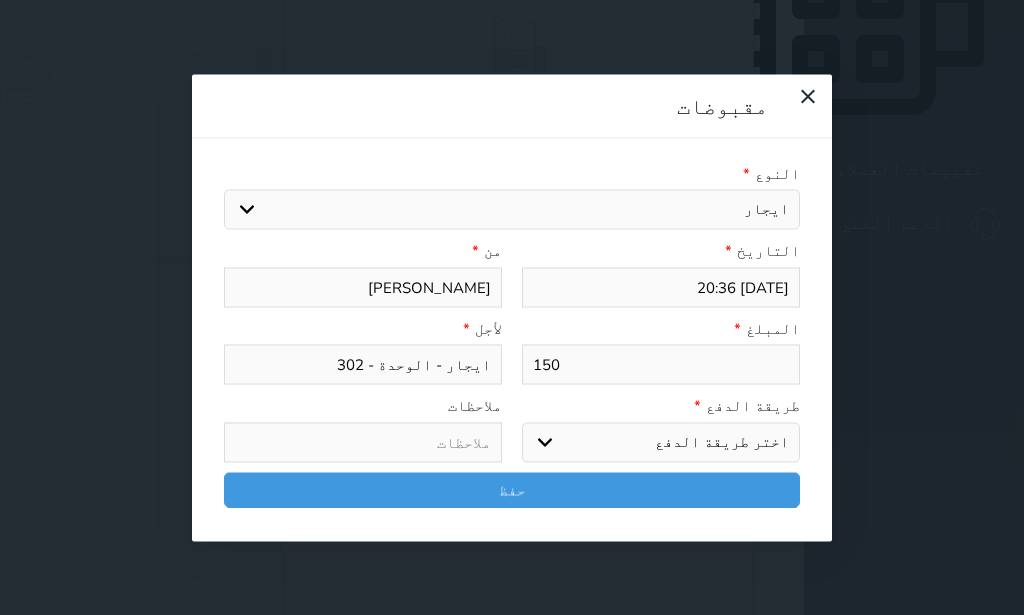 type on "150" 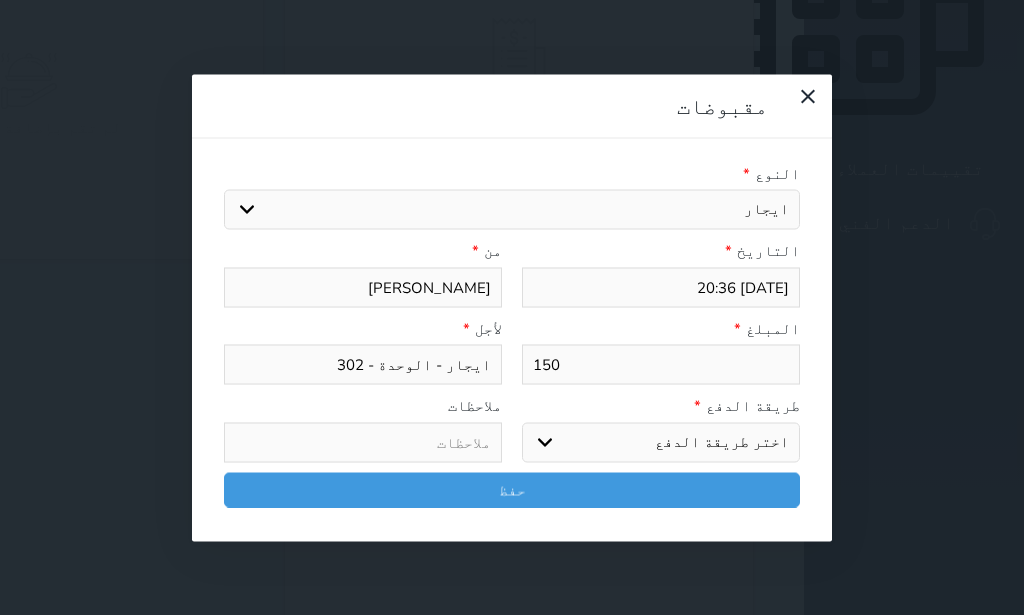 click on "اختر طريقة الدفع   دفع نقدى   تحويل بنكى   مدى   بطاقة ائتمان   آجل" at bounding box center (661, 442) 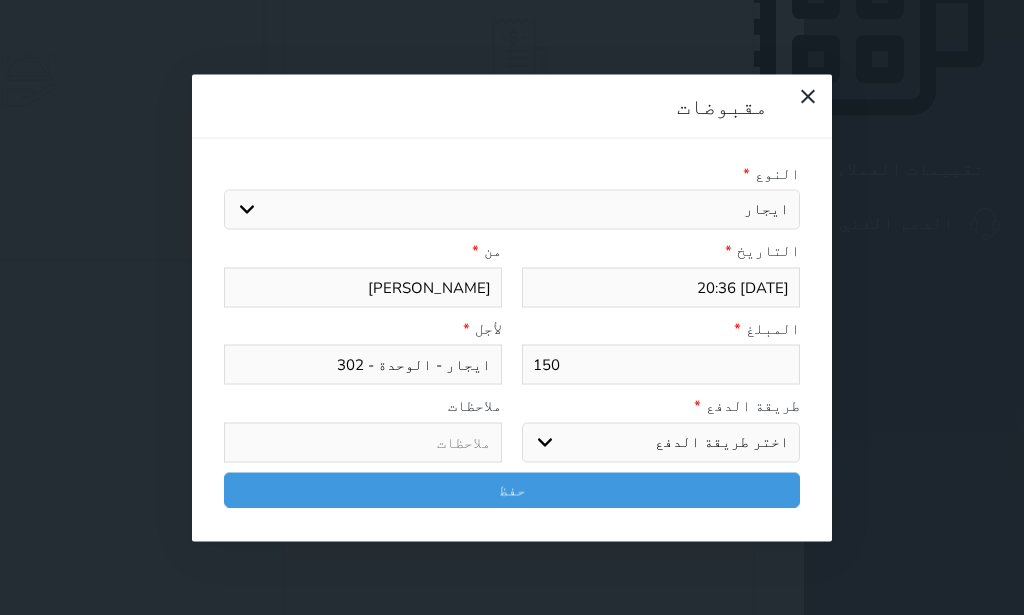select on "cash" 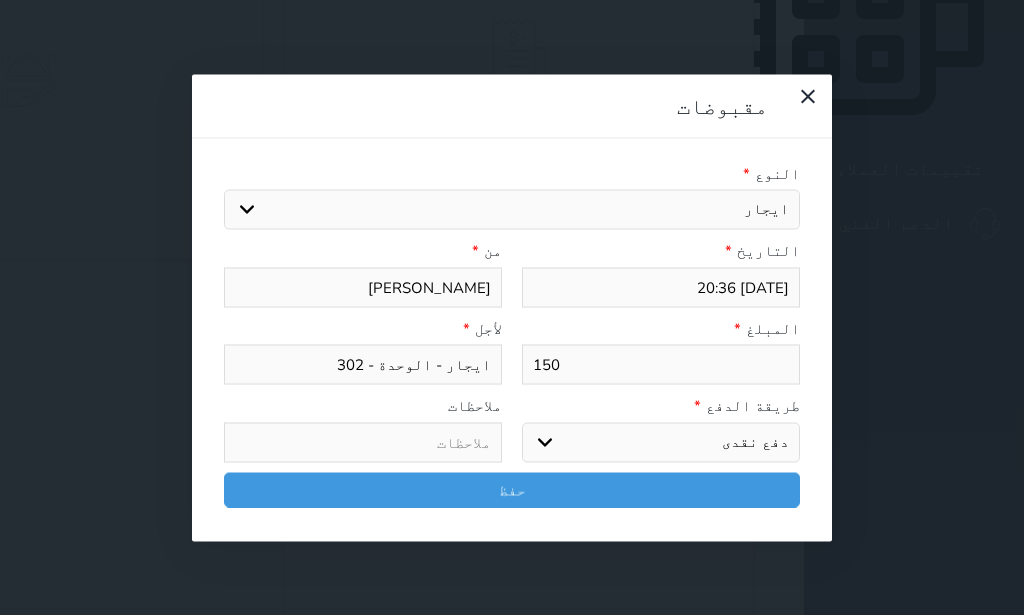 click on "دفع نقدى" at bounding box center (0, 0) 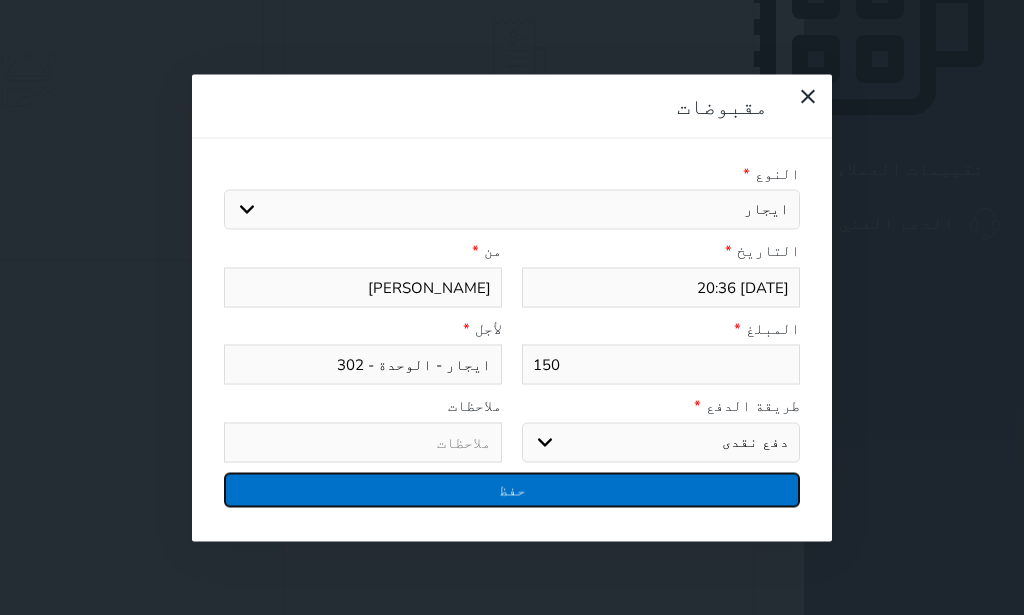 click on "حفظ" at bounding box center [512, 489] 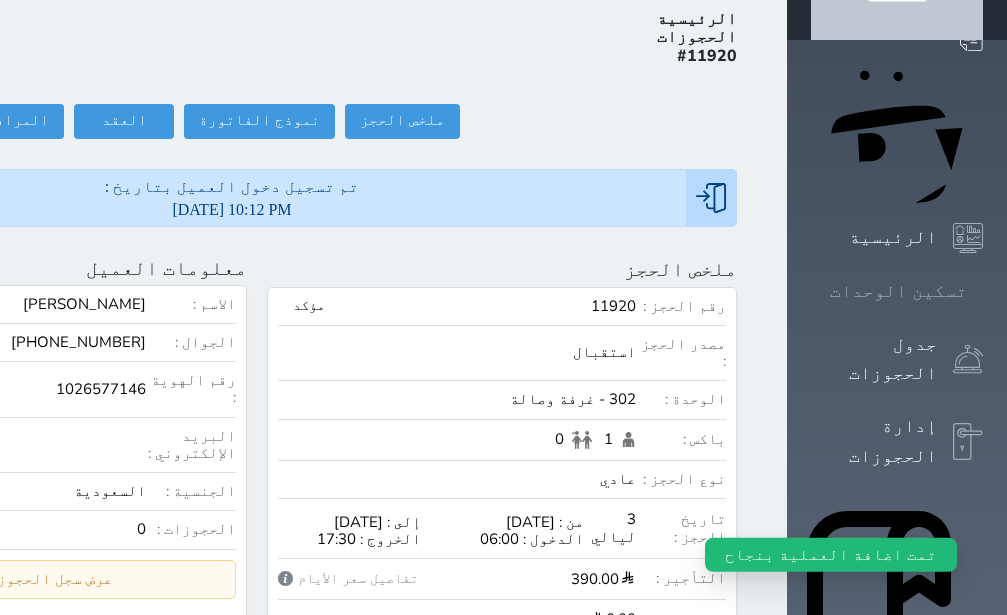scroll, scrollTop: 0, scrollLeft: 0, axis: both 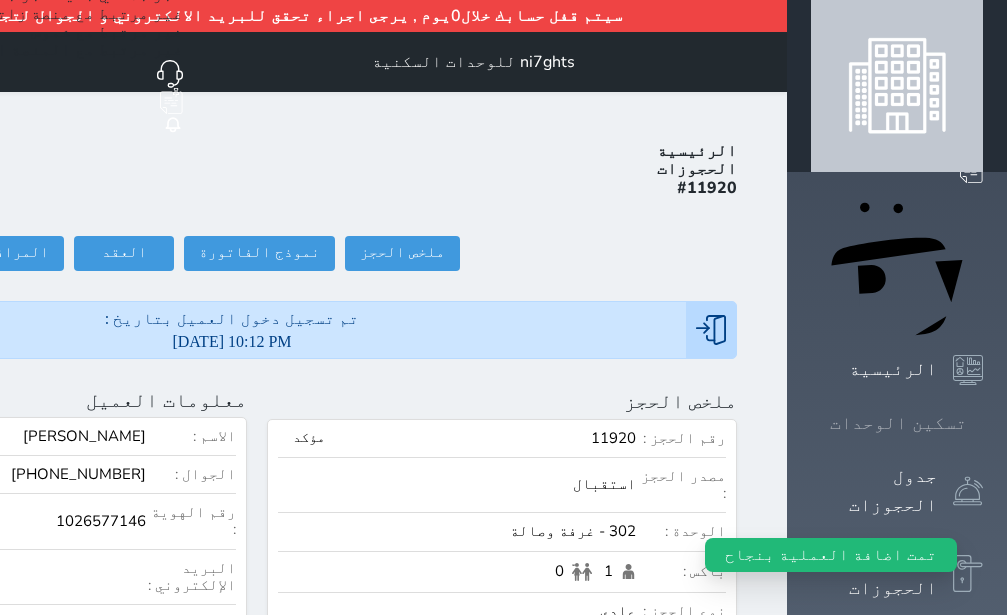 click 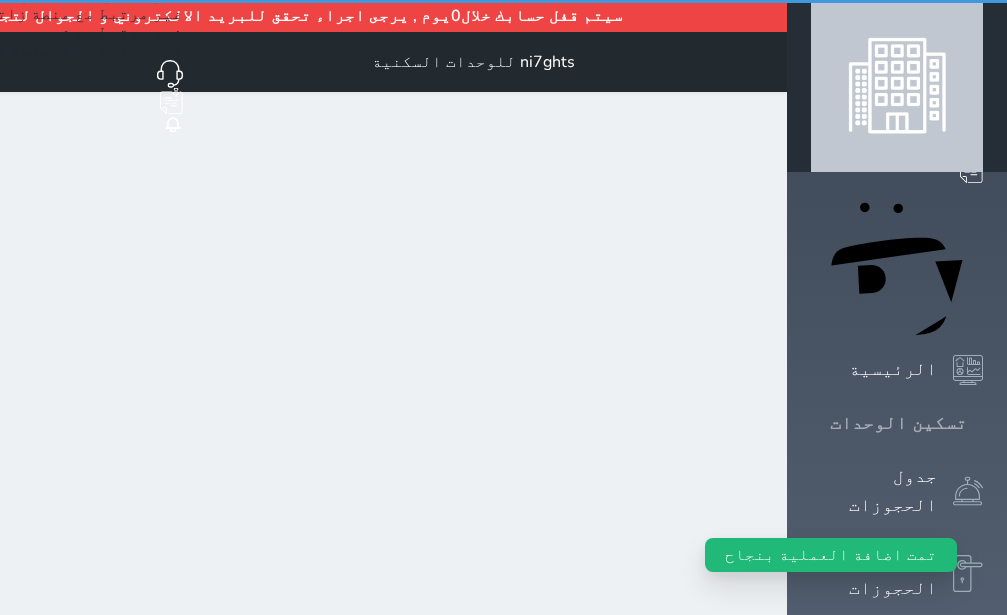 click 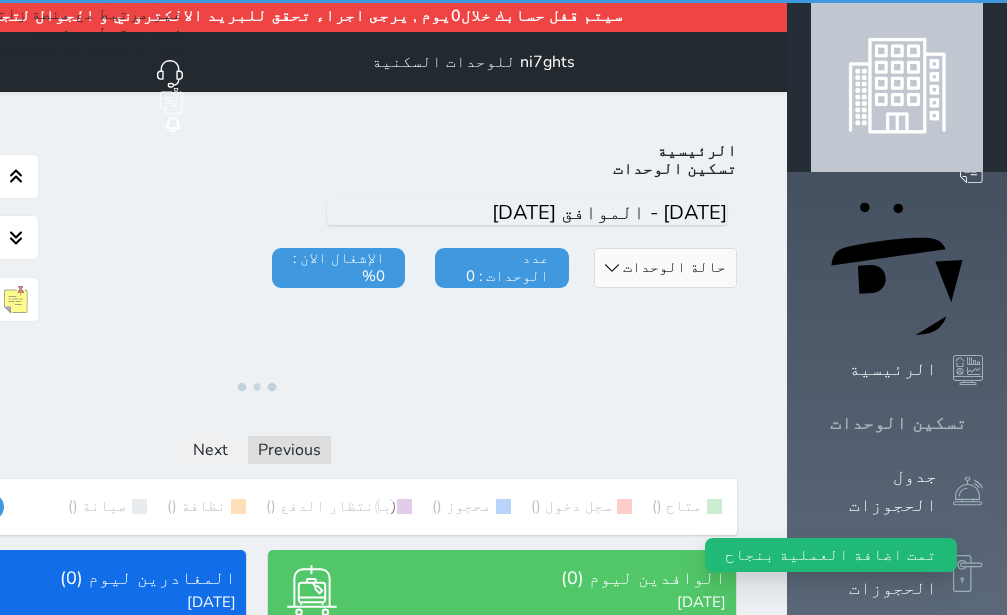 click 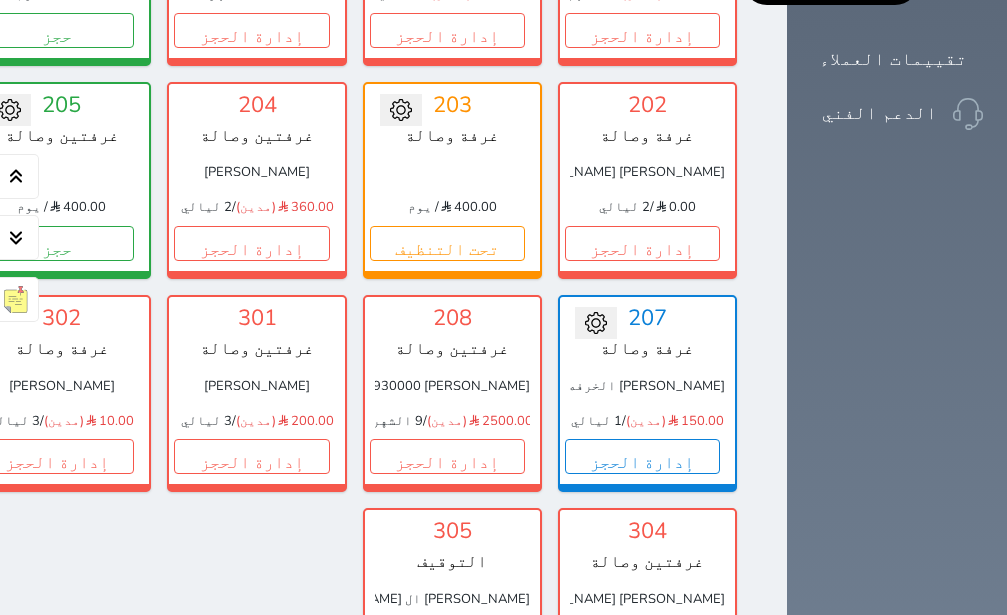 scroll, scrollTop: 1244, scrollLeft: 0, axis: vertical 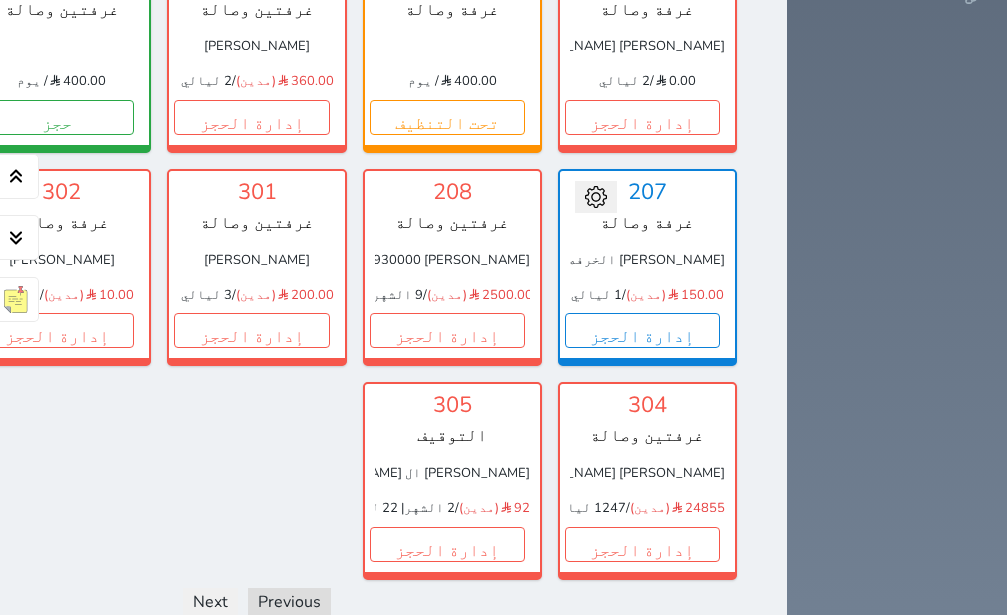 click on "إدارة الحجز" at bounding box center [-139, 117] 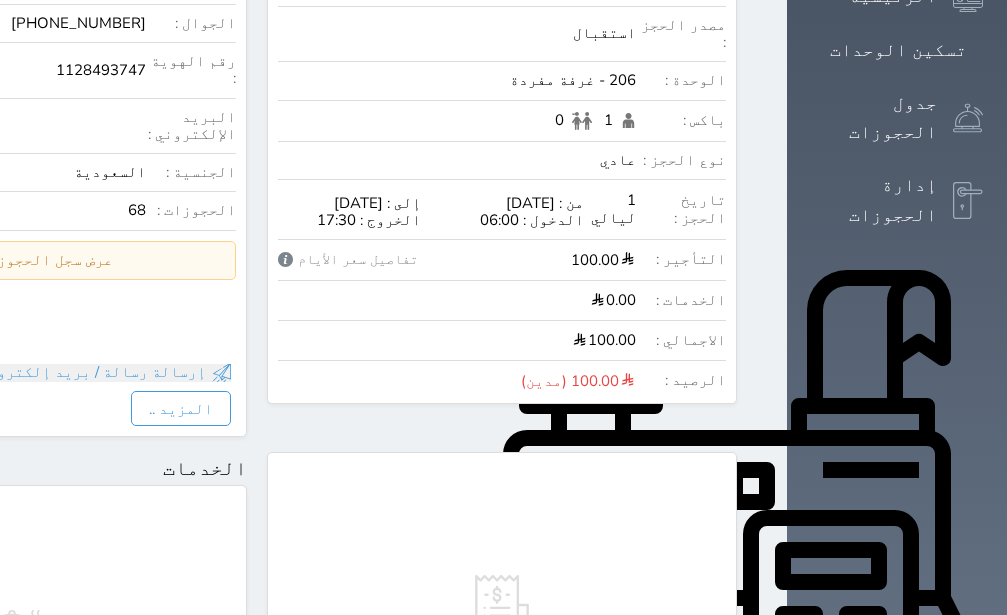 scroll, scrollTop: 1064, scrollLeft: 0, axis: vertical 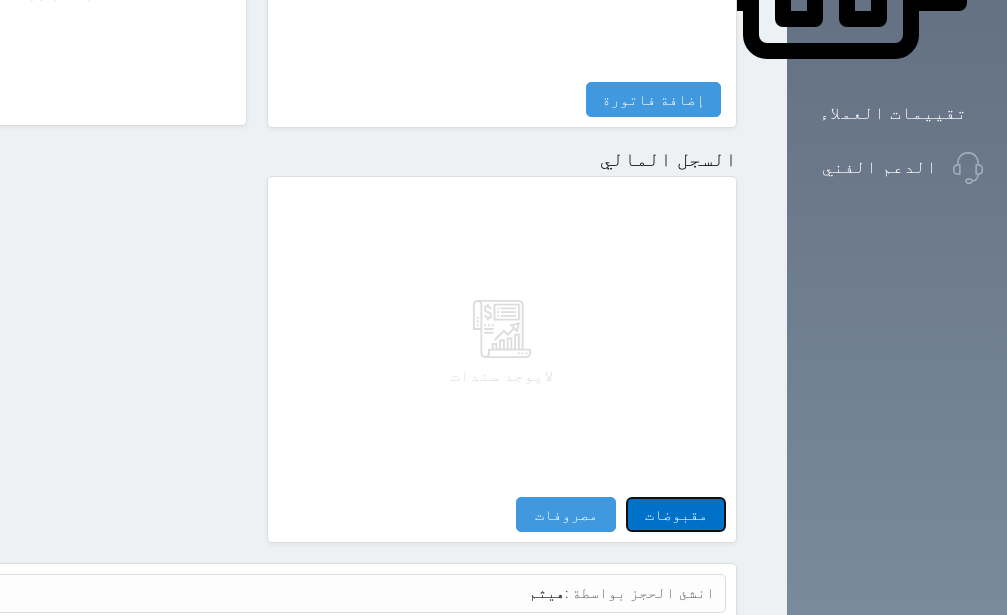 click on "مقبوضات" at bounding box center (676, 514) 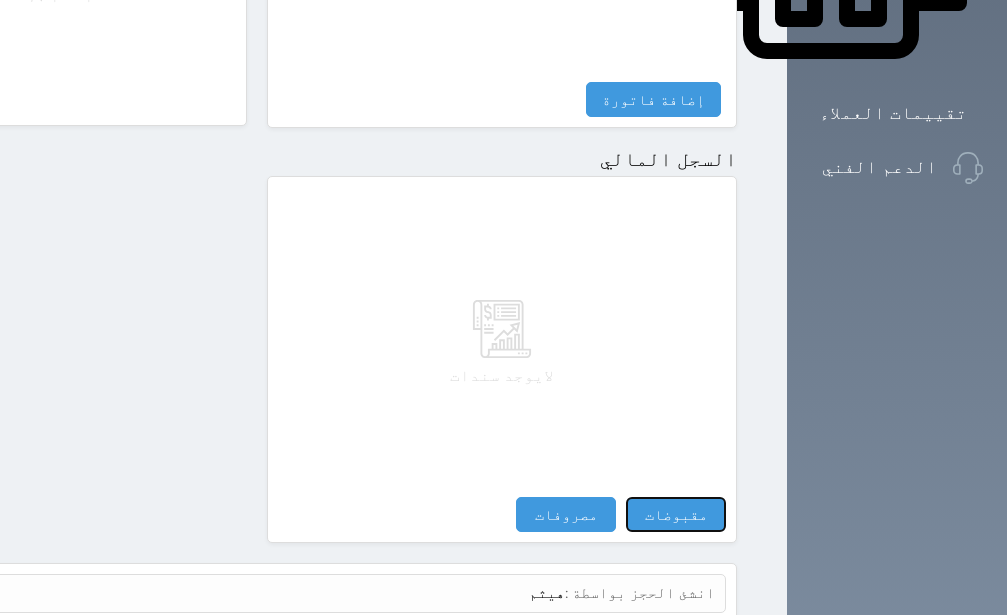 select 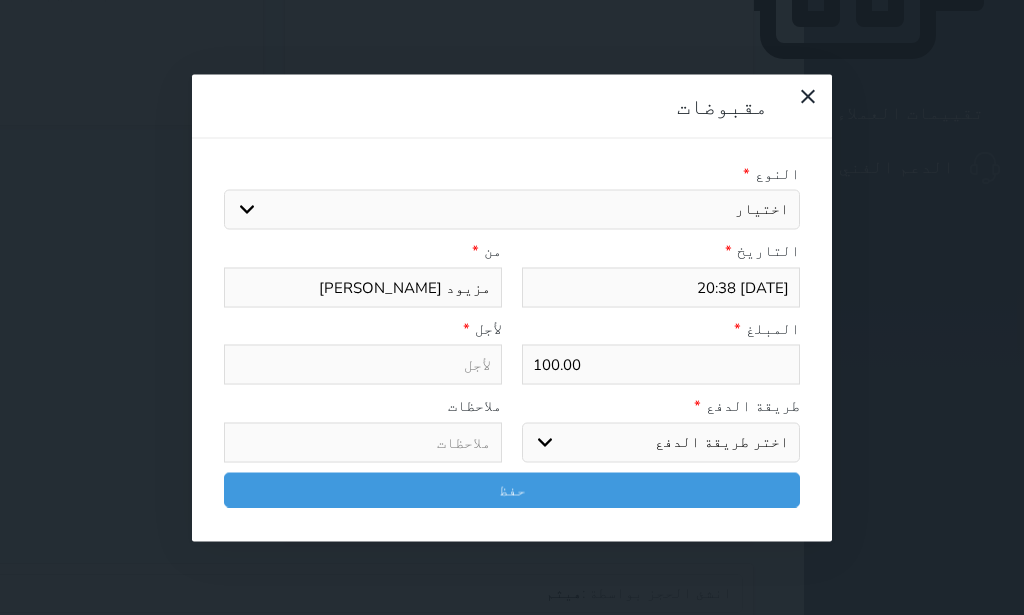 select 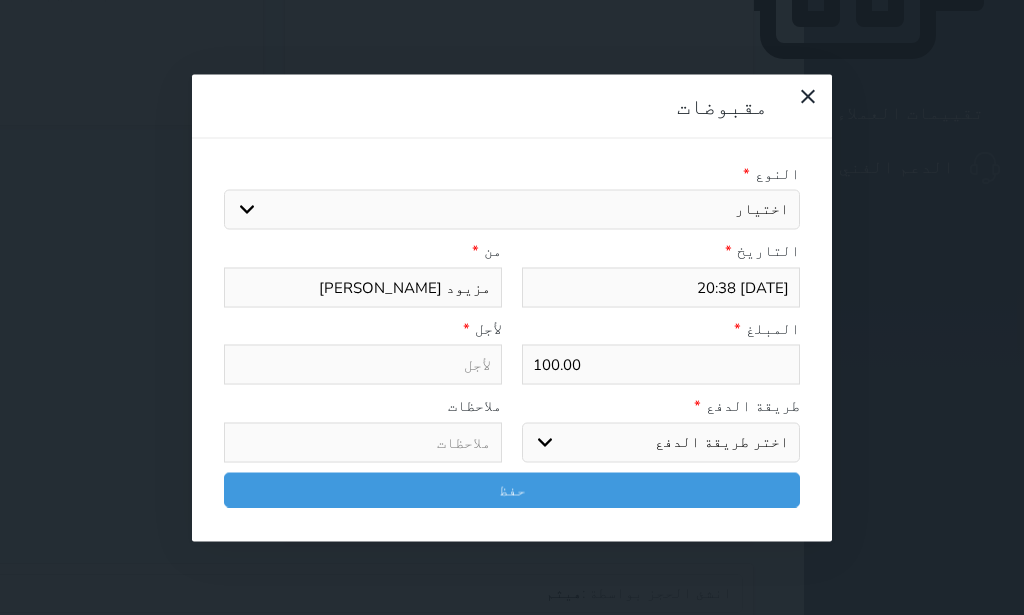 click on "اختيار   ايجار تامين [DEMOGRAPHIC_DATA]" at bounding box center (512, 210) 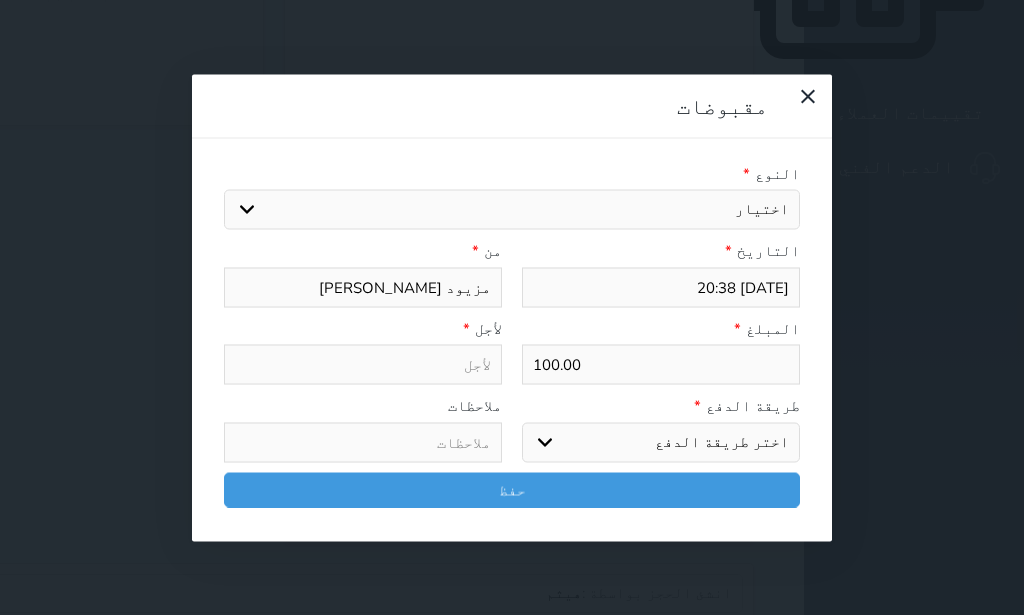 select on "54331" 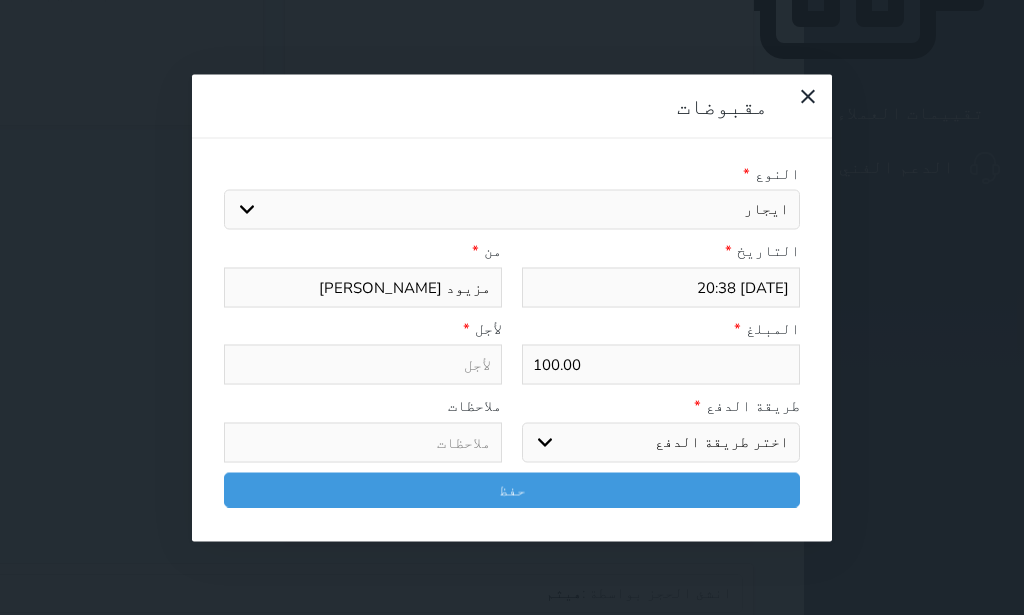 select 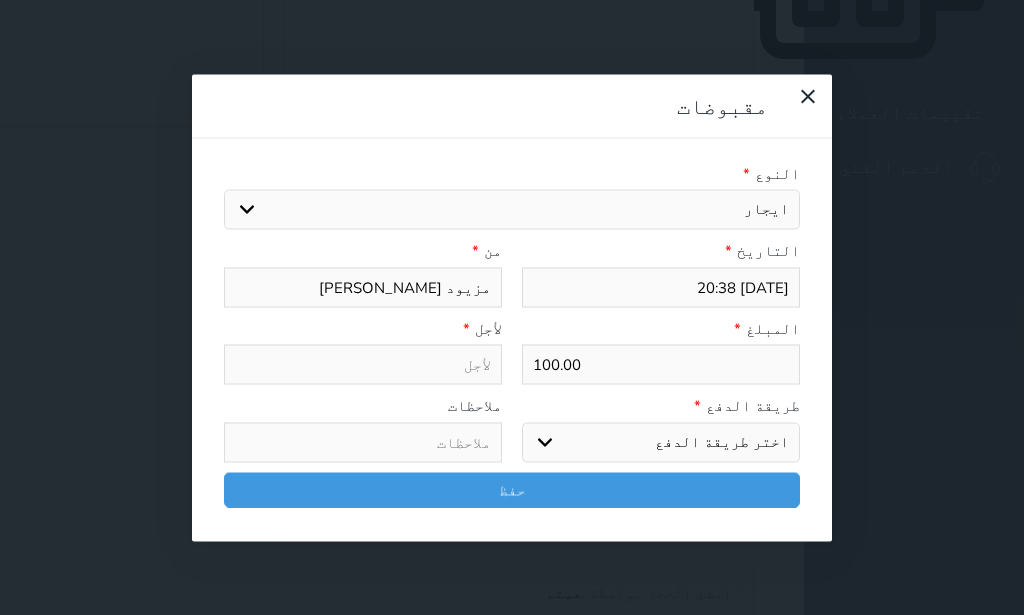 select 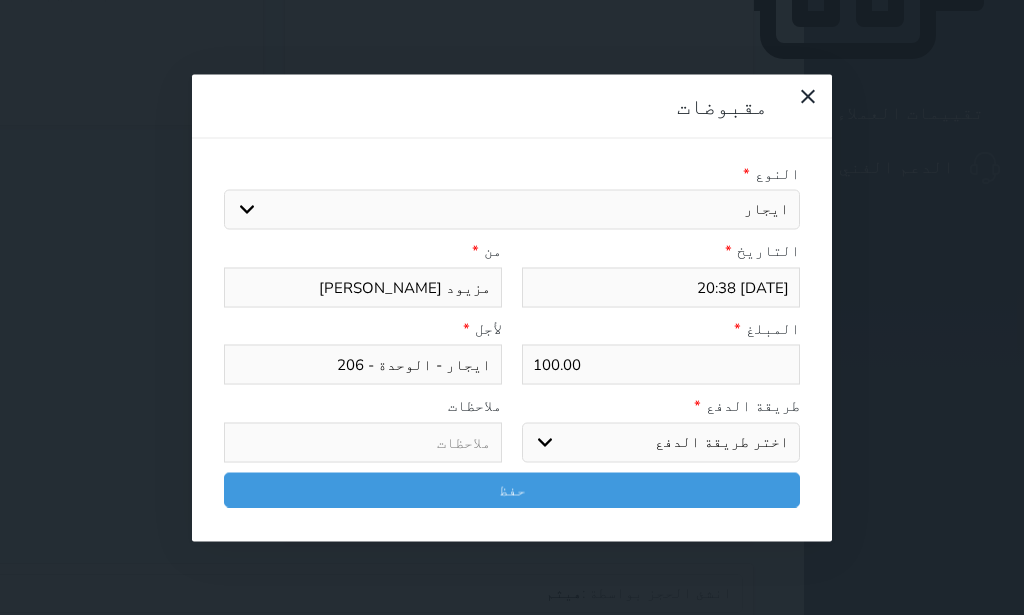 drag, startPoint x: 742, startPoint y: 302, endPoint x: 847, endPoint y: 293, distance: 105.38501 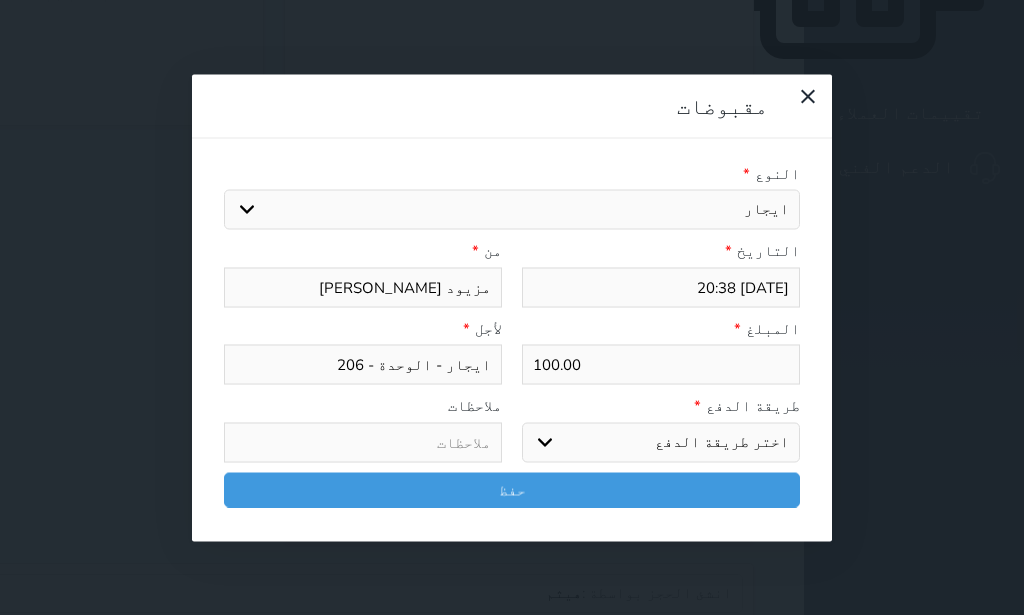 click on "100.00" at bounding box center [661, 365] 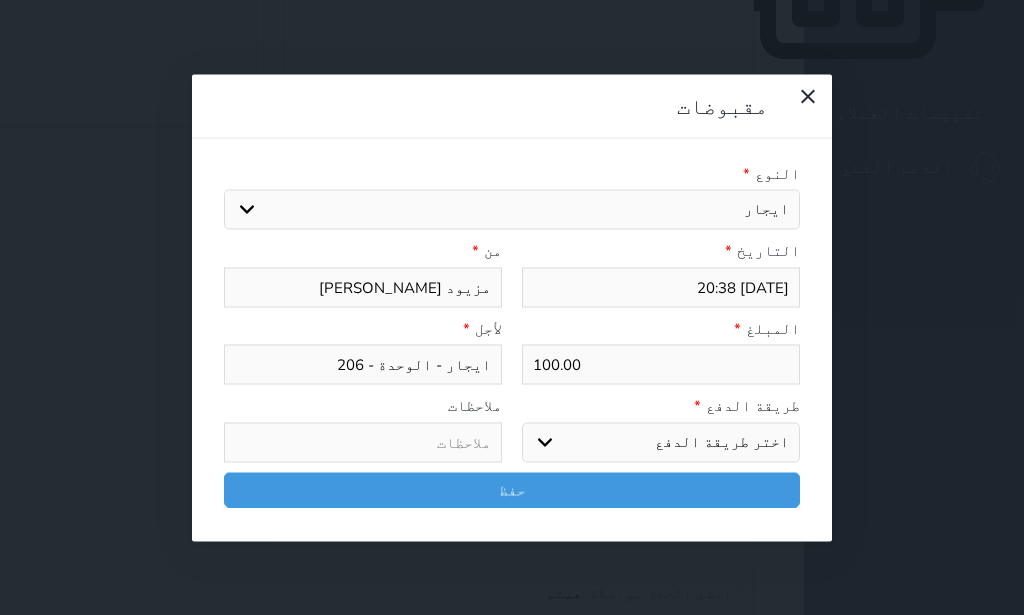 click on "مقبوضات                 النوع  *    اختيار   ايجار تامين عربون   التاريخ *   [DATE] 20:38   من *   مزيود علي [PERSON_NAME]   المبلغ *   100.00   لأجل *   ايجار - الوحدة - 206   طريقة الدفع *   اختر طريقة الدفع   دفع نقدى   تحويل بنكى   مدى   بطاقة ائتمان   آجل   ملاحظات         حفظ" at bounding box center [512, 307] 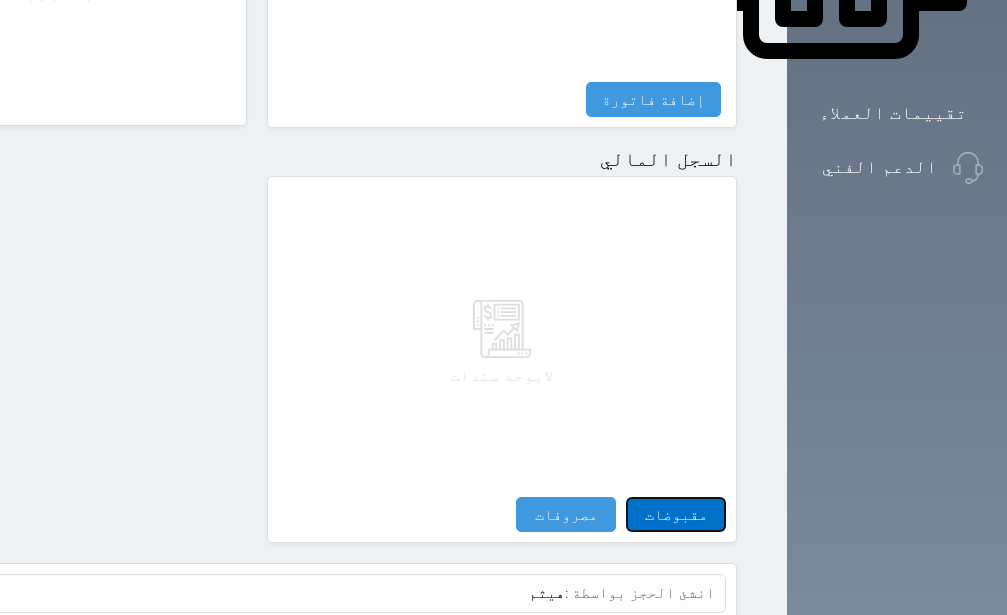 click on "مقبوضات" at bounding box center [676, 514] 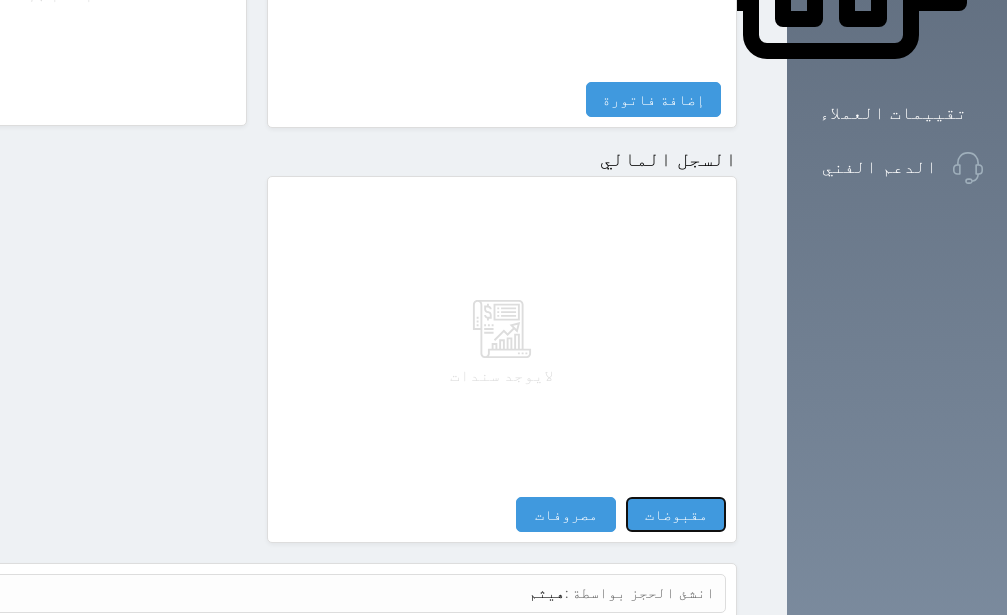 select 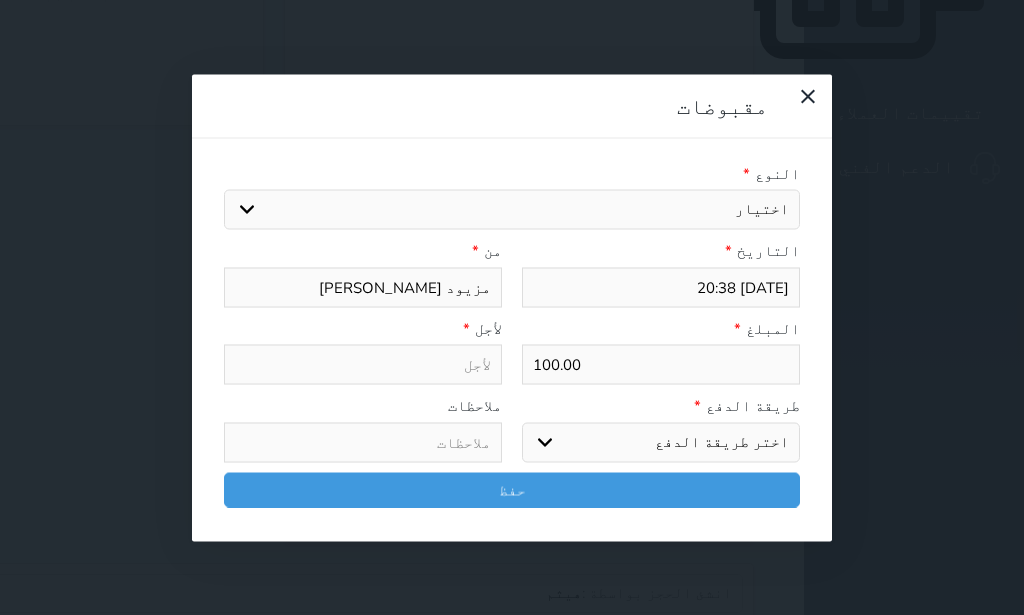 select 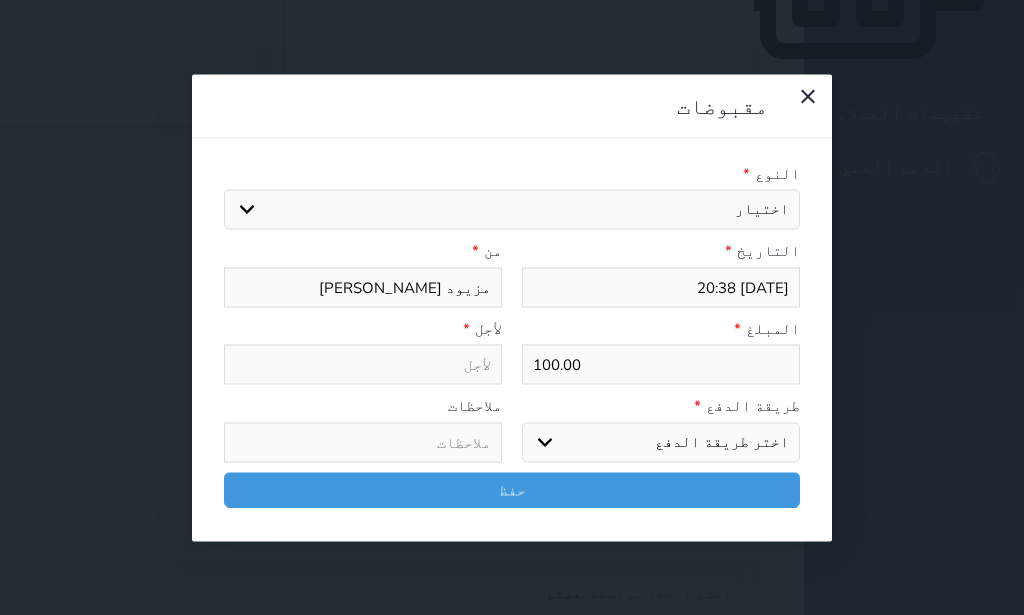 select 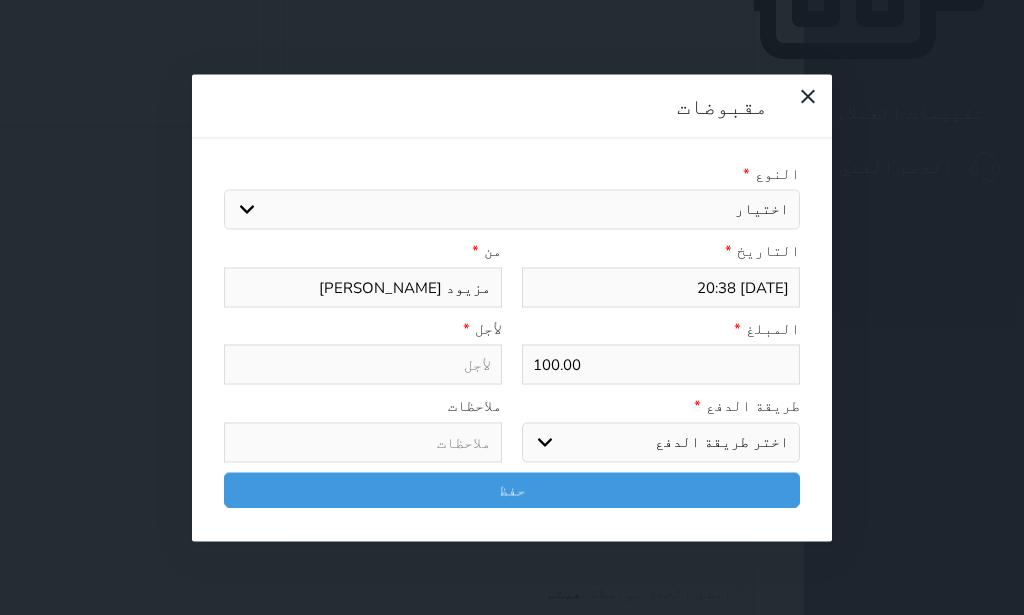 select 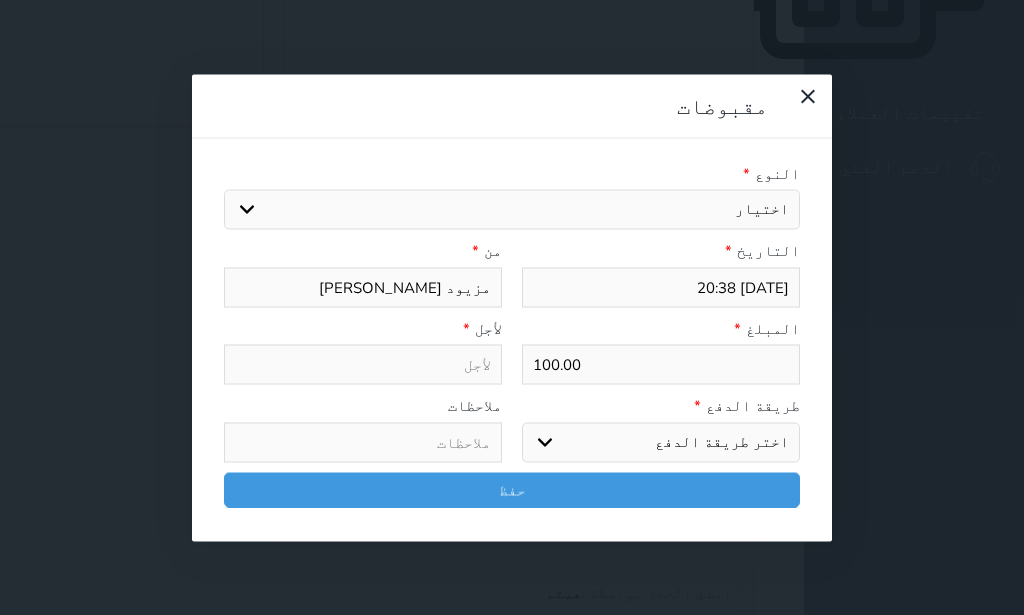 select on "54331" 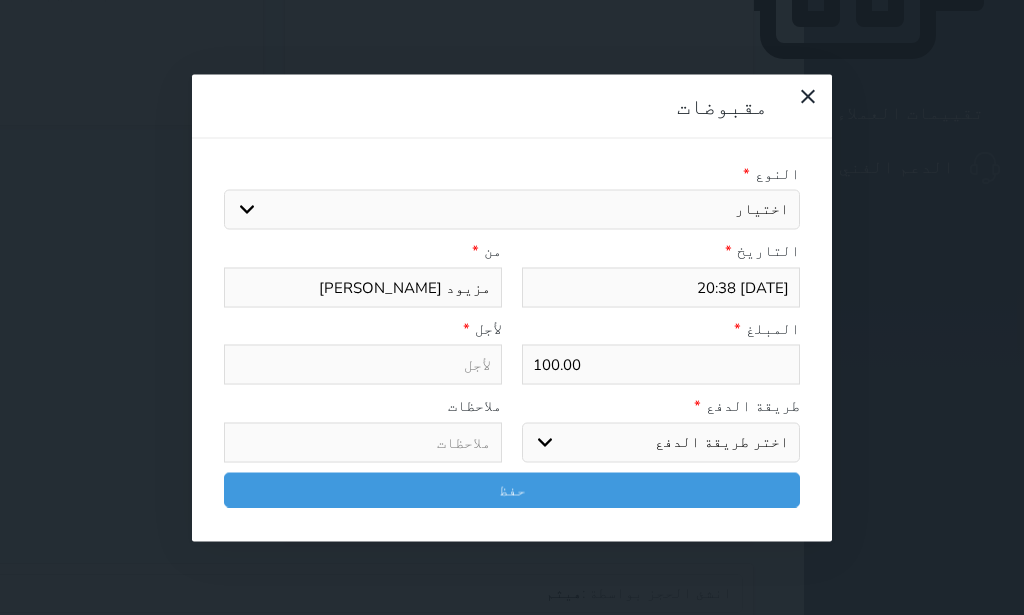 click on "ايجار" at bounding box center [0, 0] 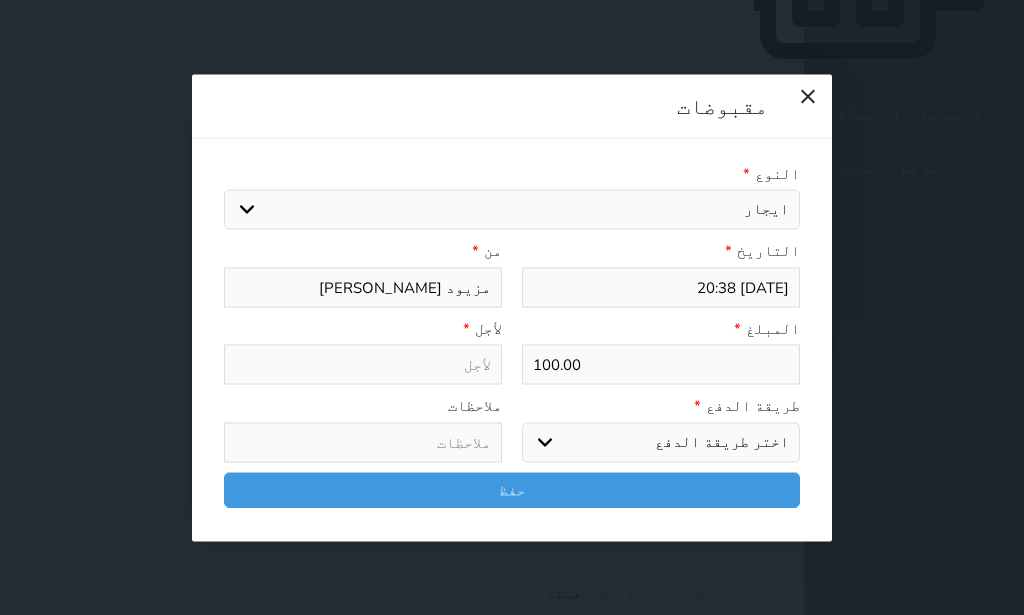 select 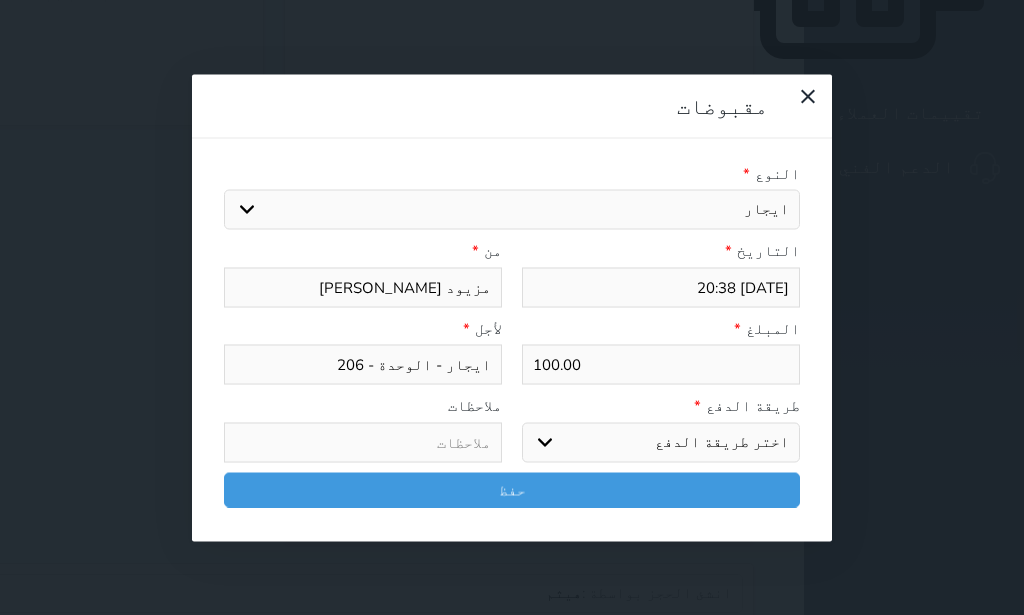 click on "اختر طريقة الدفع   دفع نقدى   تحويل بنكى   مدى   بطاقة ائتمان   آجل" at bounding box center (661, 442) 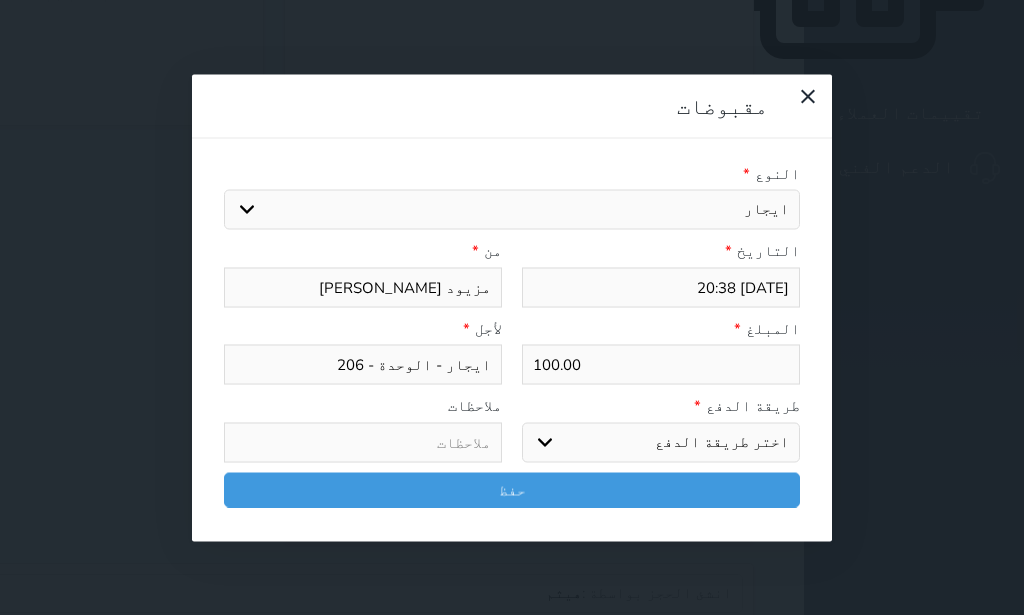 select on "cash" 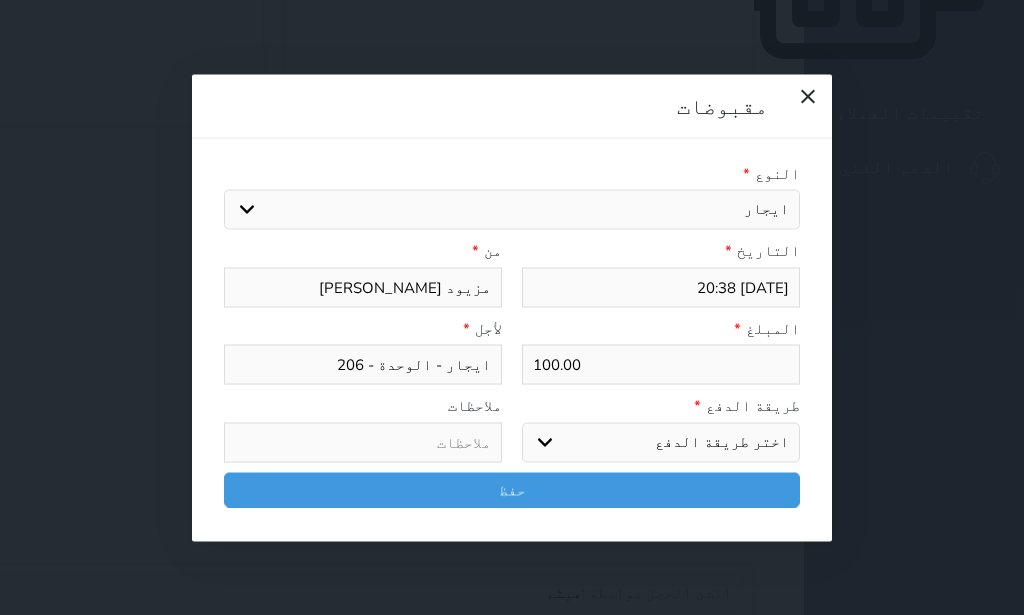 click on "دفع نقدى" at bounding box center (0, 0) 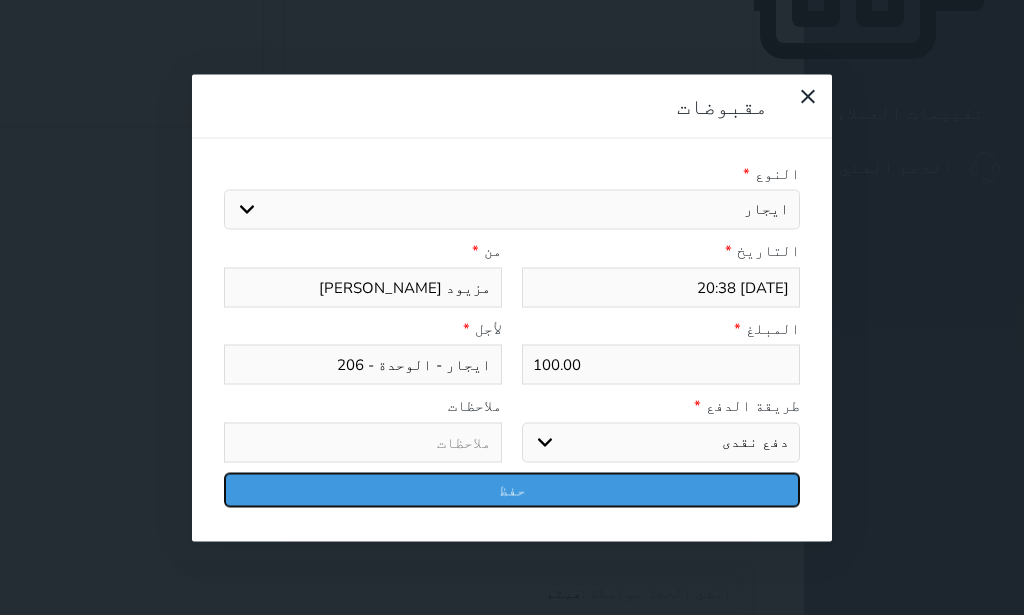 click on "حفظ" at bounding box center (512, 489) 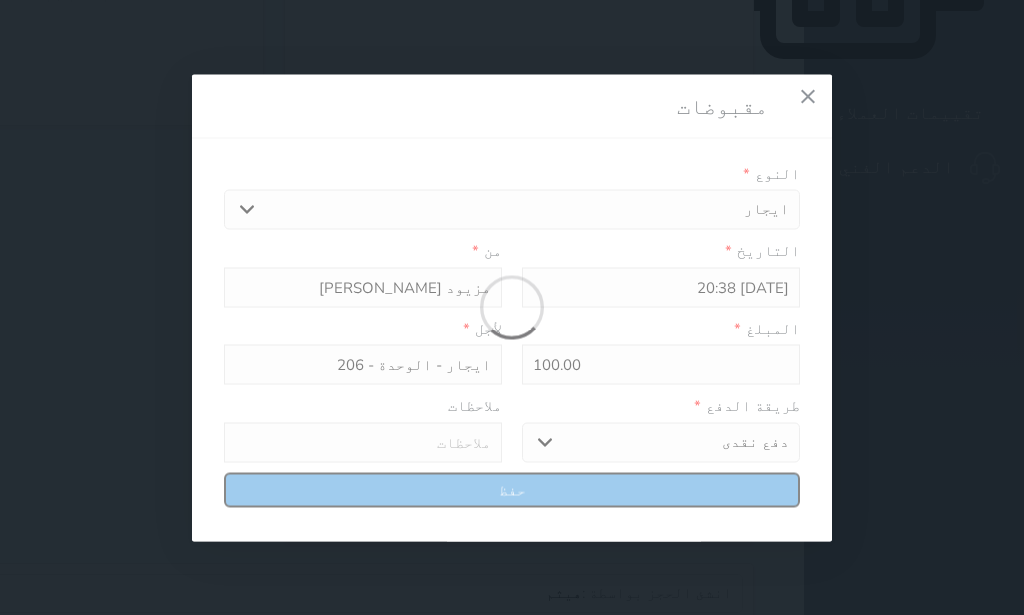 select 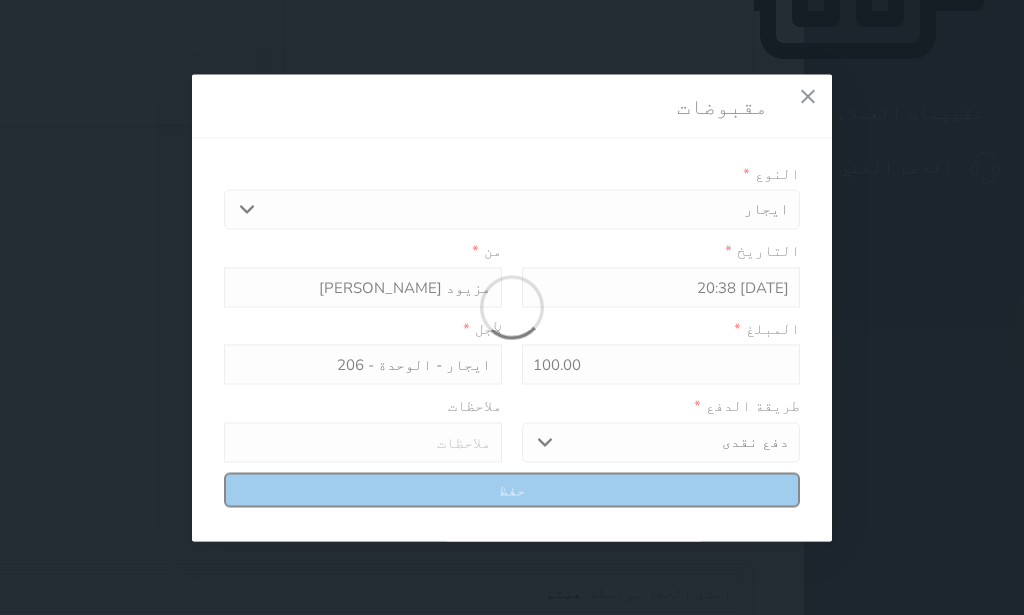 type 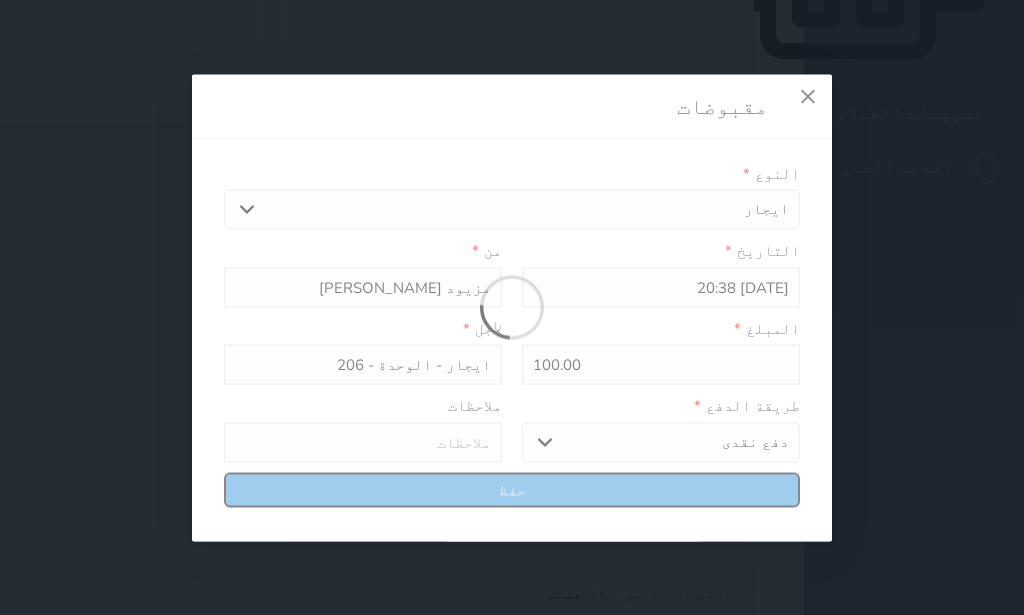 type on "0" 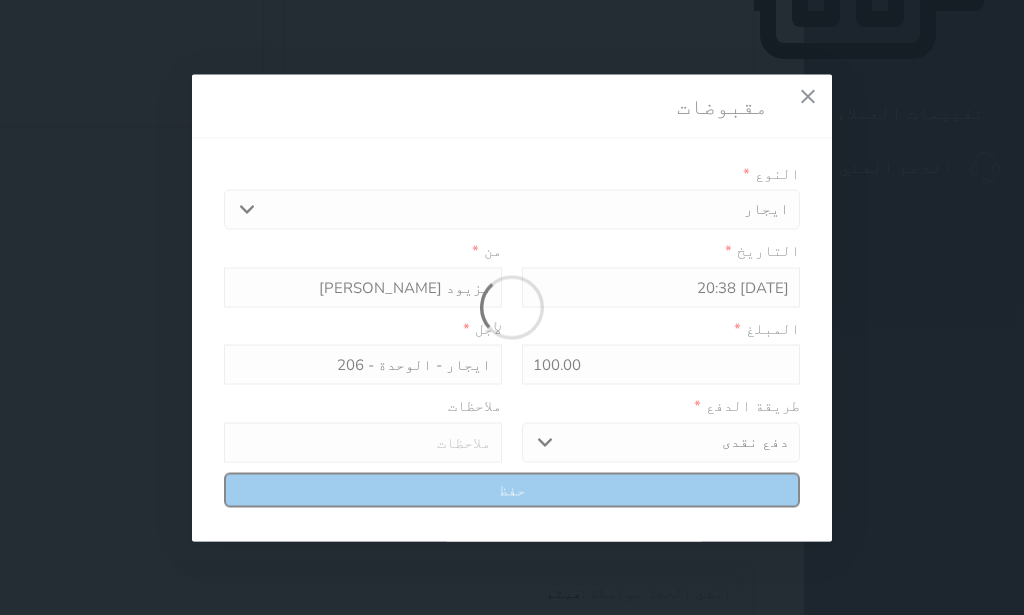 select 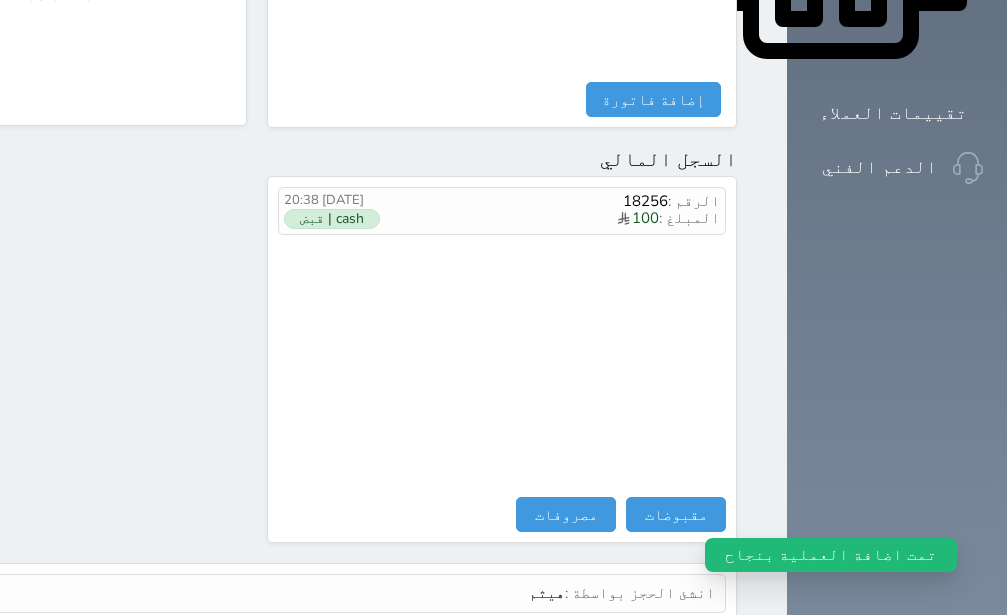 scroll, scrollTop: 0, scrollLeft: 0, axis: both 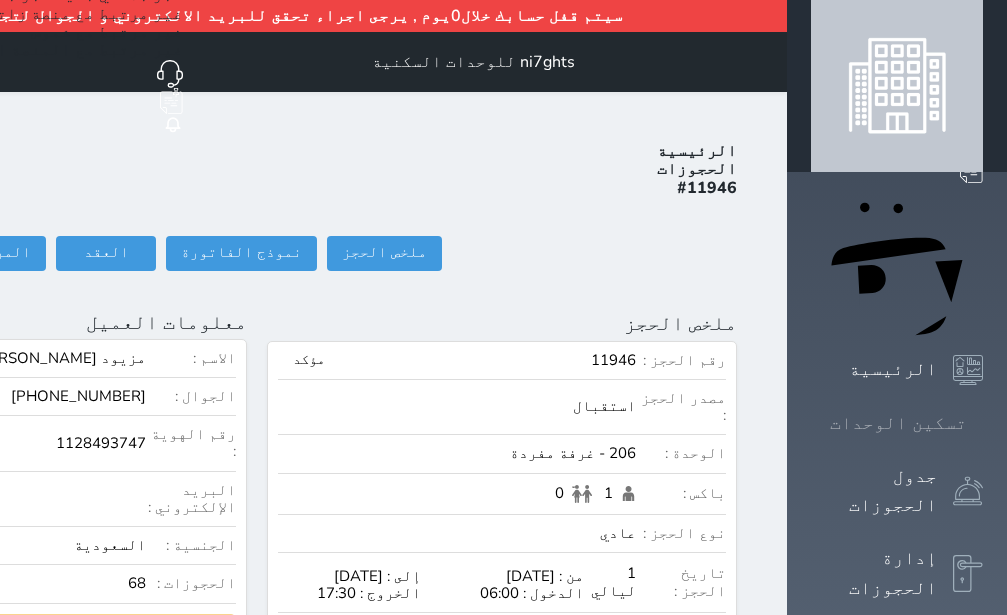 click on "تسكين الوحدات" at bounding box center (897, 423) 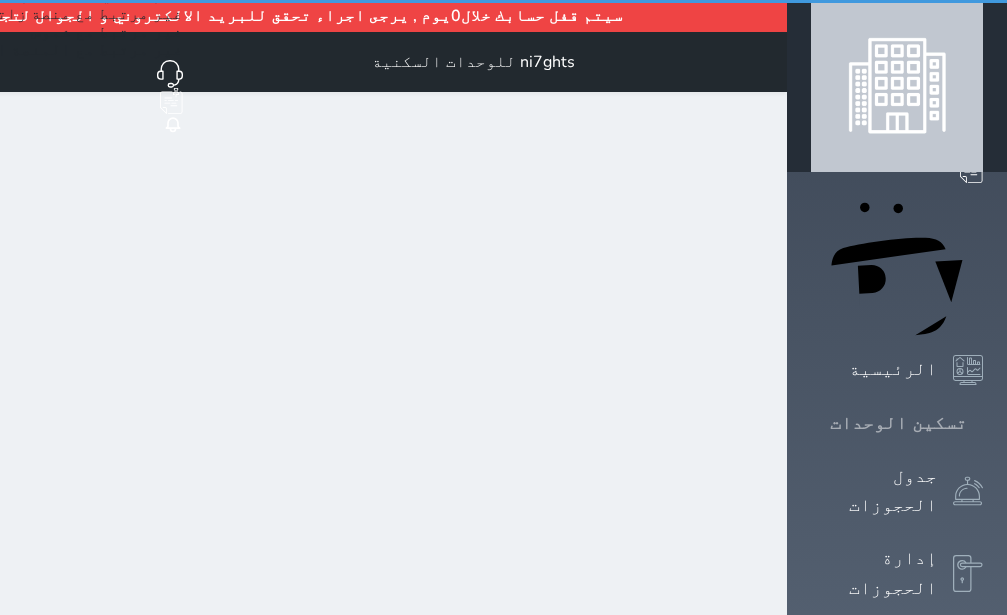 click on "تسكين الوحدات" at bounding box center (897, 423) 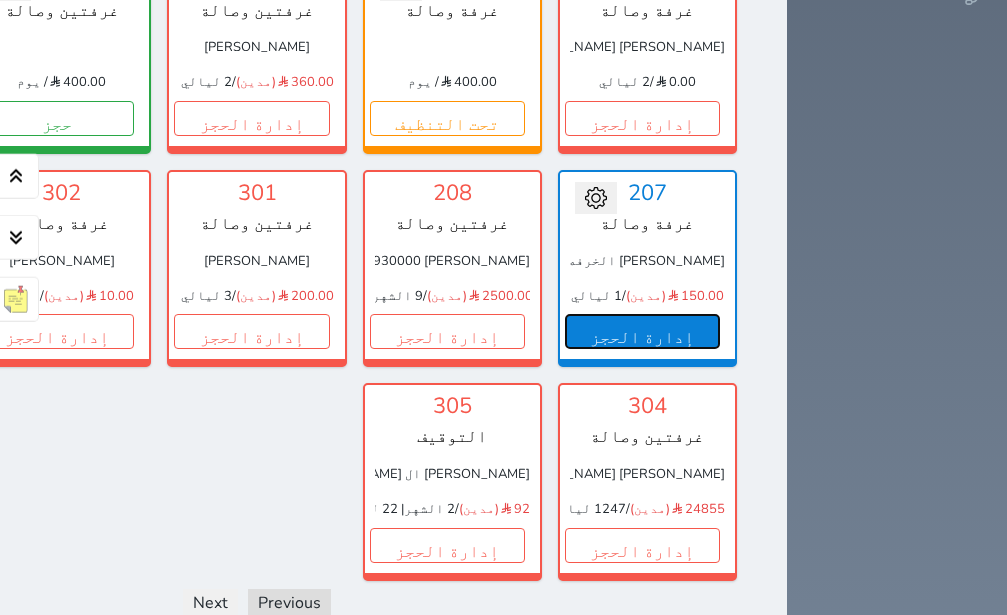 click on "إدارة الحجز" at bounding box center (642, 331) 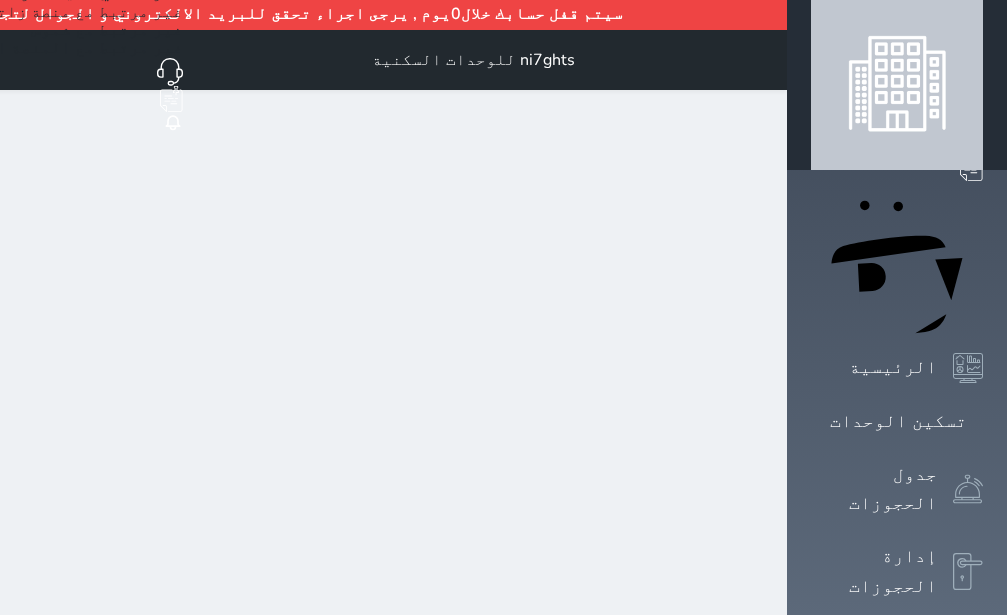 scroll, scrollTop: 0, scrollLeft: 0, axis: both 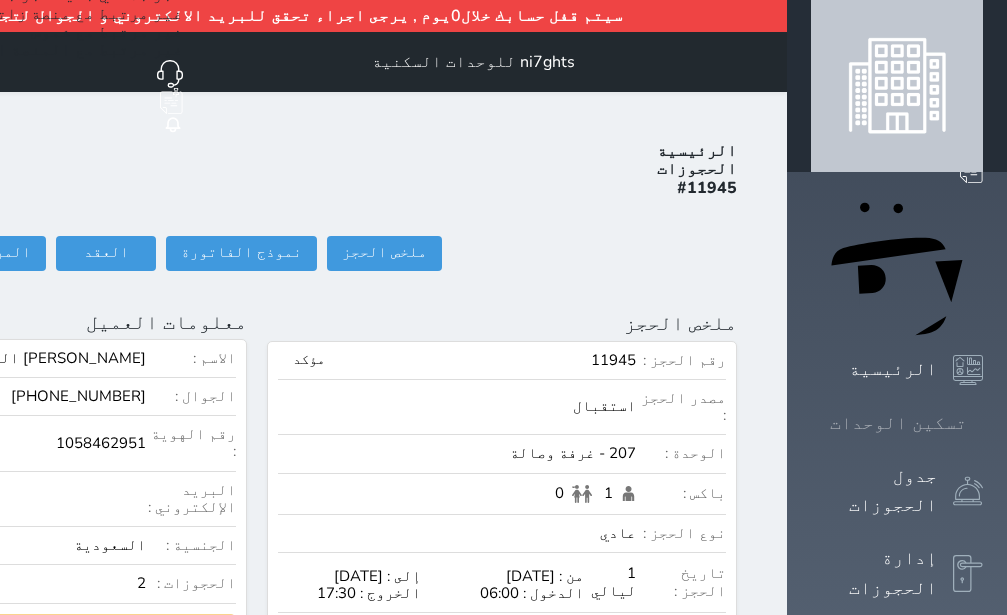 click on "تسكين الوحدات" at bounding box center [898, 423] 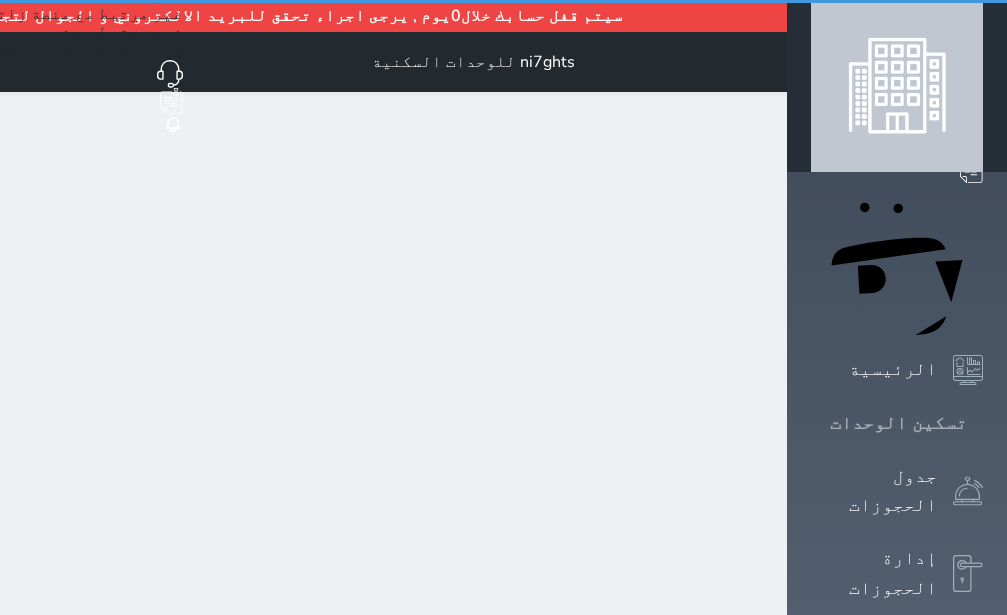 click on "تسكين الوحدات" at bounding box center (898, 423) 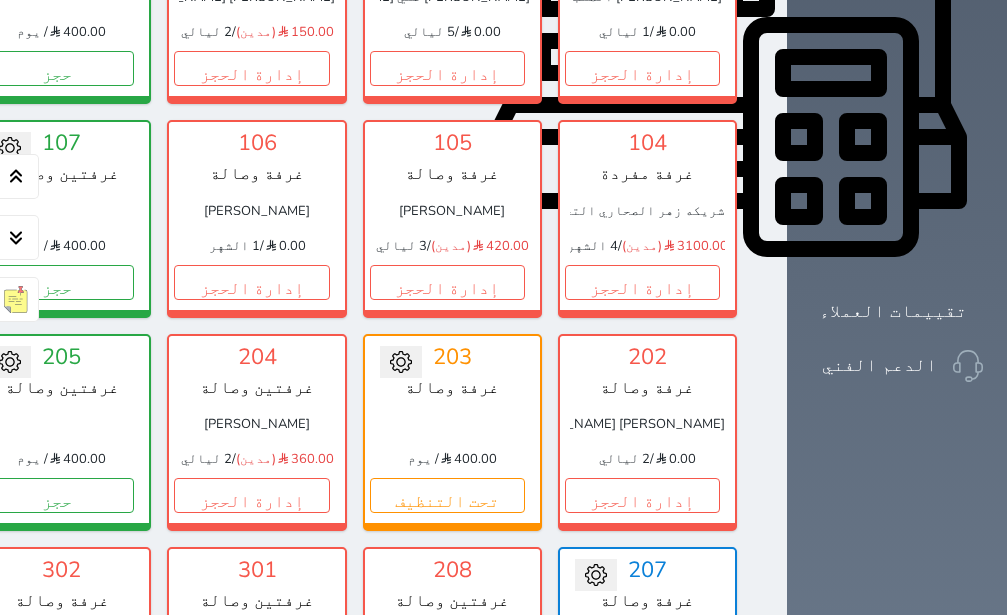 scroll, scrollTop: 1370, scrollLeft: 0, axis: vertical 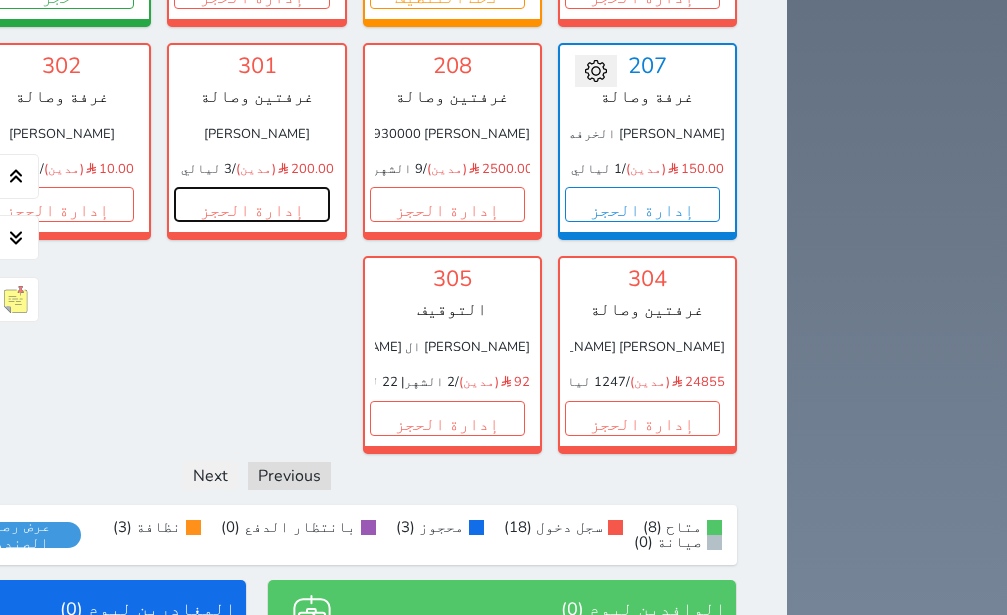 drag, startPoint x: 159, startPoint y: 382, endPoint x: 176, endPoint y: 397, distance: 22.671568 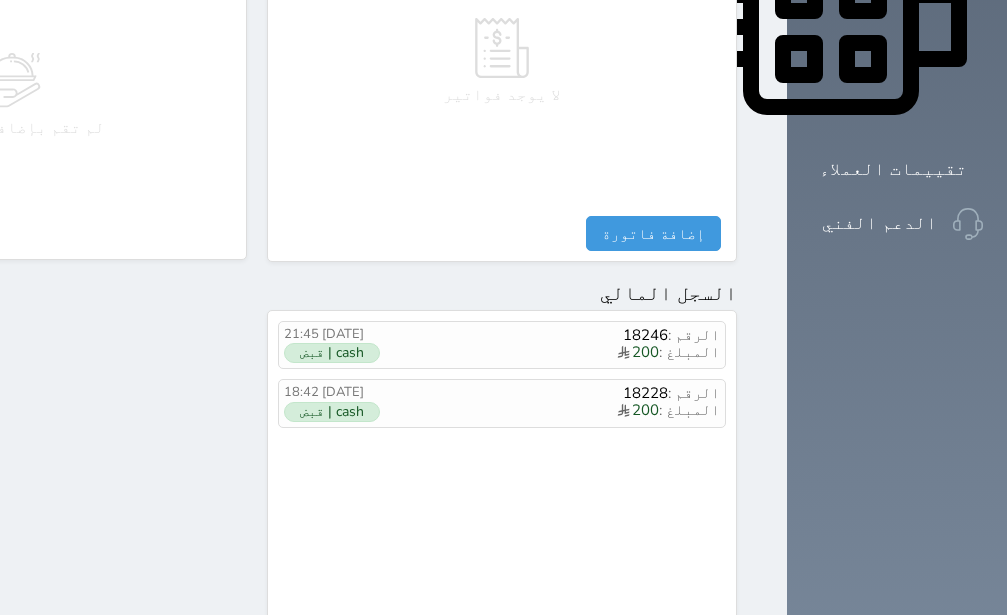 scroll, scrollTop: 1142, scrollLeft: 0, axis: vertical 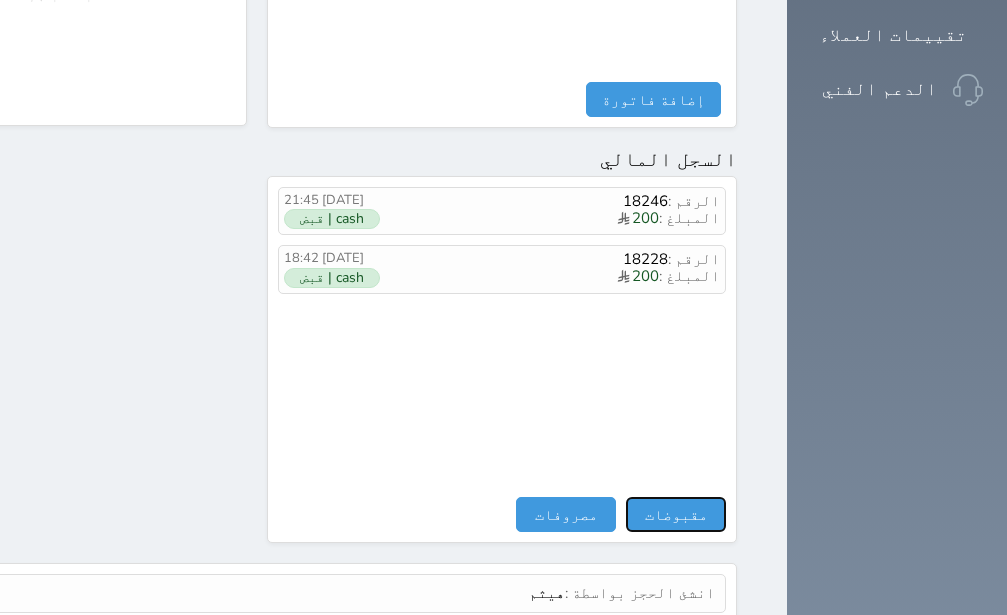 click on "مقبوضات" at bounding box center [676, 514] 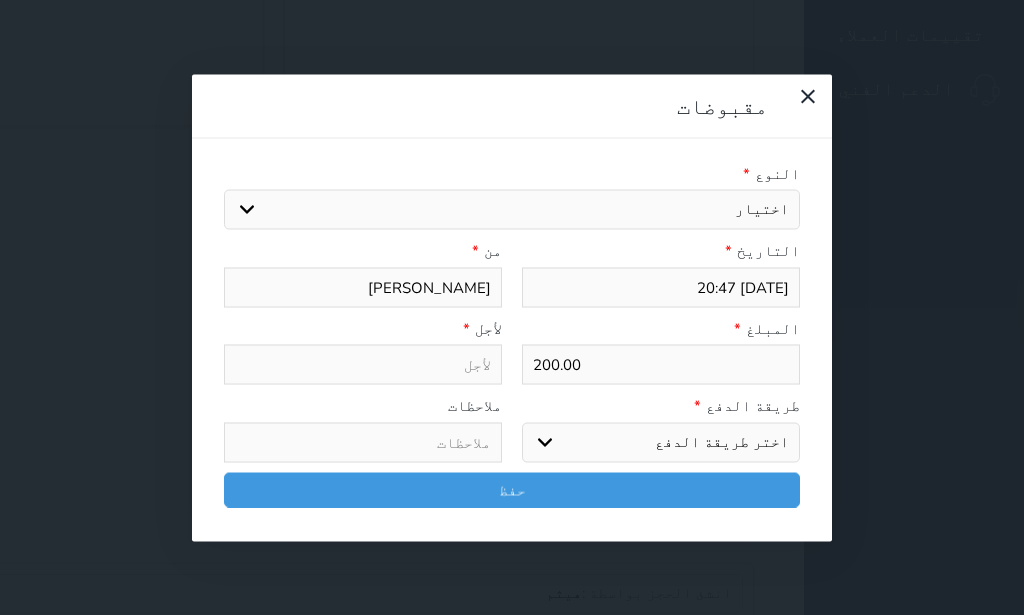 select 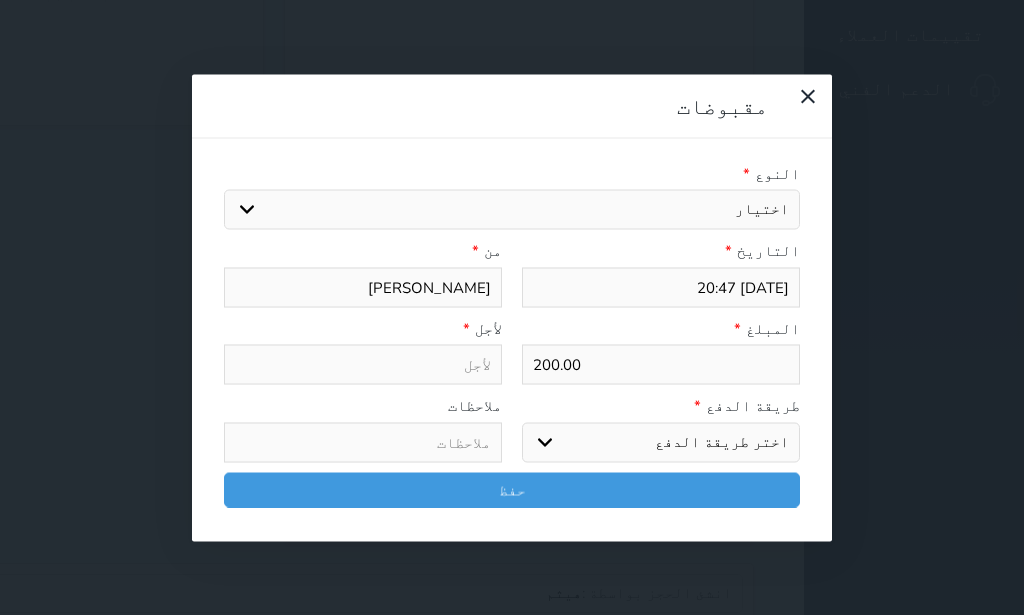 select on "54331" 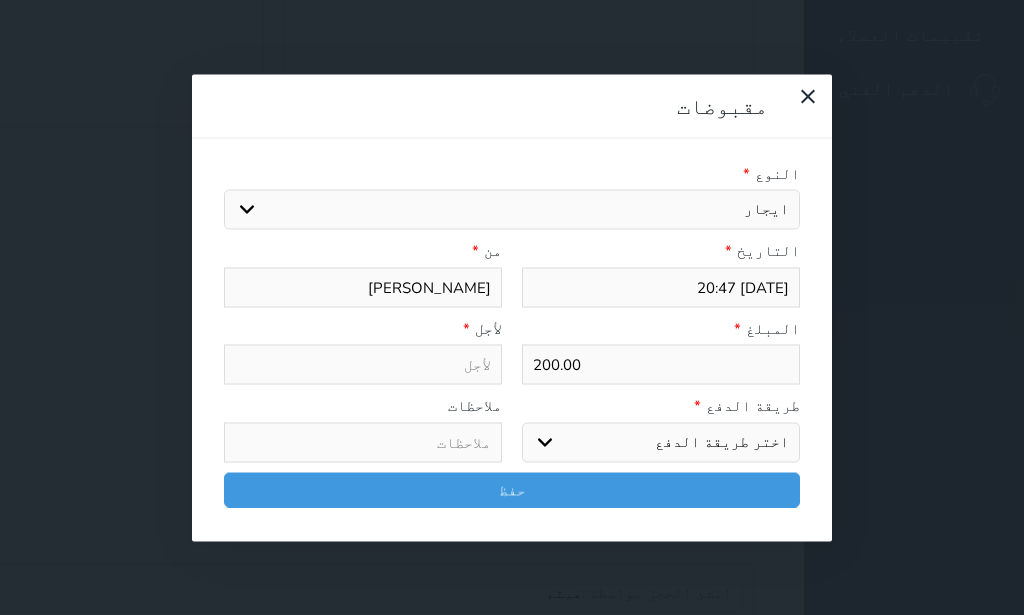 click on "ايجار" at bounding box center (0, 0) 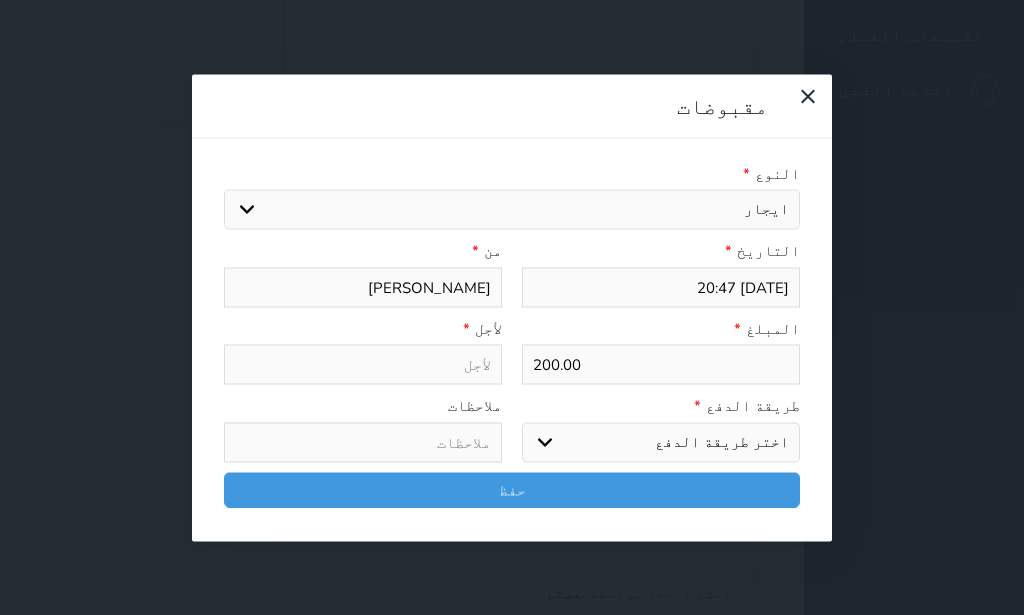 select 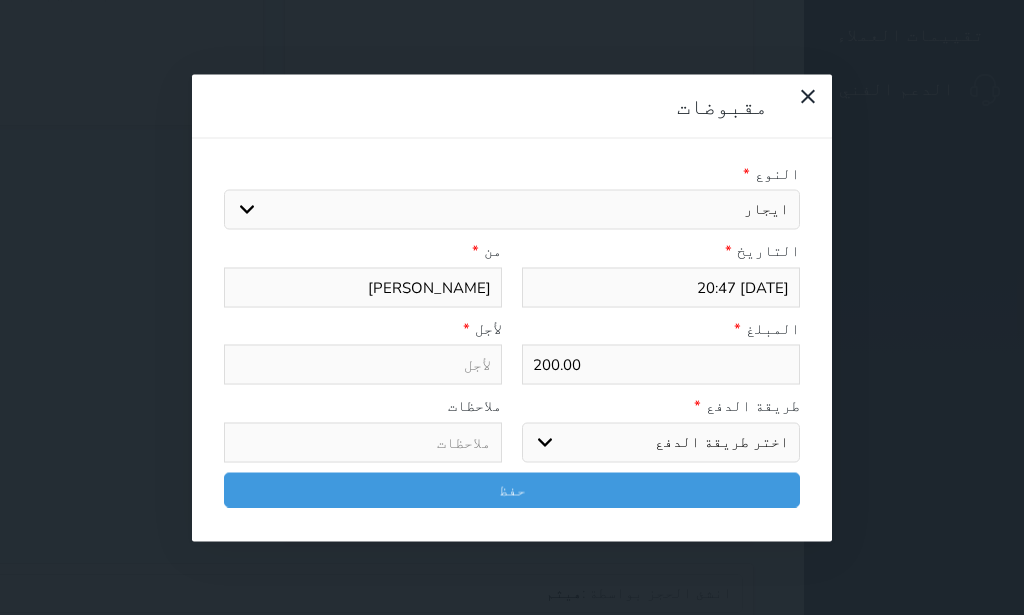 type on "ايجار - الوحدة - 301" 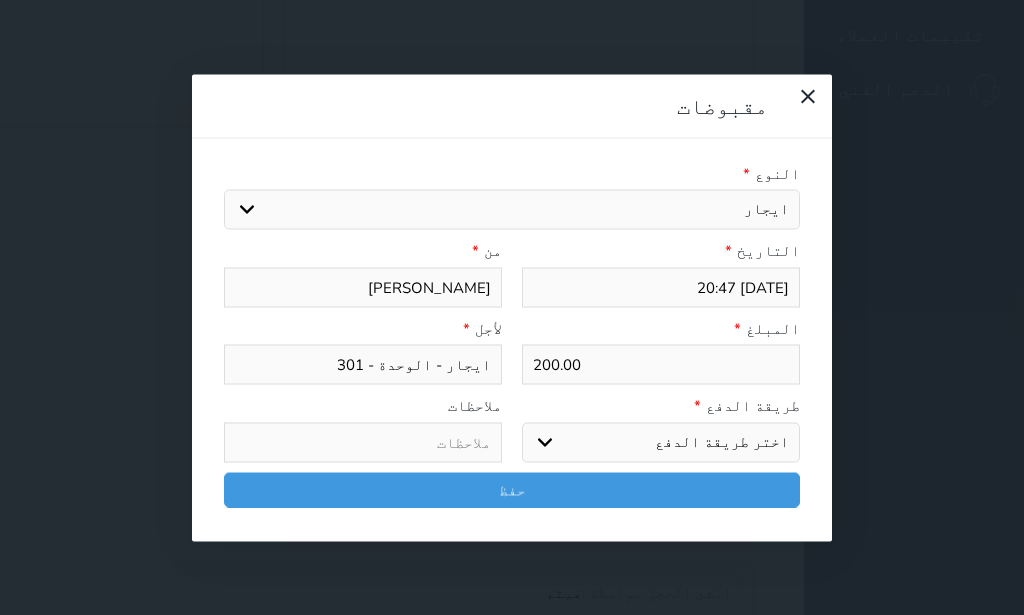 click on "اختر طريقة الدفع   دفع نقدى   تحويل بنكى   مدى   بطاقة ائتمان   آجل" at bounding box center [661, 442] 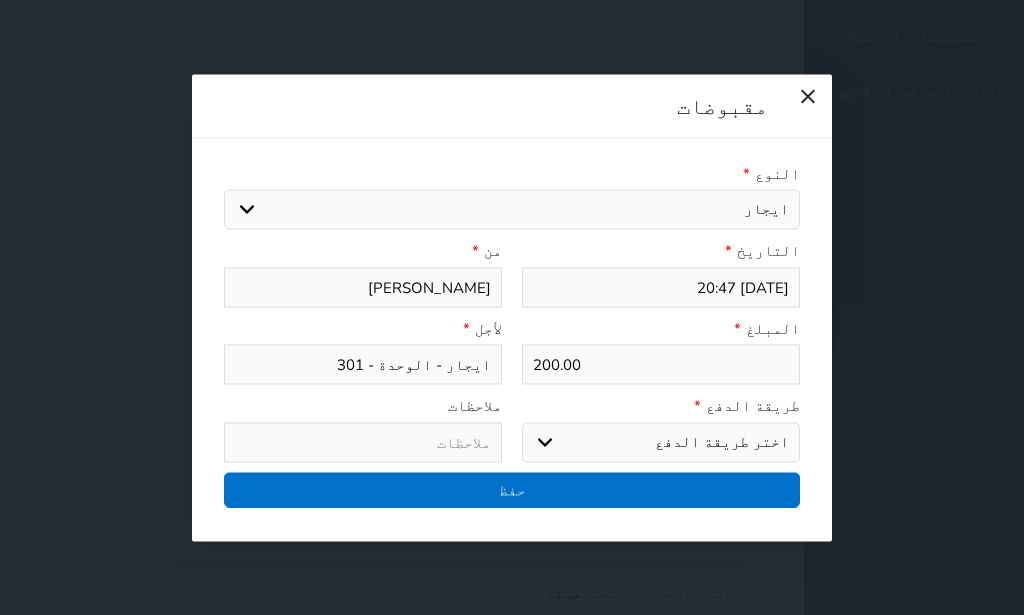 select on "cash" 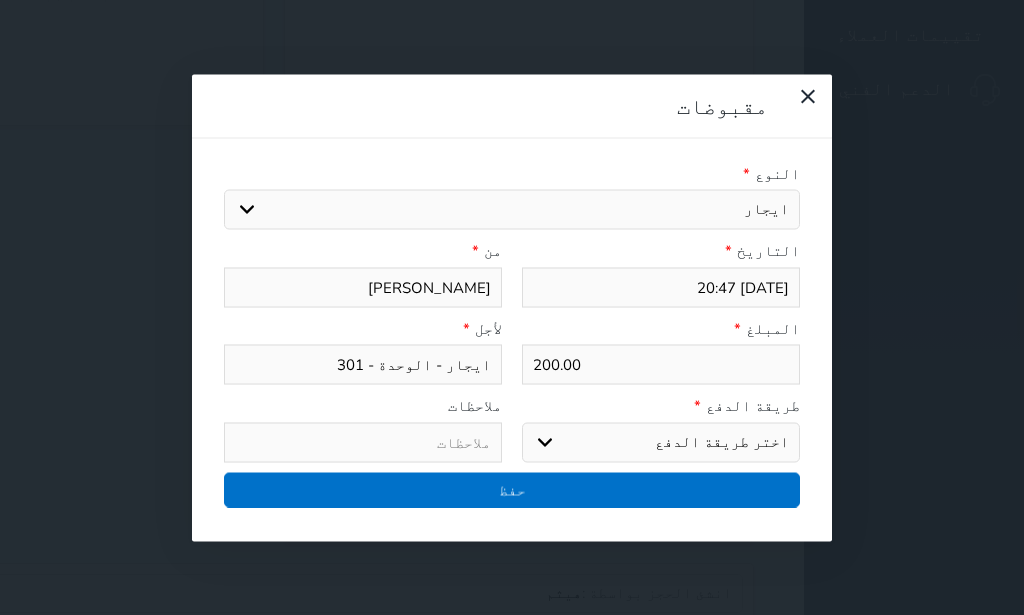 click on "دفع نقدى" at bounding box center [0, 0] 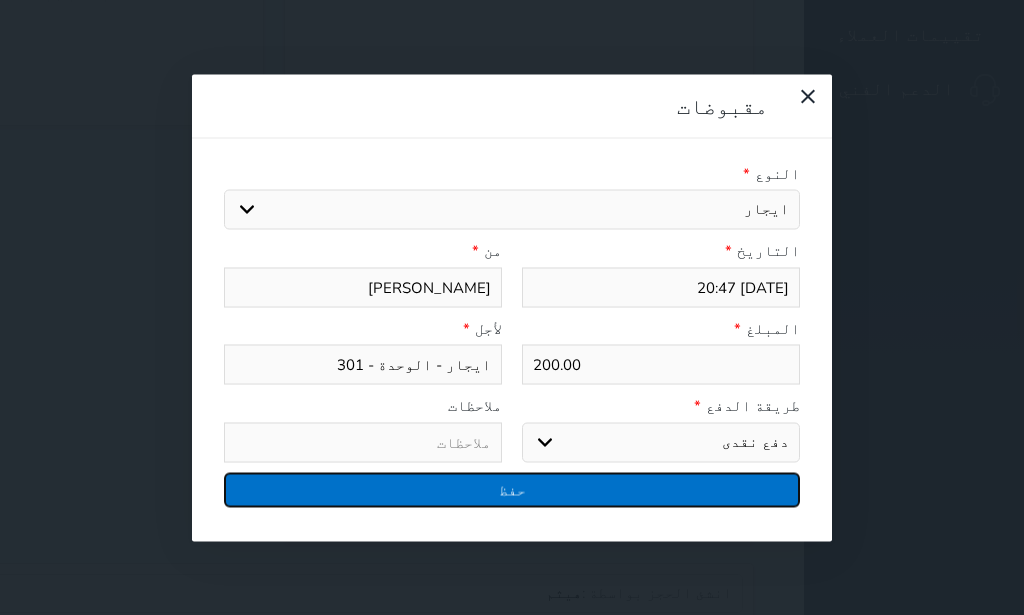 click on "حفظ" at bounding box center (512, 489) 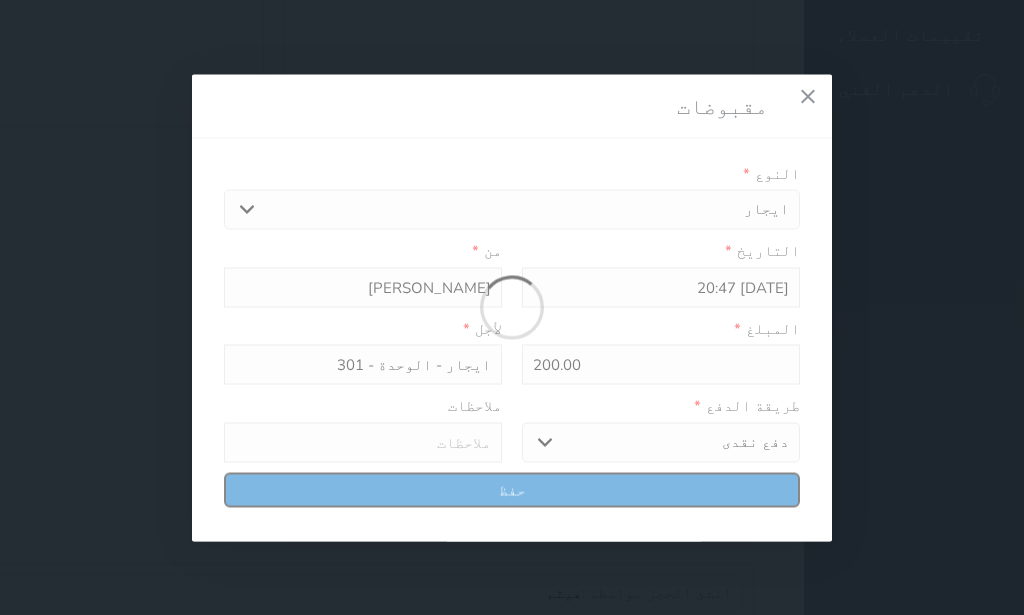 select 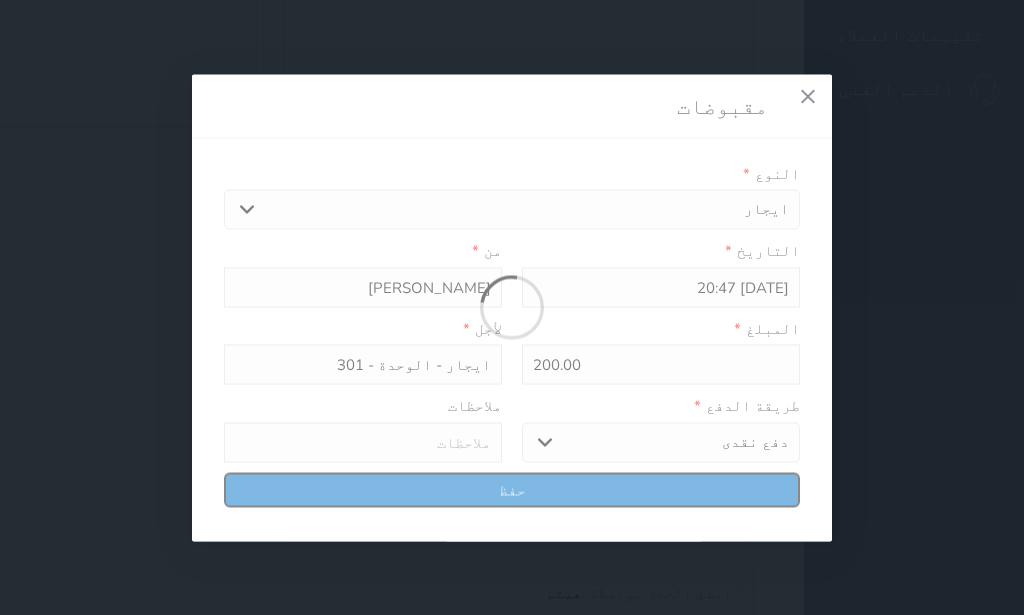 type 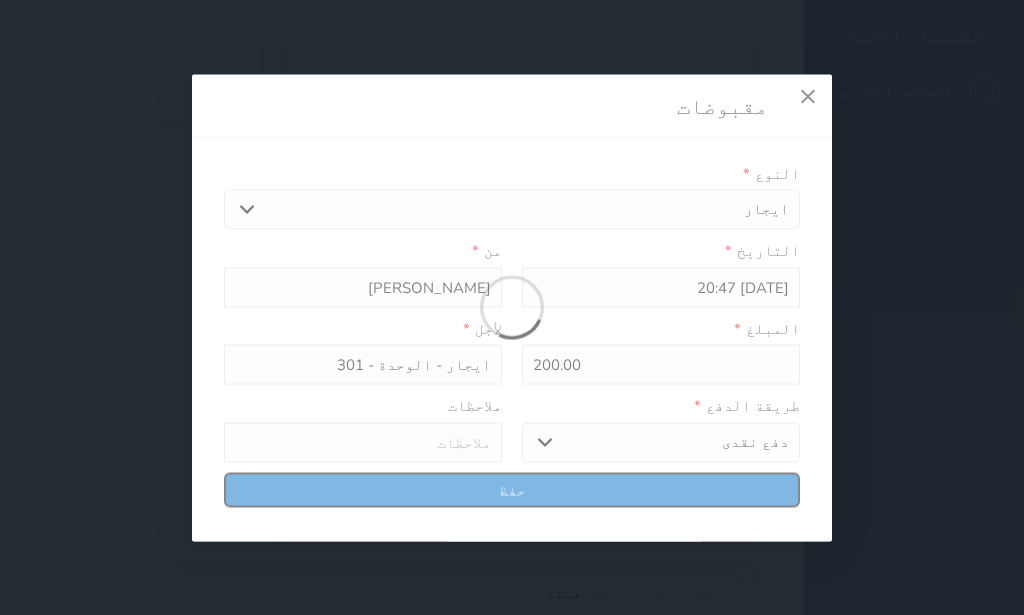 type on "0" 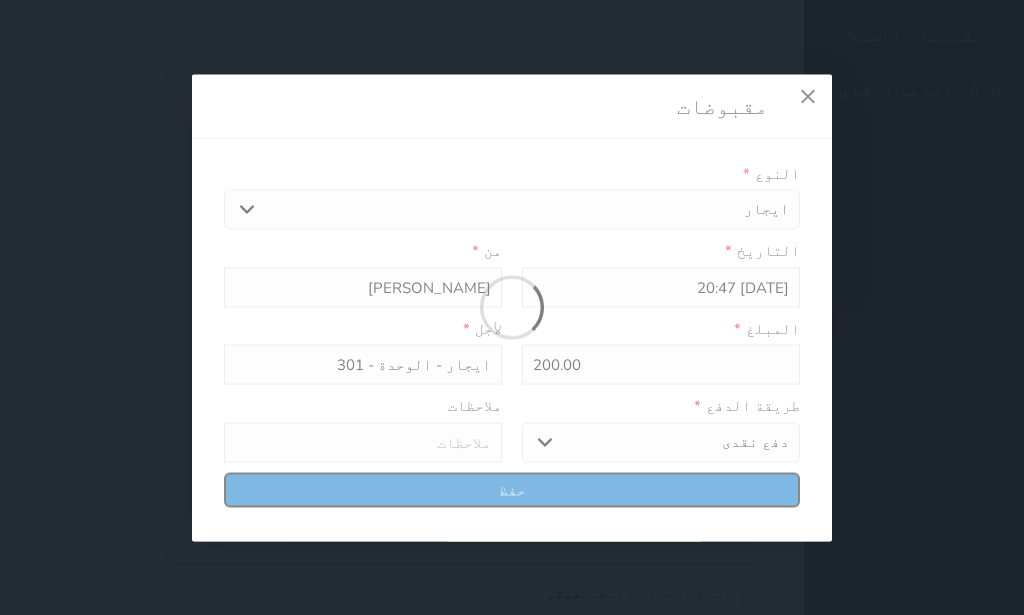 select 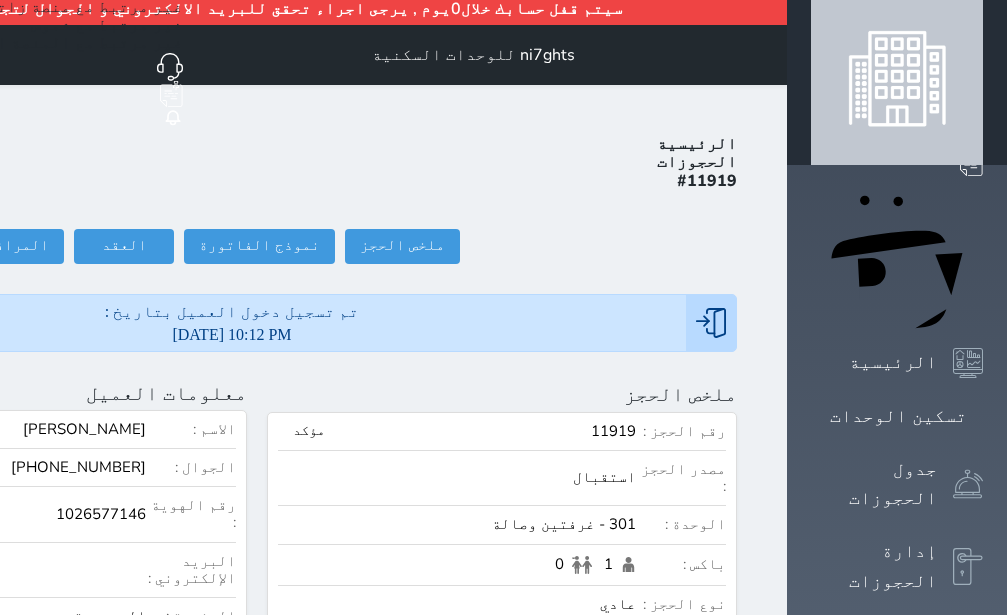 scroll, scrollTop: 0, scrollLeft: 0, axis: both 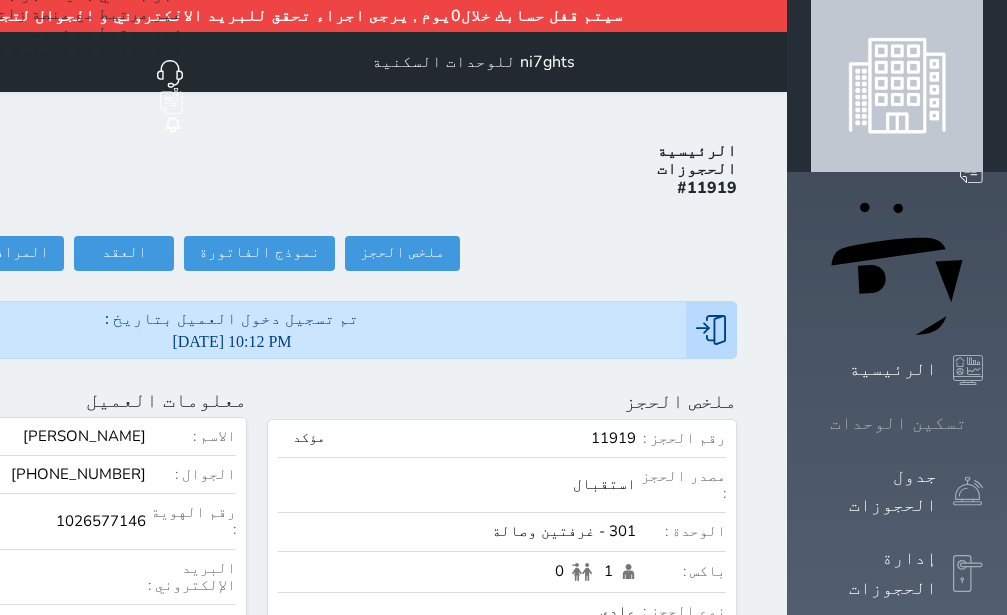 click on "تسكين الوحدات" at bounding box center [898, 423] 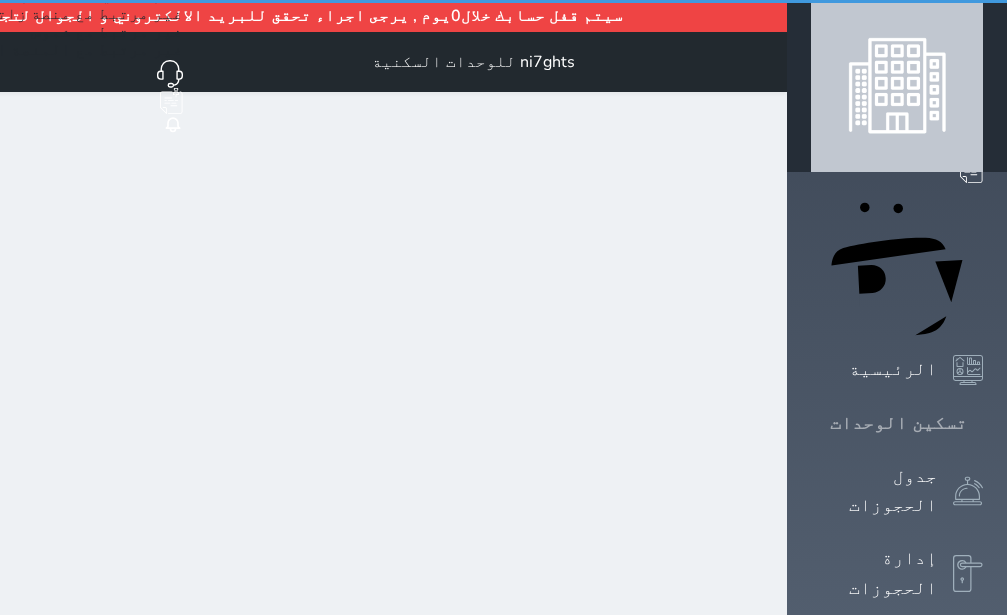 click on "تسكين الوحدات" at bounding box center [898, 423] 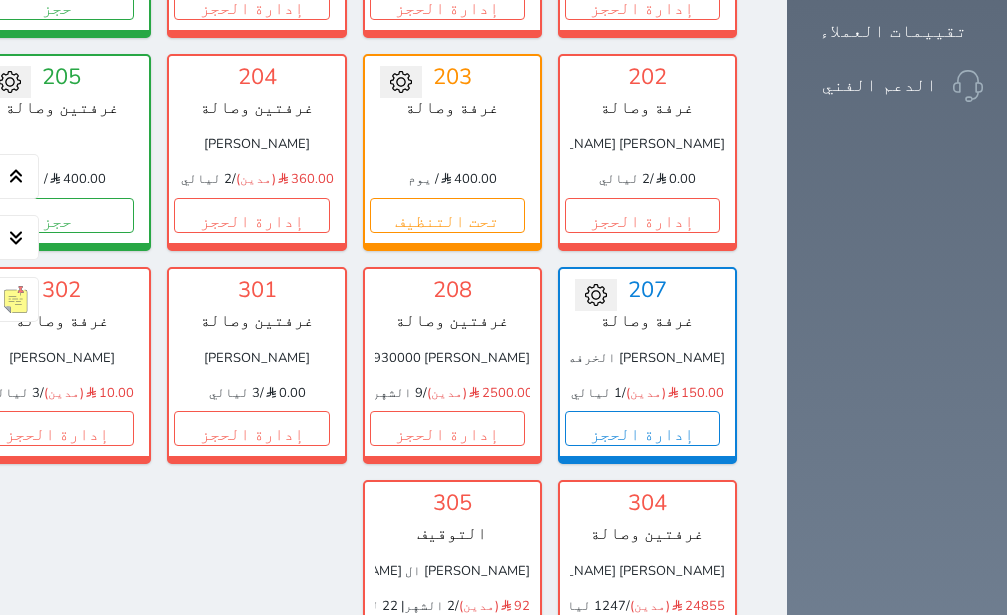 scroll, scrollTop: 1719, scrollLeft: 0, axis: vertical 